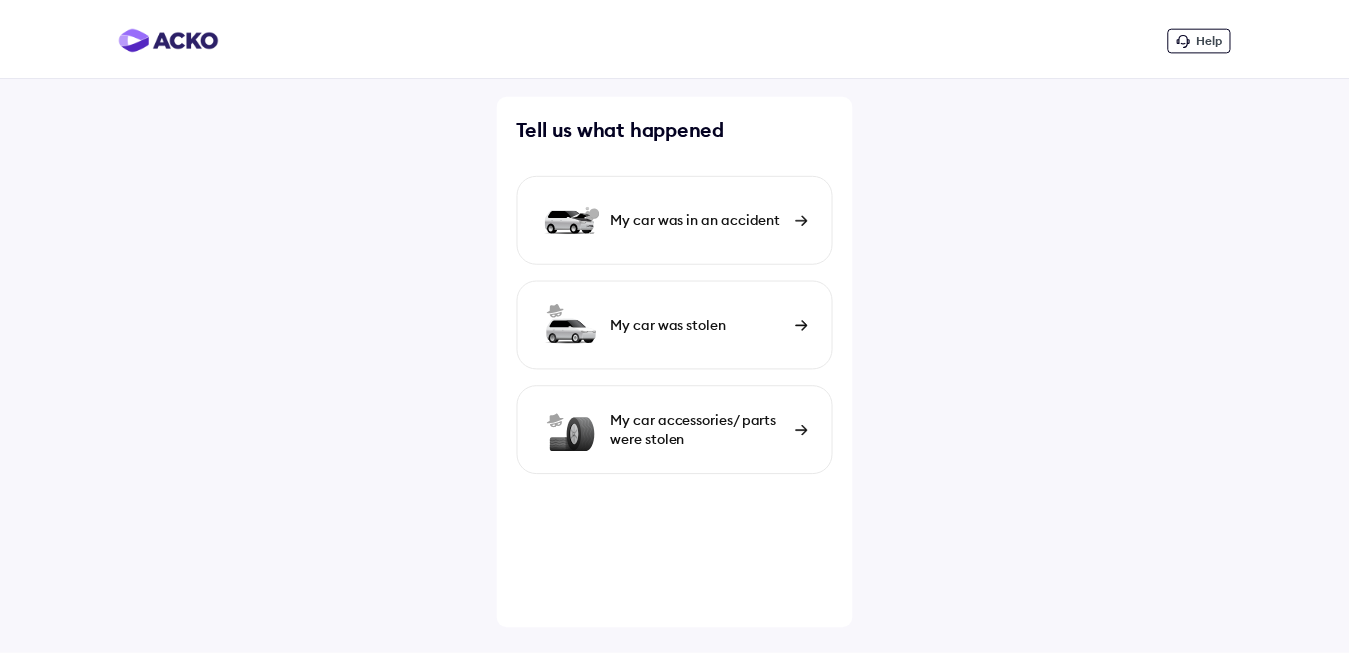 scroll, scrollTop: 0, scrollLeft: 0, axis: both 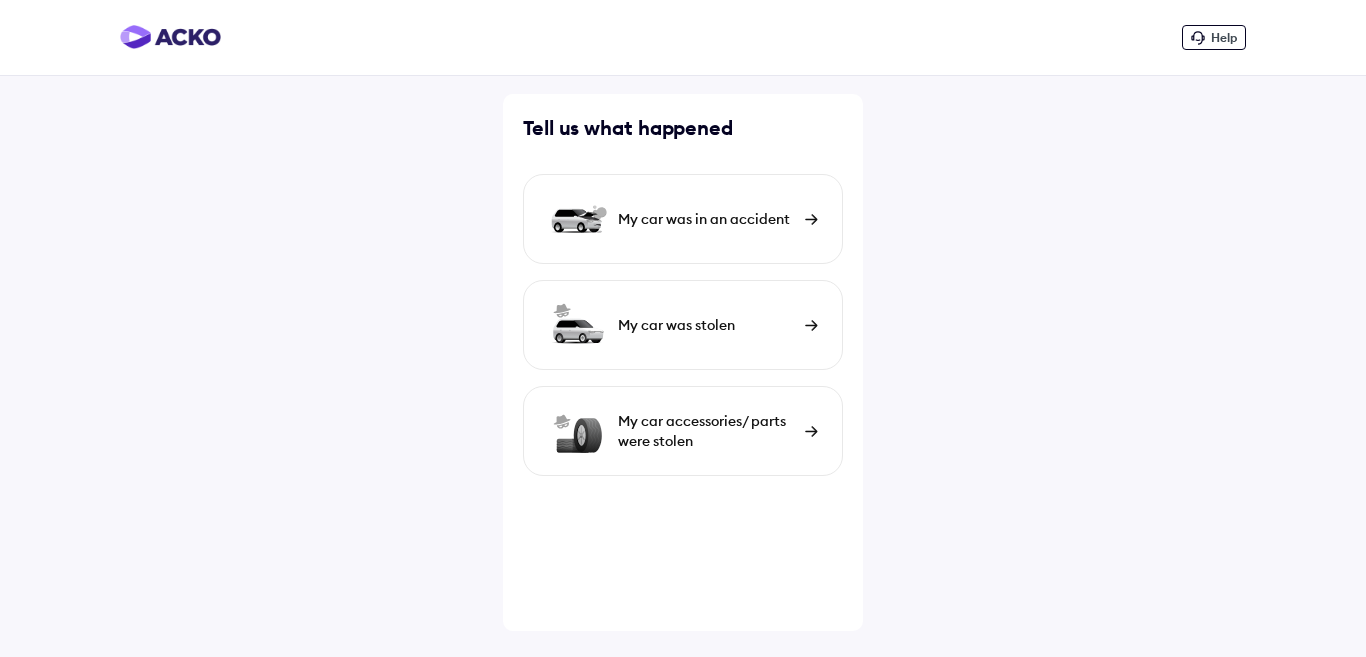 click at bounding box center [811, 219] 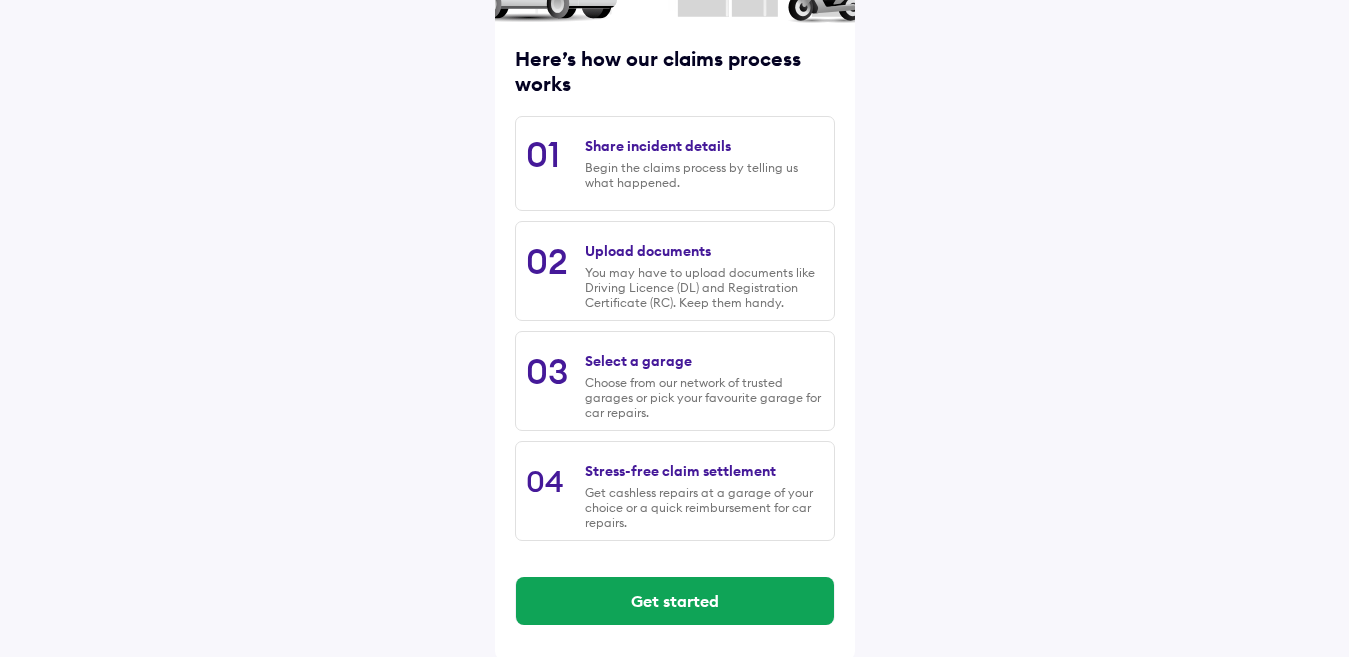 scroll, scrollTop: 239, scrollLeft: 0, axis: vertical 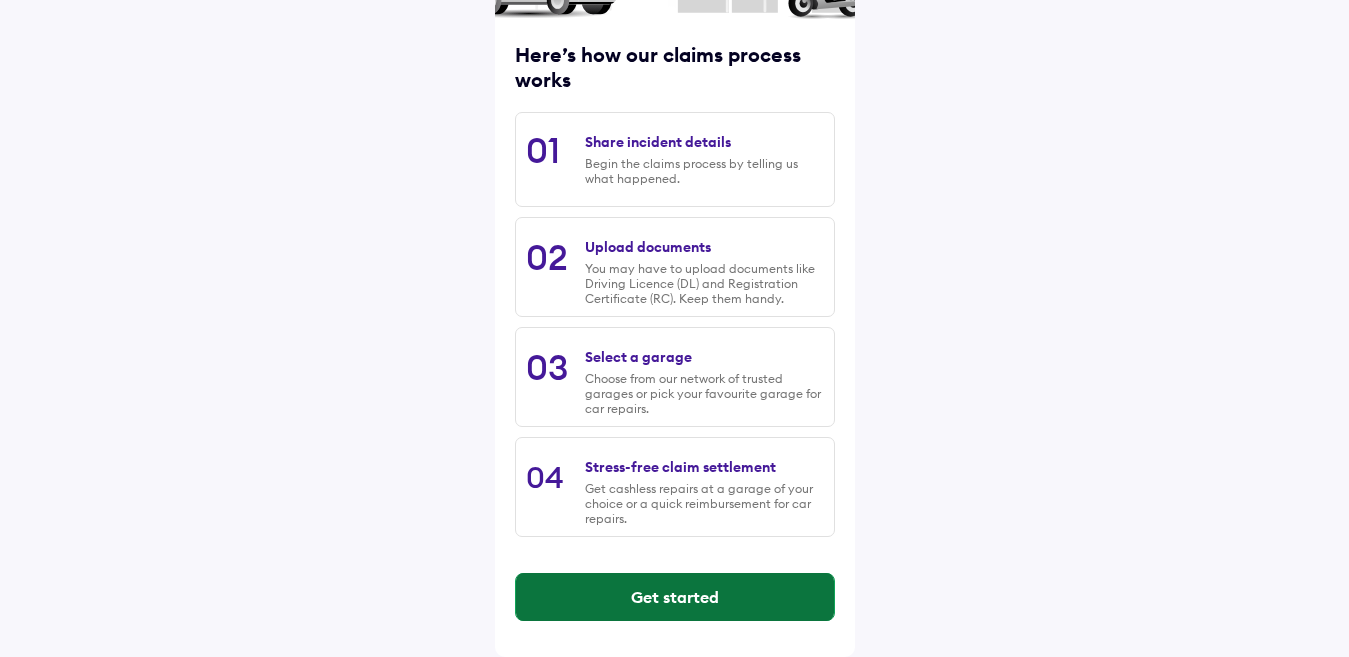 click on "Get started" at bounding box center [675, 597] 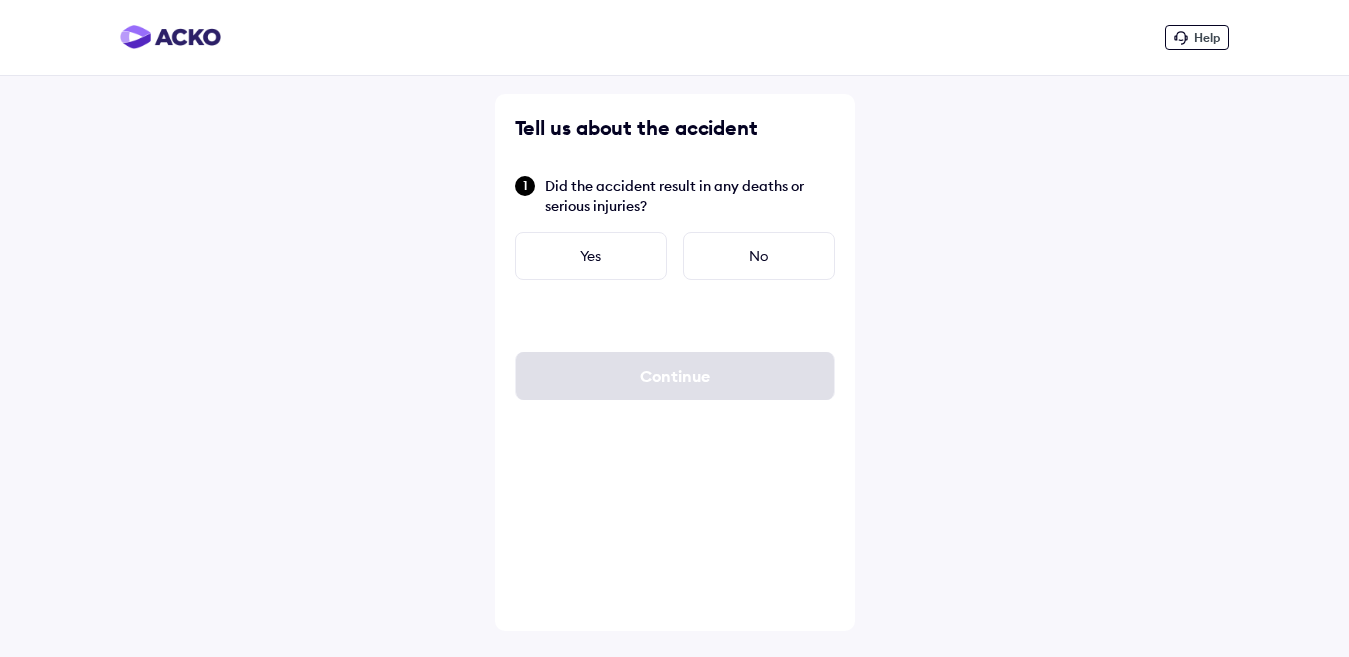 scroll, scrollTop: 0, scrollLeft: 0, axis: both 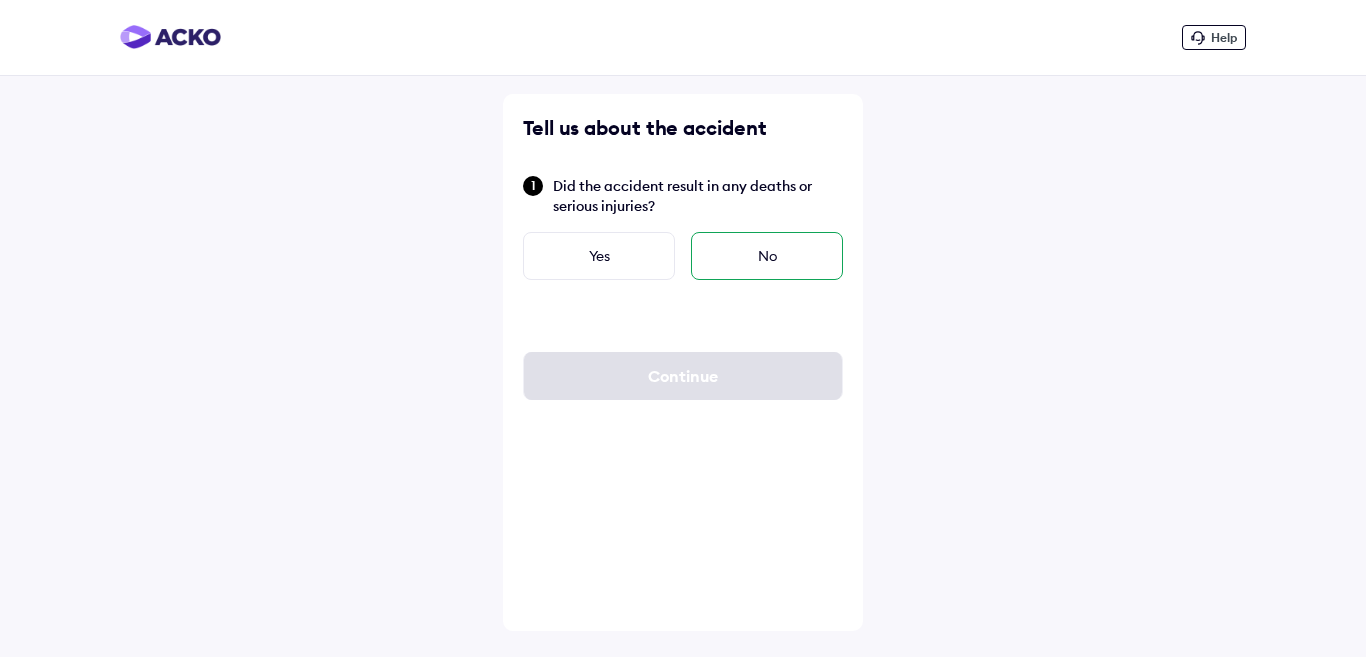 click on "No" at bounding box center [767, 256] 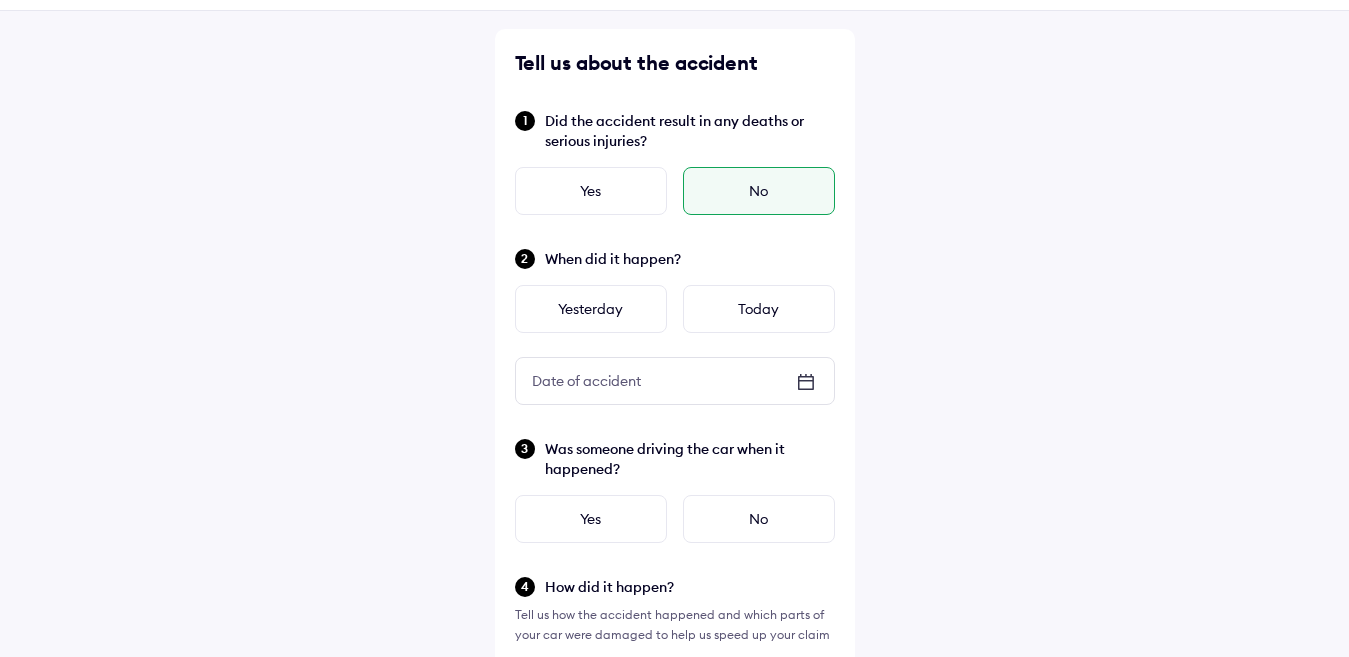 scroll, scrollTop: 100, scrollLeft: 0, axis: vertical 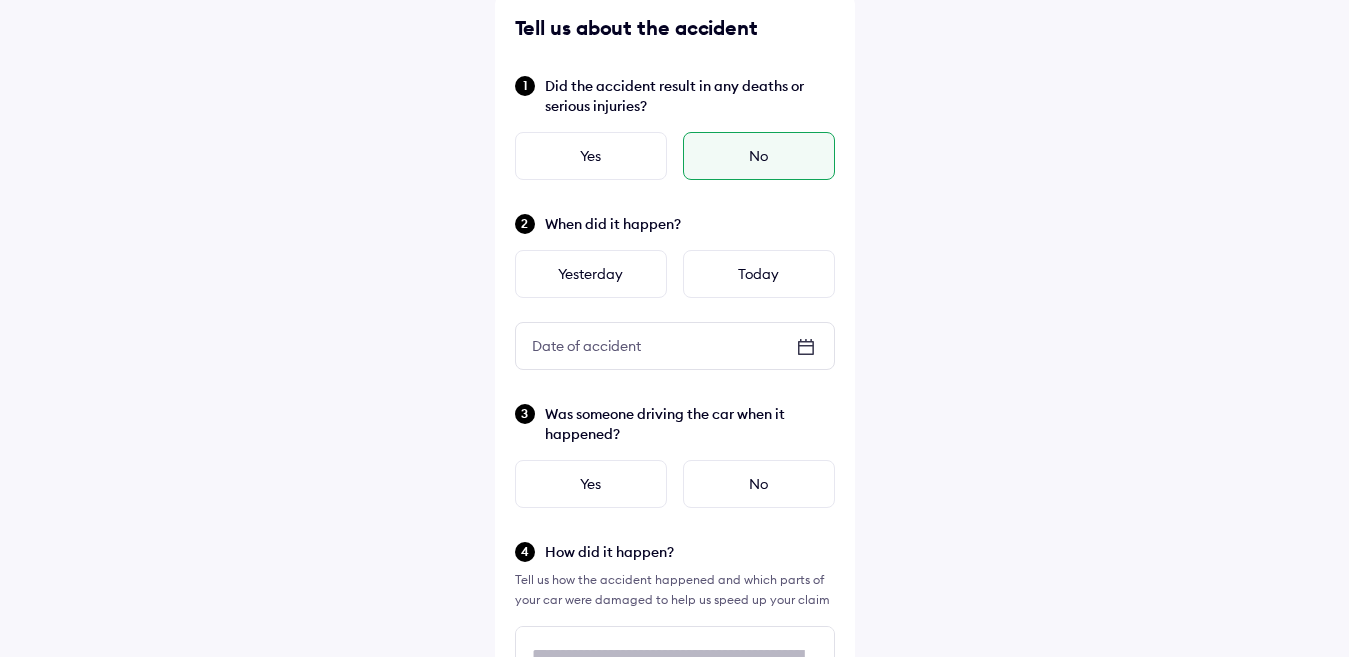 click 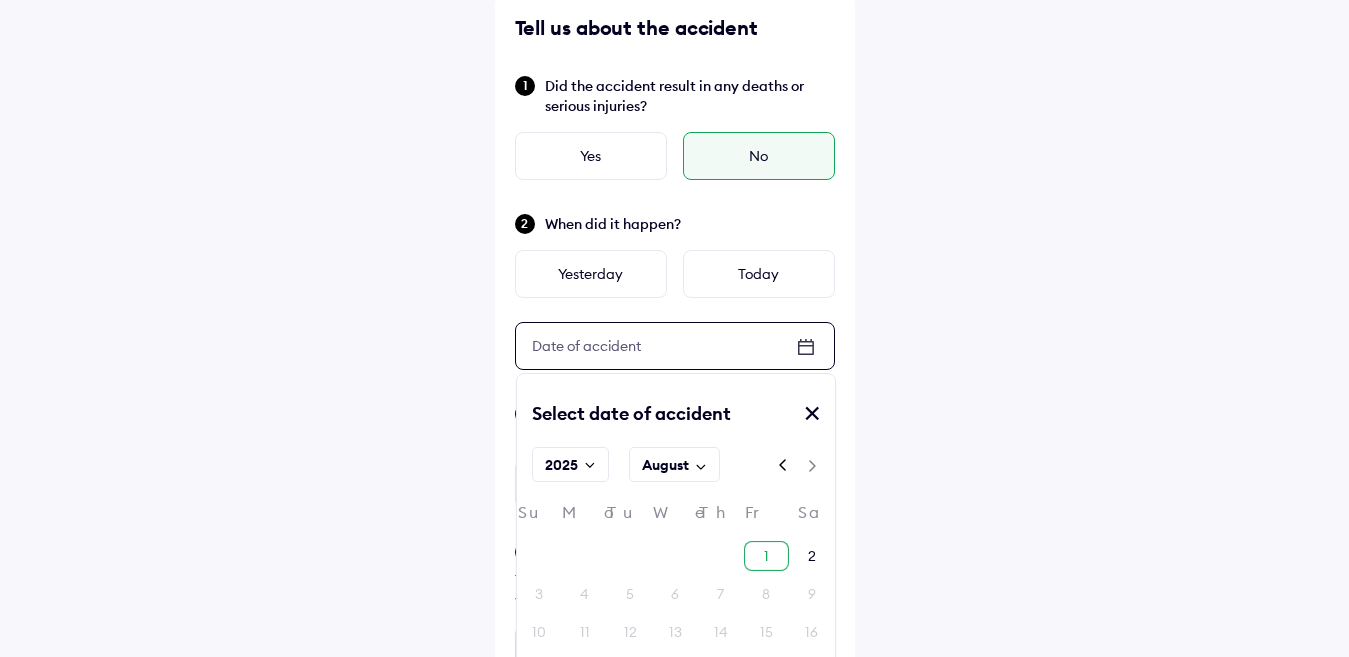 click on "1" at bounding box center (766, 556) 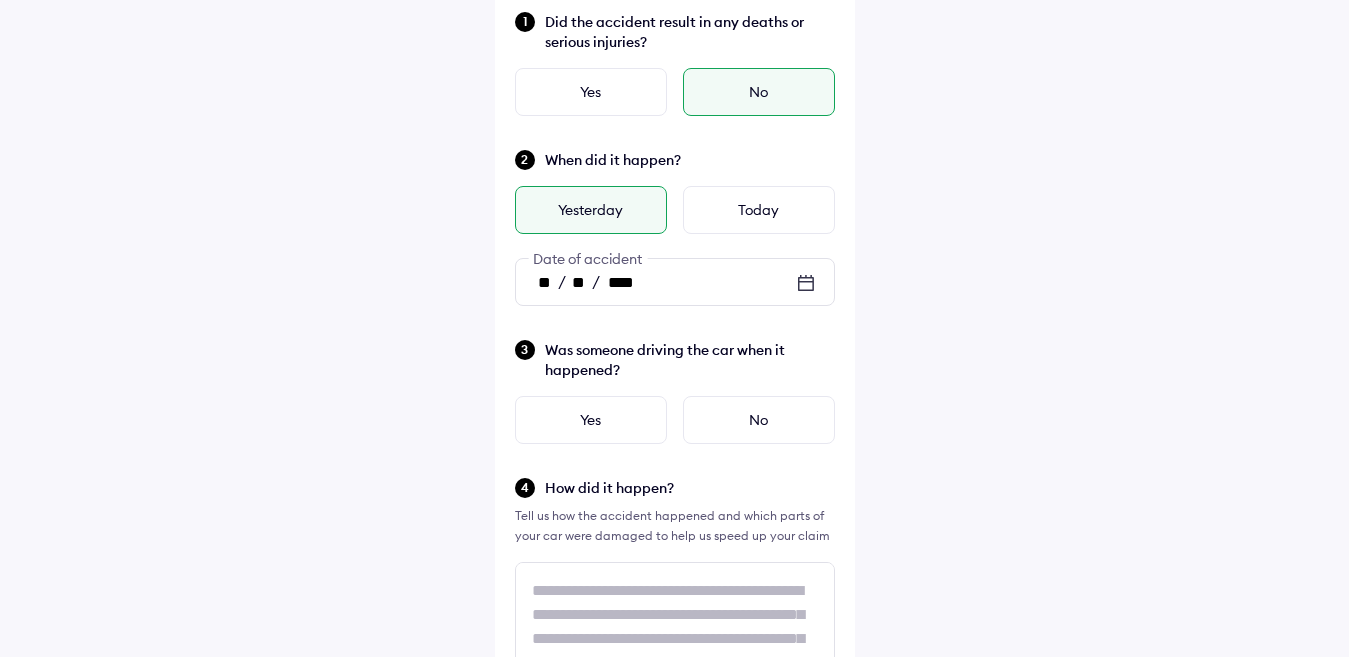 scroll, scrollTop: 200, scrollLeft: 0, axis: vertical 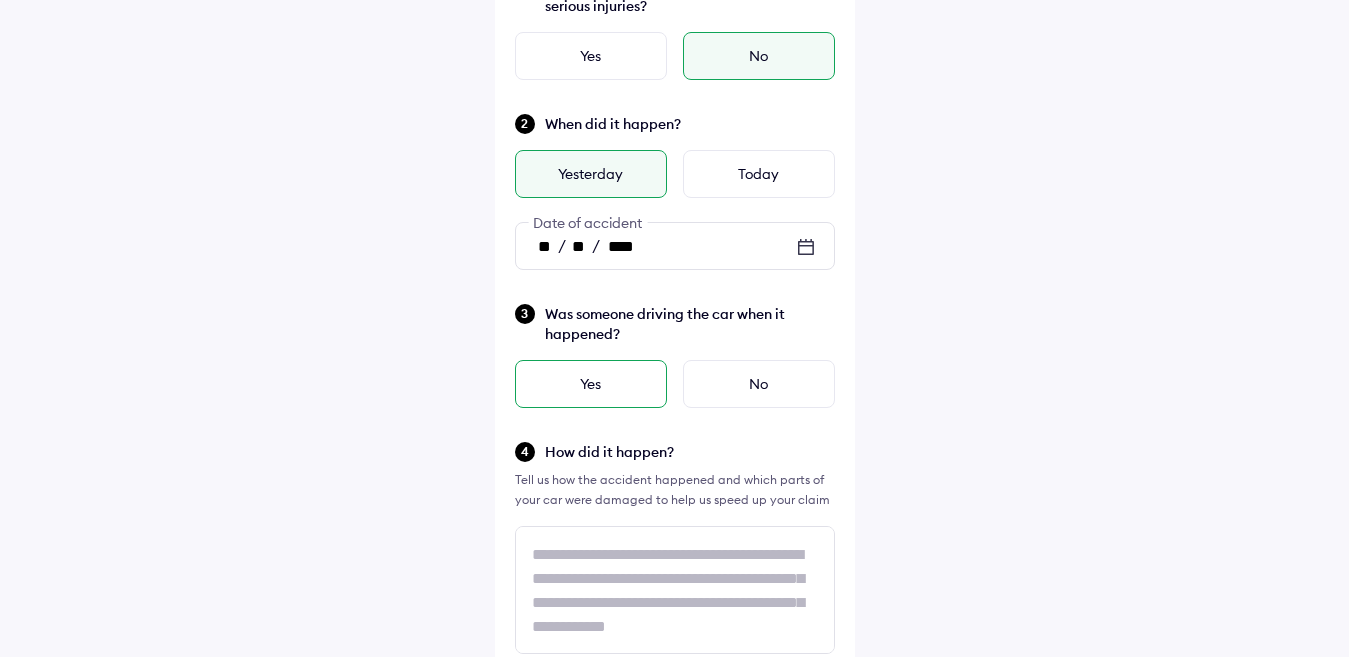 click on "Yes" at bounding box center [591, 384] 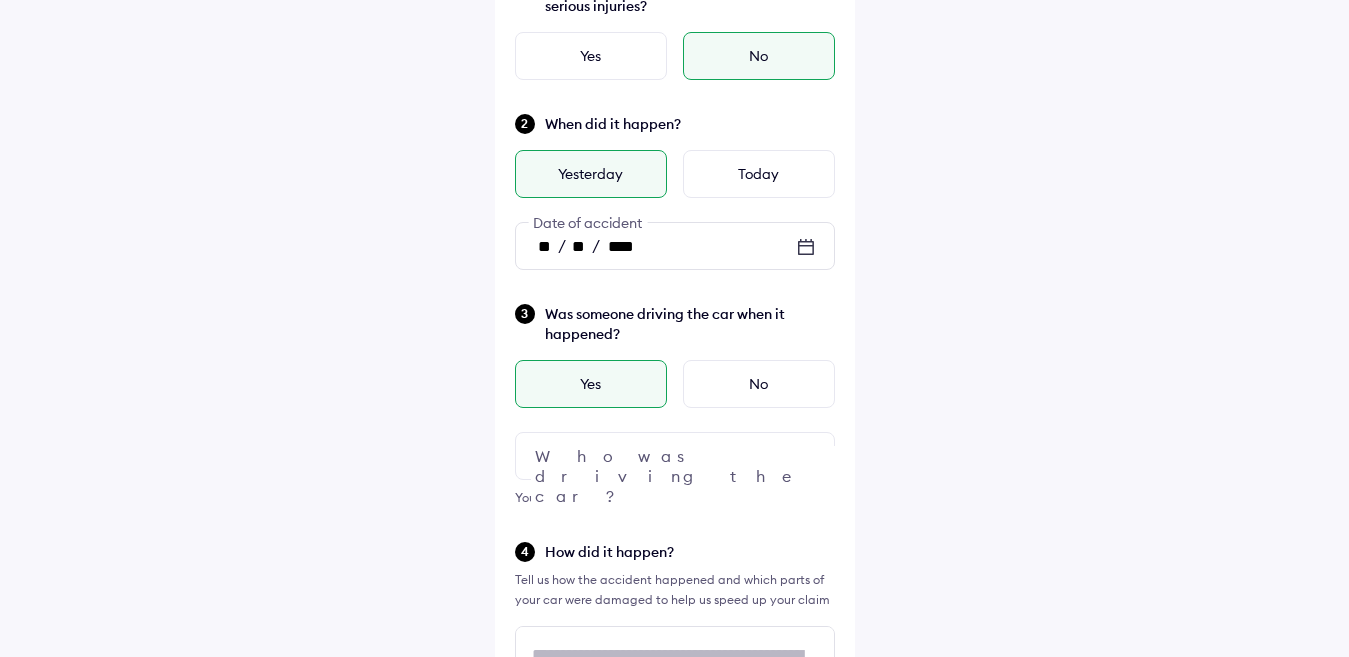 scroll, scrollTop: 300, scrollLeft: 0, axis: vertical 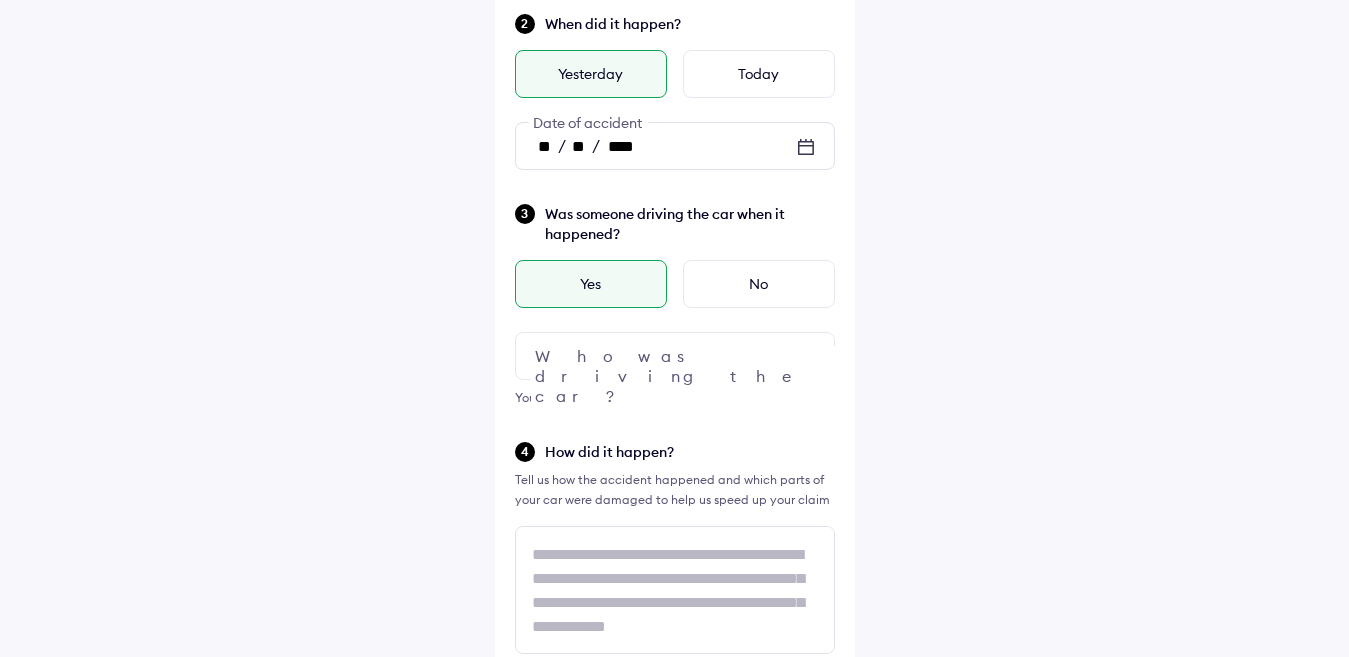 click at bounding box center [806, 356] 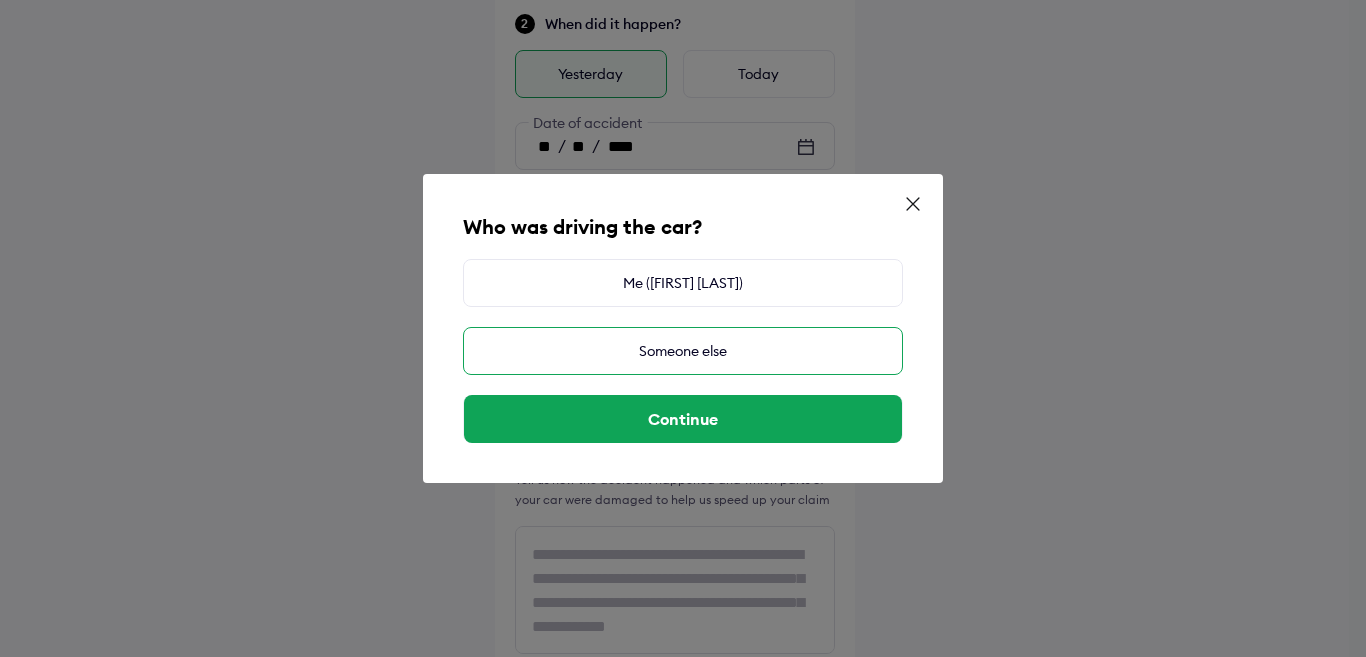 click on "Someone else" at bounding box center (683, 351) 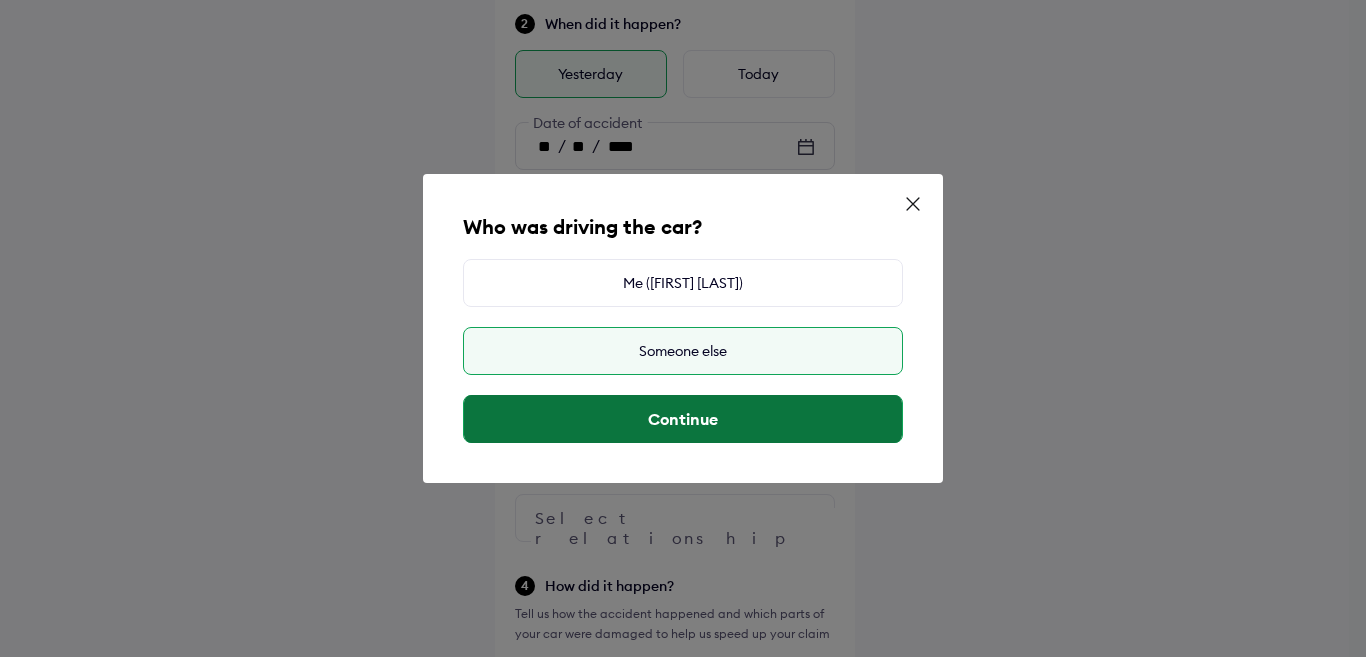 click on "Continue" at bounding box center [683, 419] 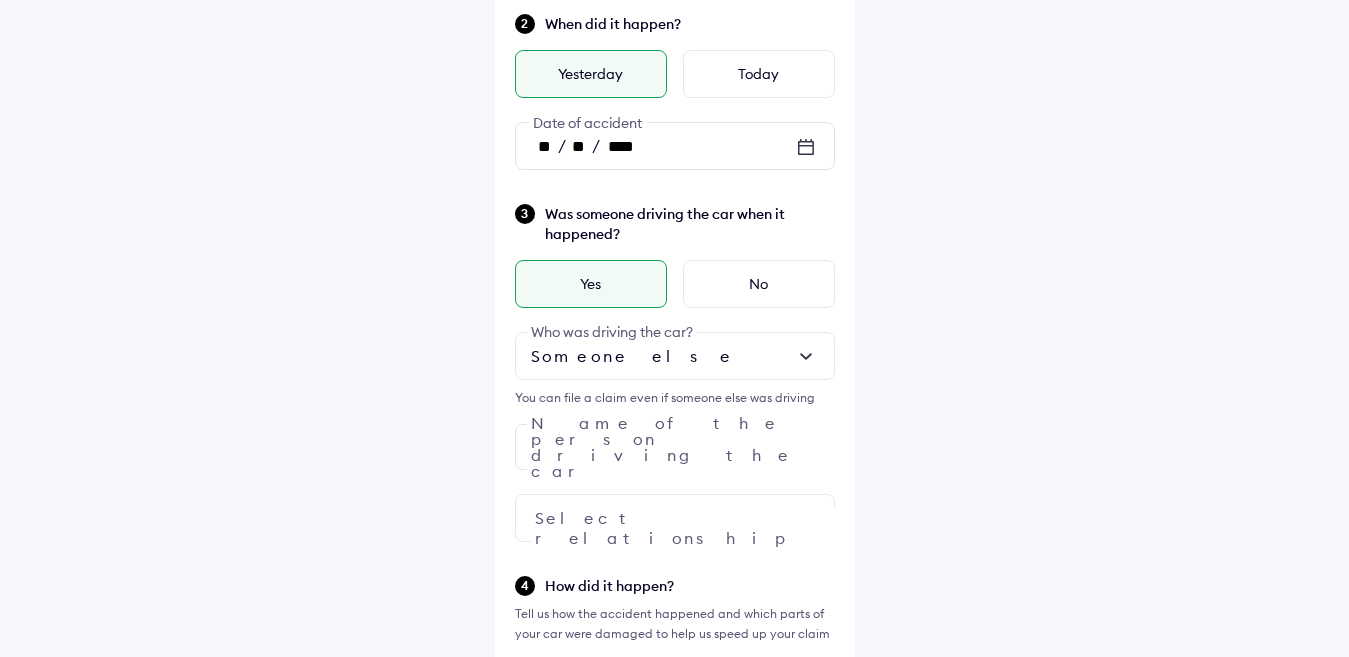 scroll, scrollTop: 400, scrollLeft: 0, axis: vertical 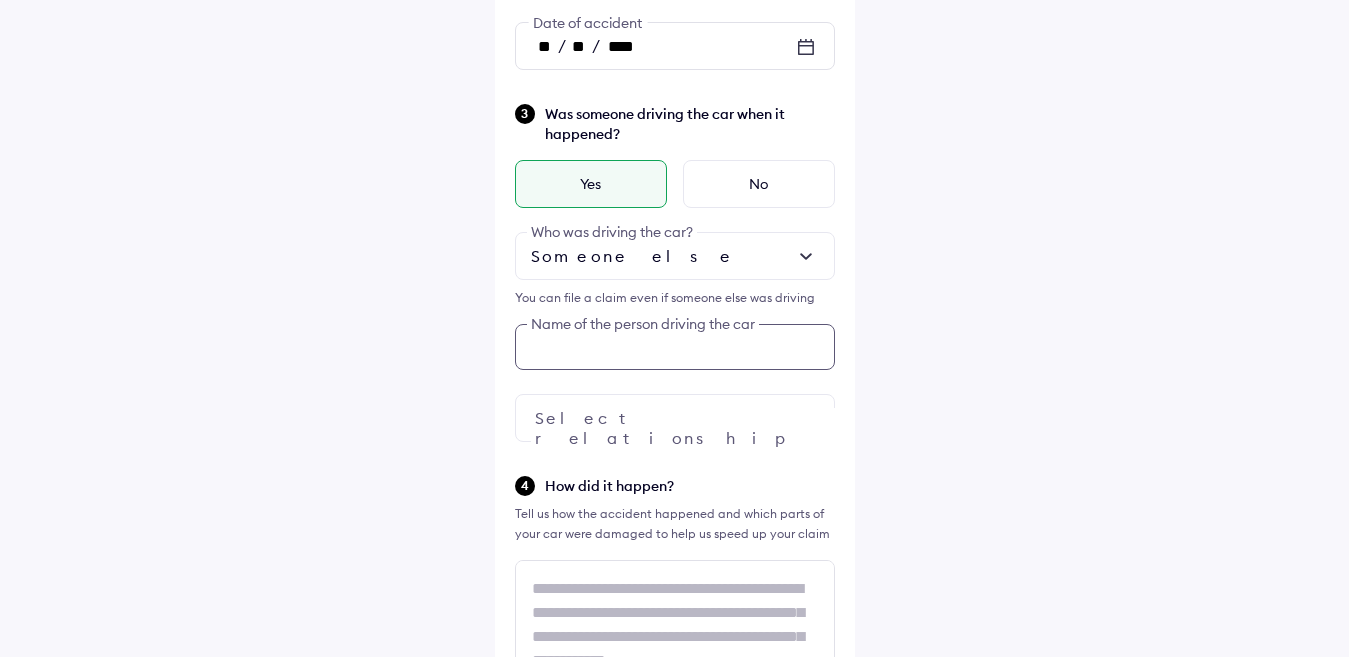click at bounding box center [675, 347] 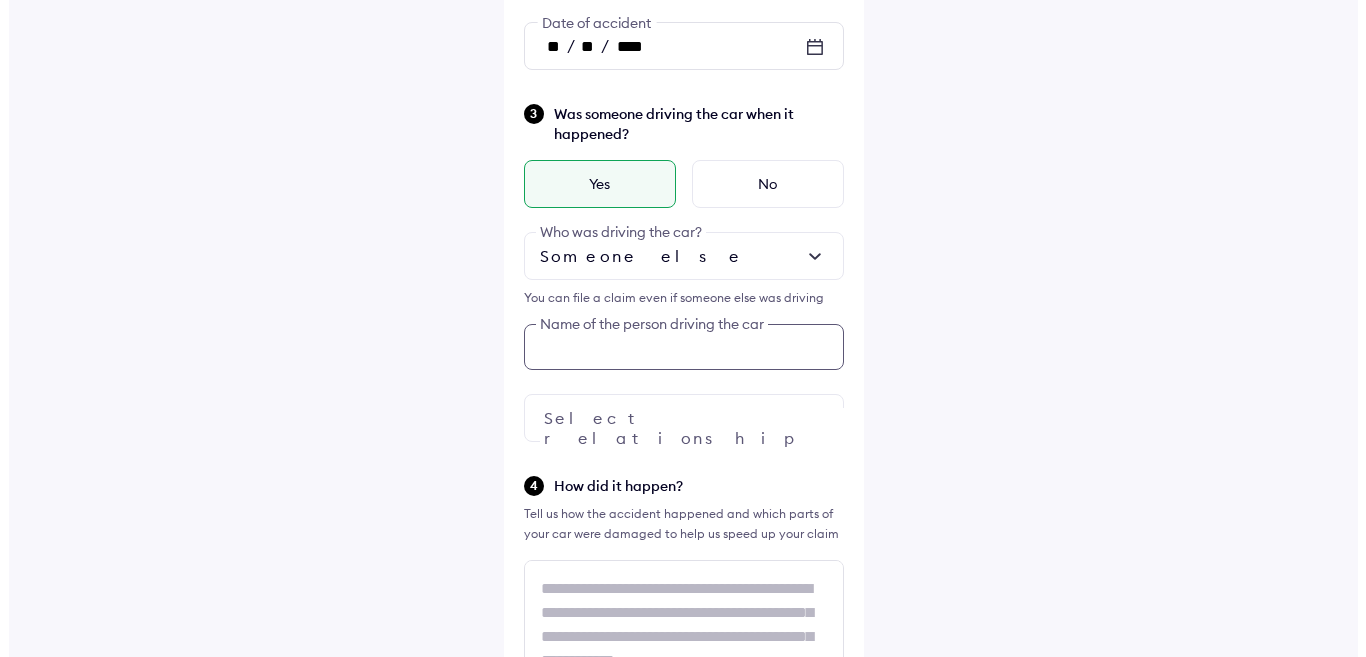 scroll, scrollTop: 418, scrollLeft: 0, axis: vertical 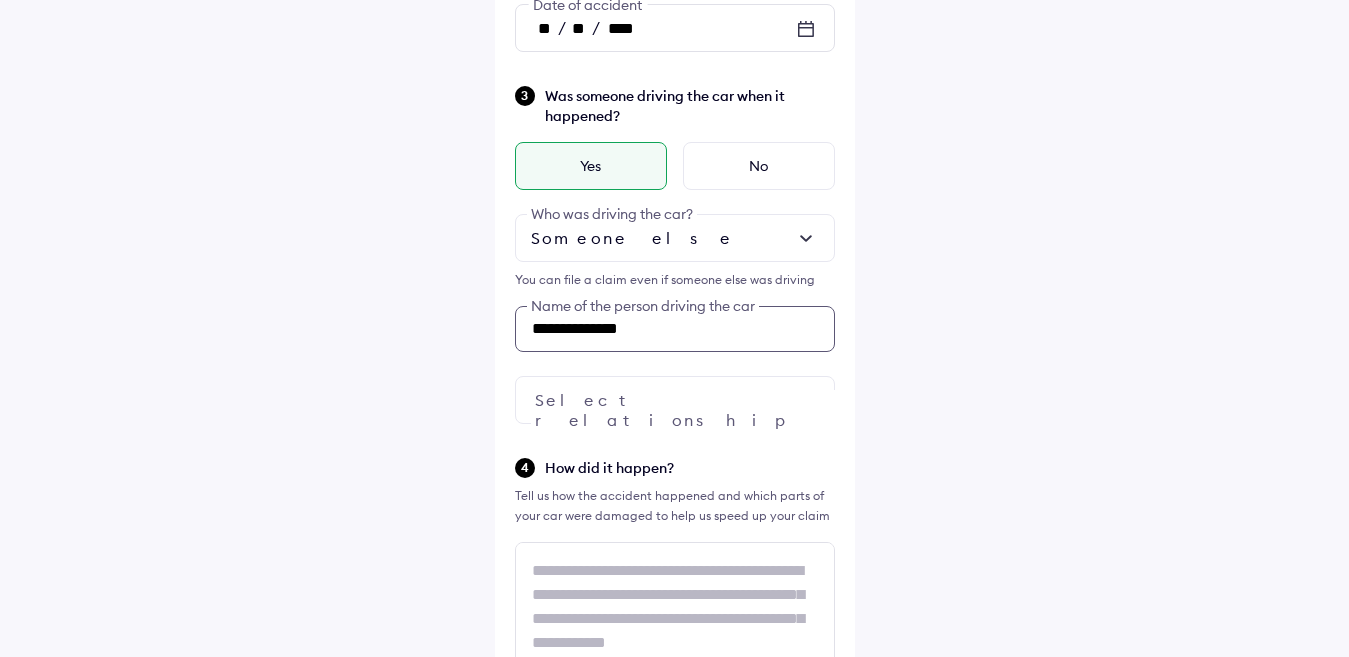 type on "**********" 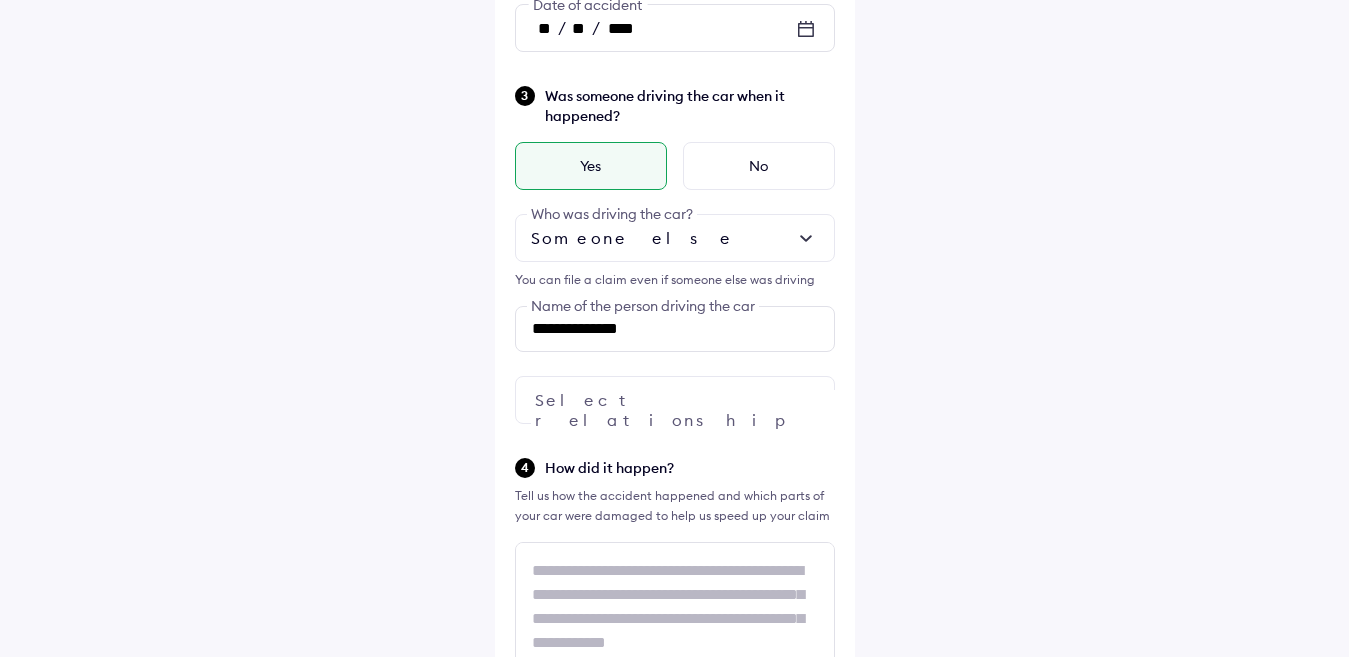 click at bounding box center (806, 400) 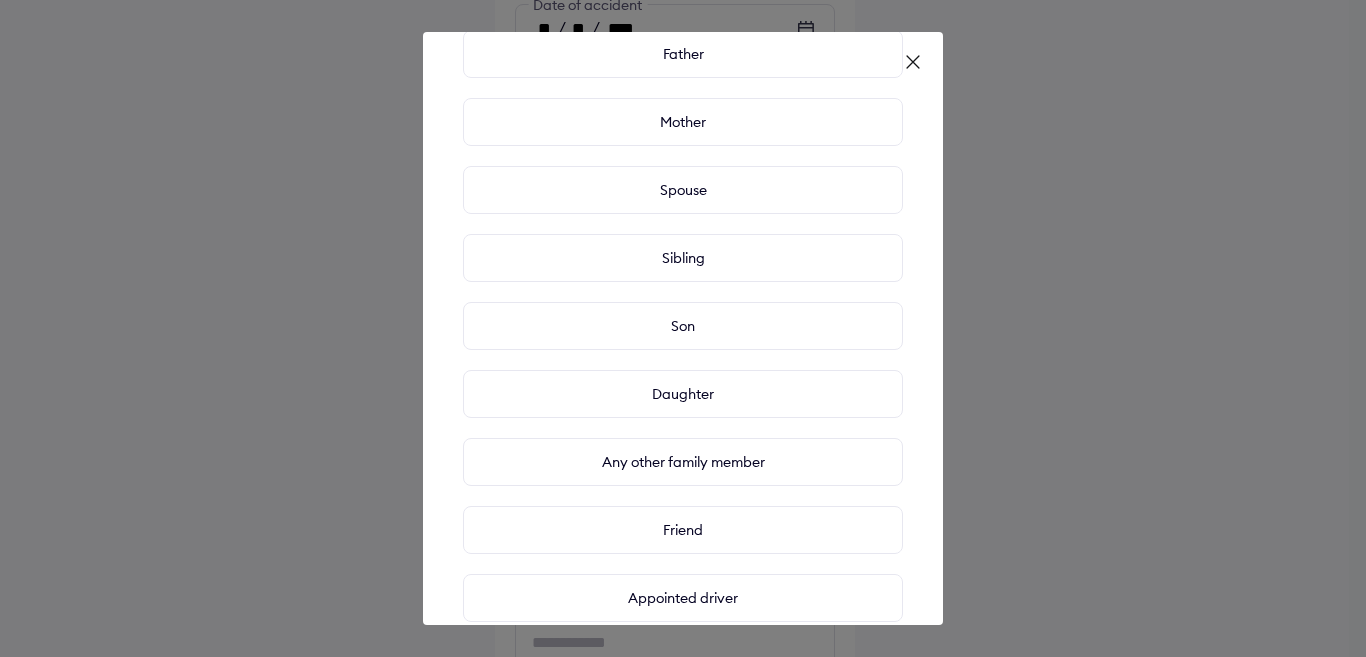 scroll, scrollTop: 74, scrollLeft: 0, axis: vertical 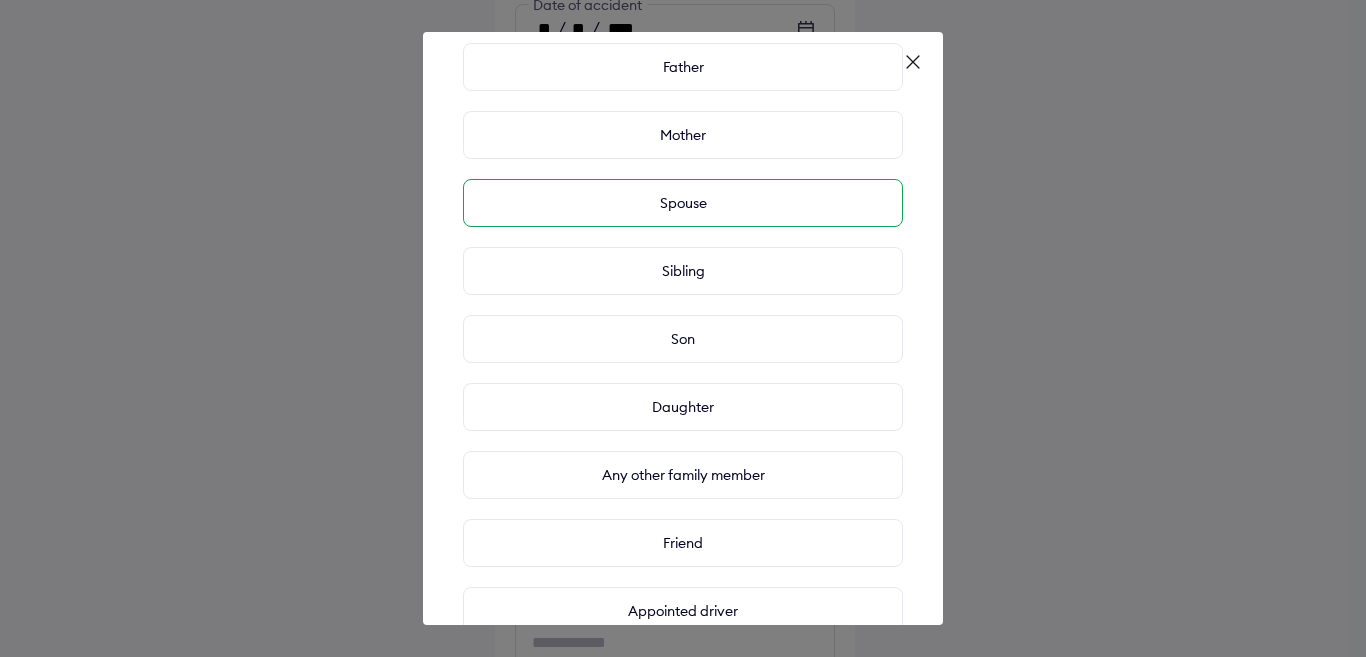 click on "Spouse" at bounding box center [683, 203] 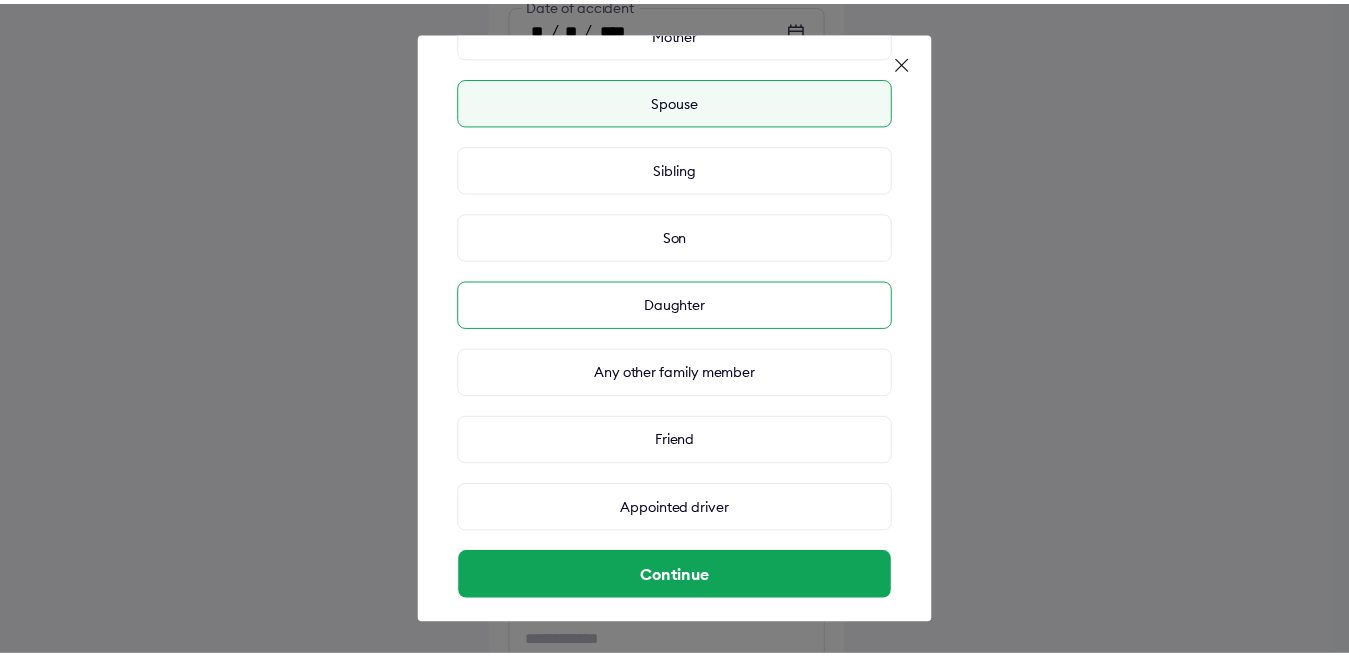 scroll, scrollTop: 192, scrollLeft: 0, axis: vertical 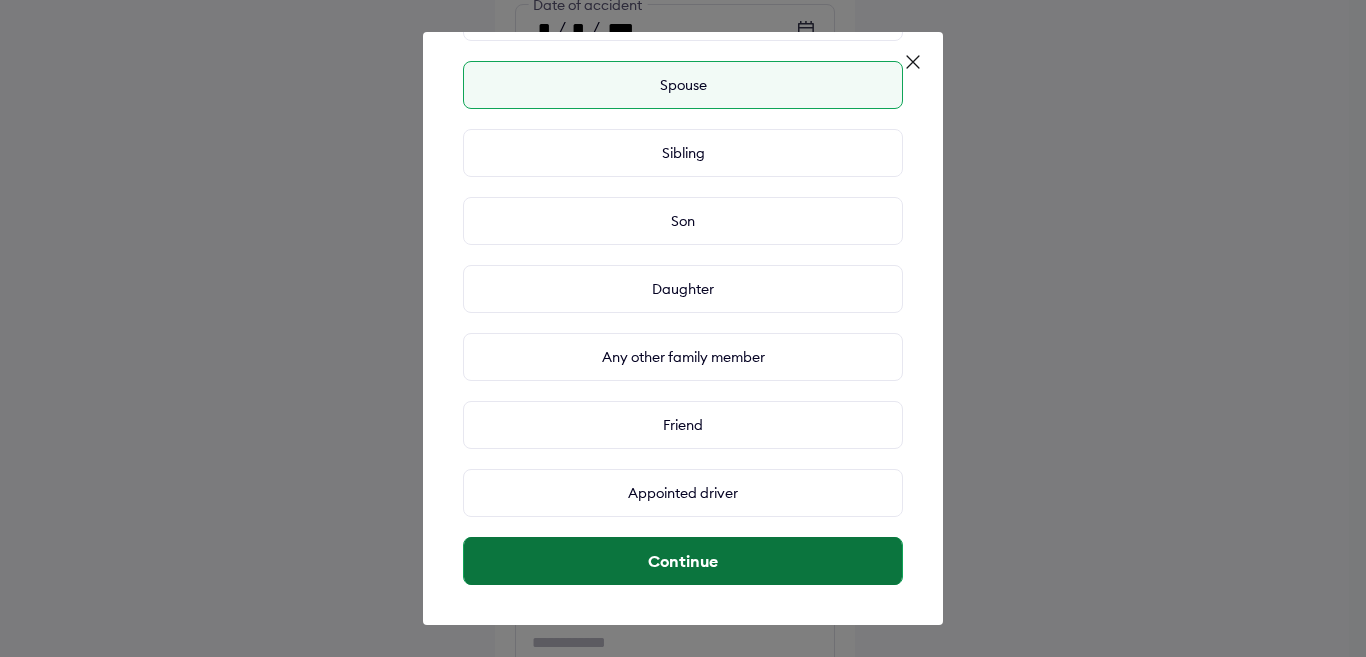 click on "Continue" at bounding box center (683, 561) 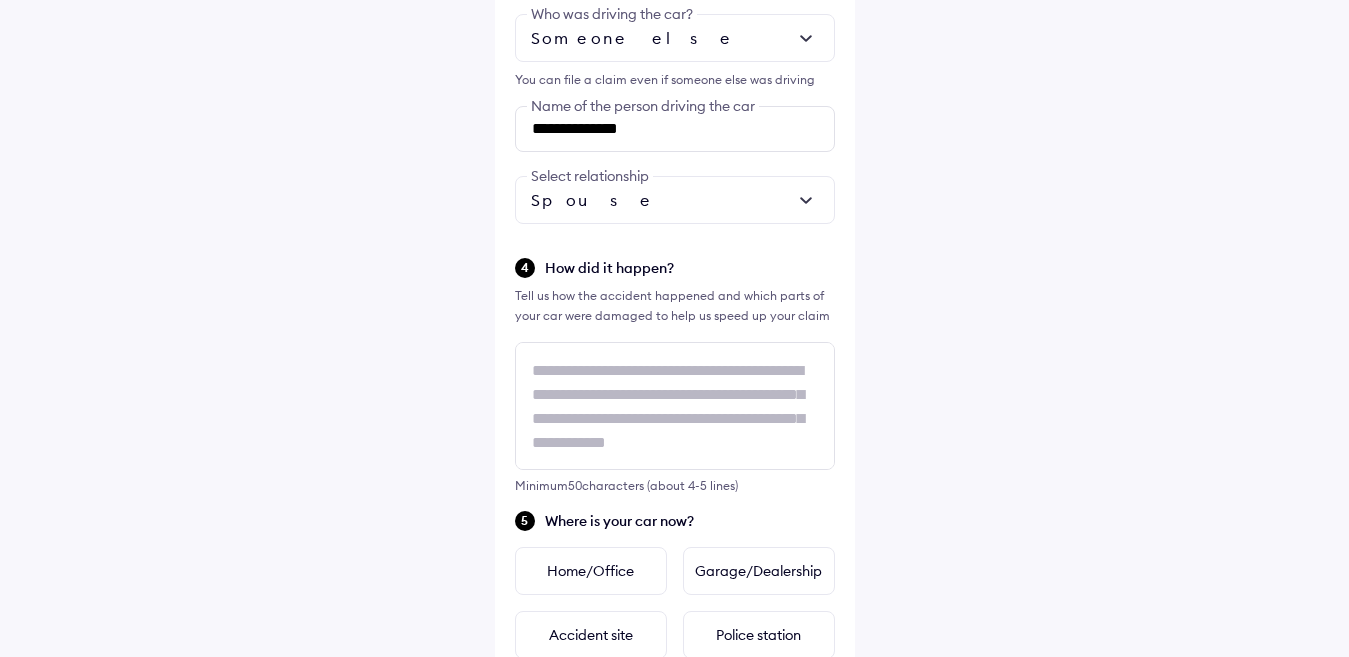 scroll, scrollTop: 718, scrollLeft: 0, axis: vertical 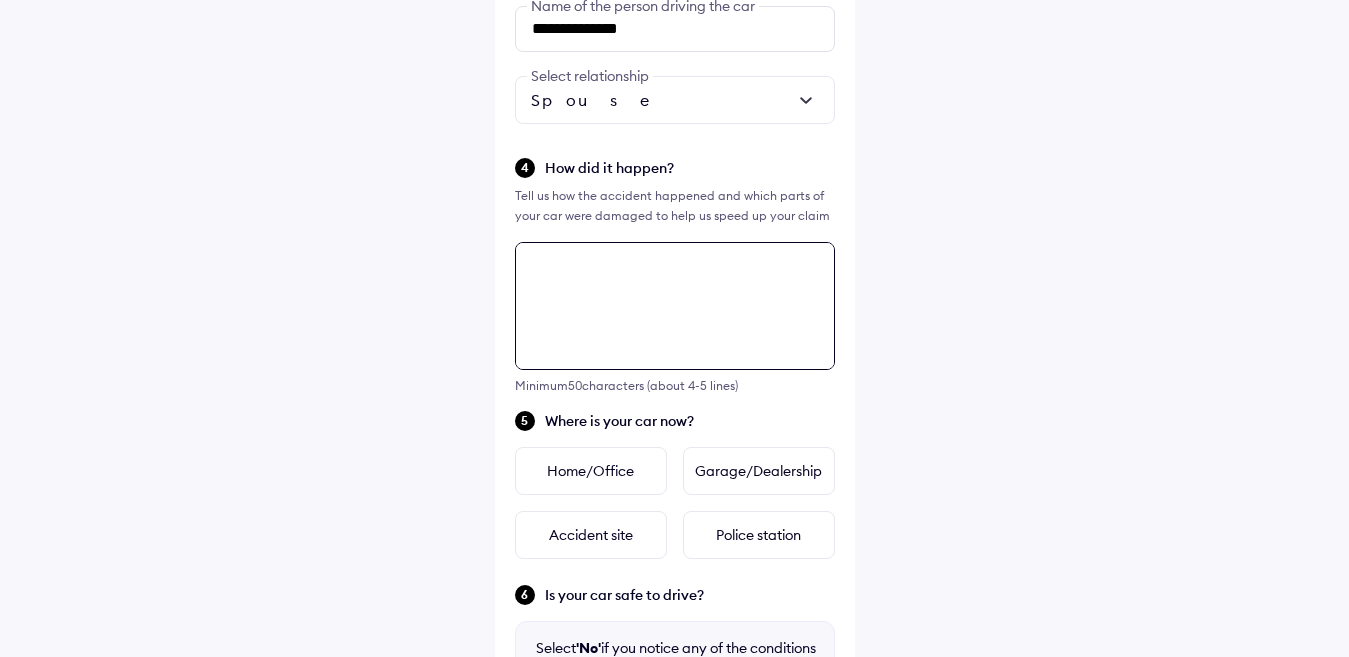 click on "Minimum  50  characters (about 4-5 lines)" at bounding box center [675, 317] 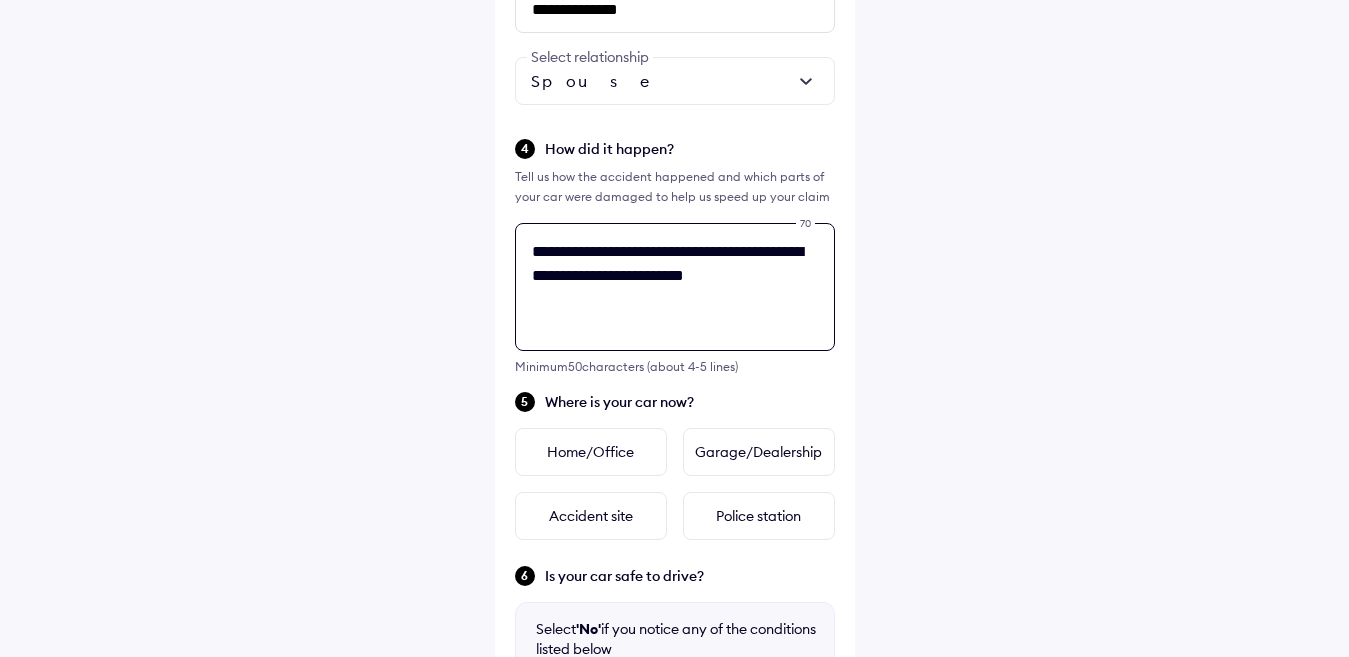 scroll, scrollTop: 760, scrollLeft: 0, axis: vertical 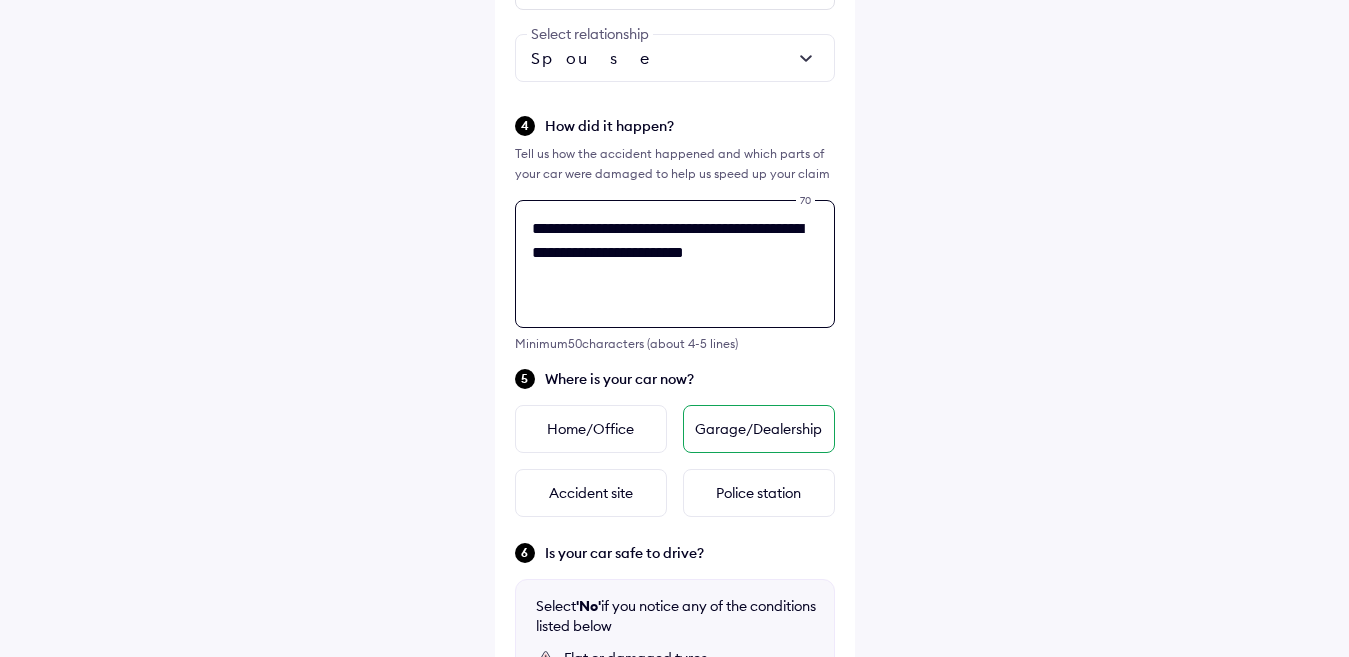 type on "**********" 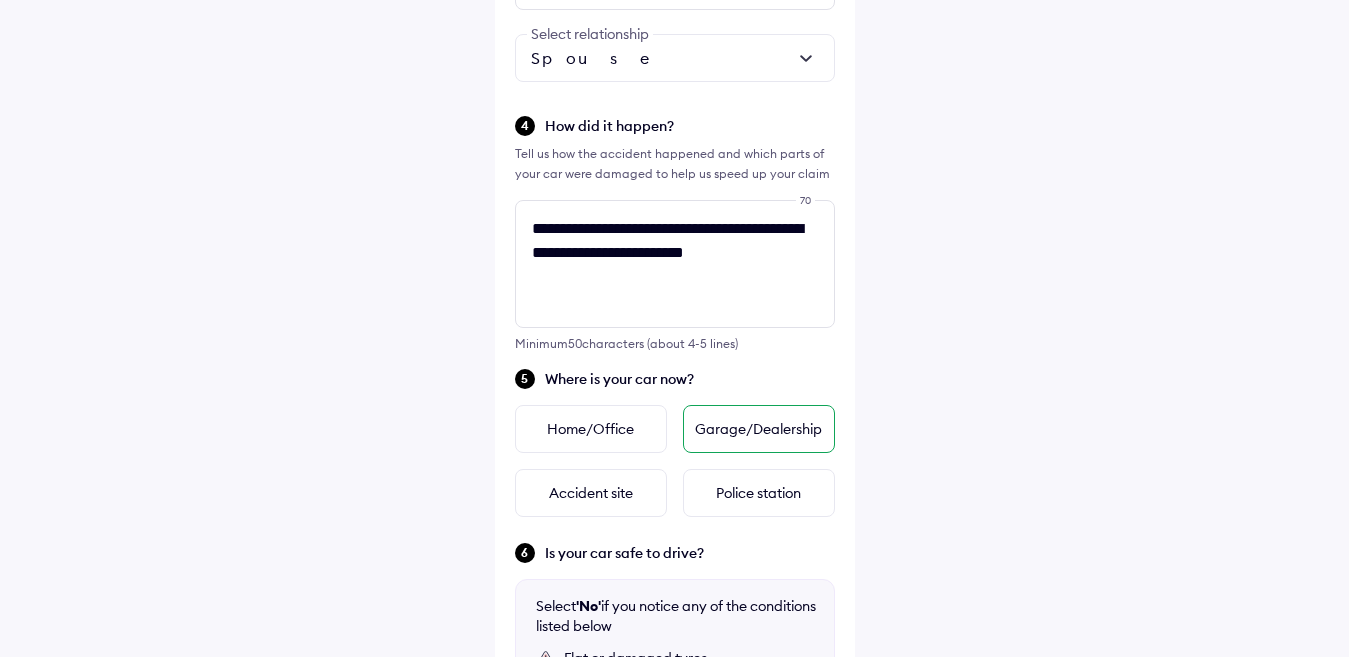 click on "Garage/Dealership" at bounding box center [759, 429] 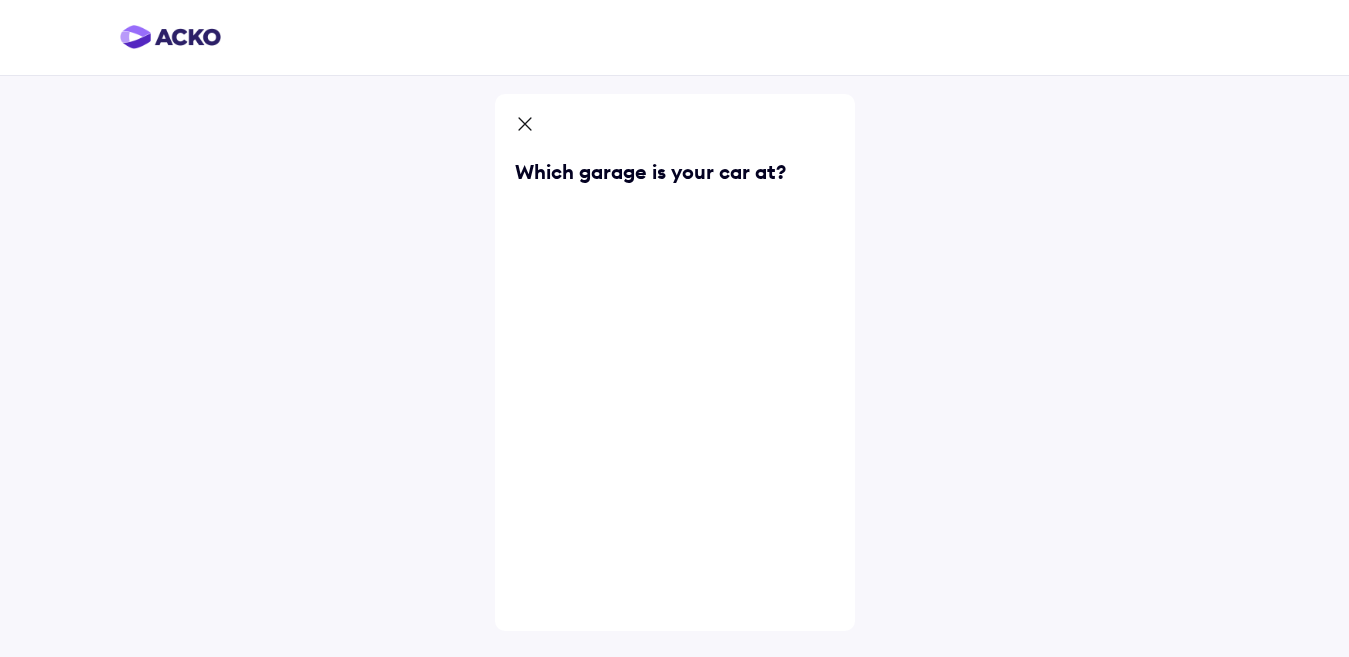 scroll, scrollTop: 0, scrollLeft: 0, axis: both 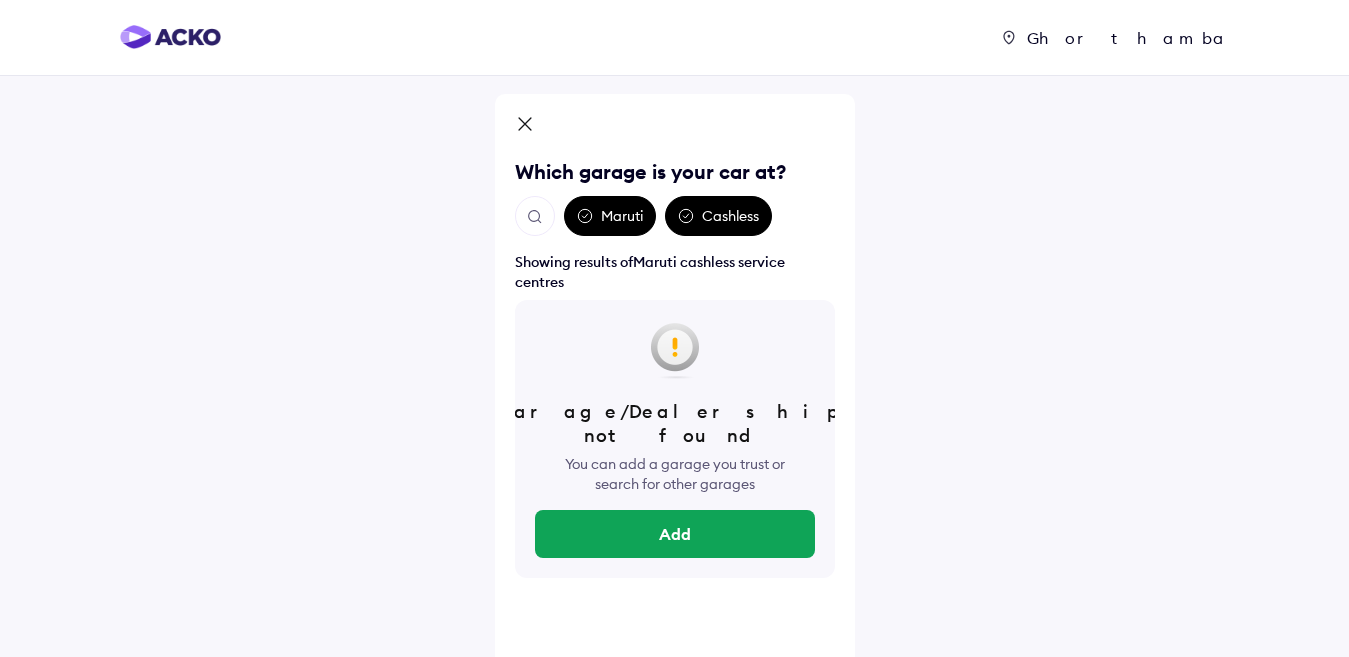 click on "Cashless" at bounding box center [718, 216] 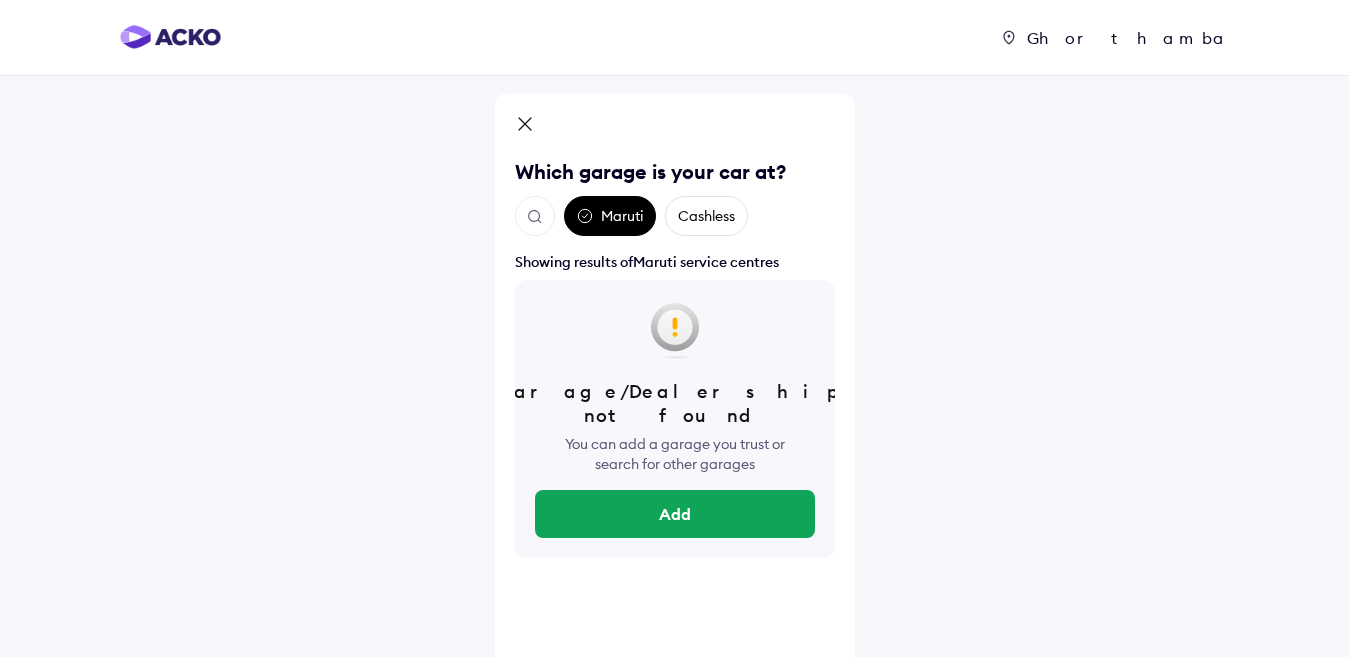 click on "Cashless" at bounding box center [706, 216] 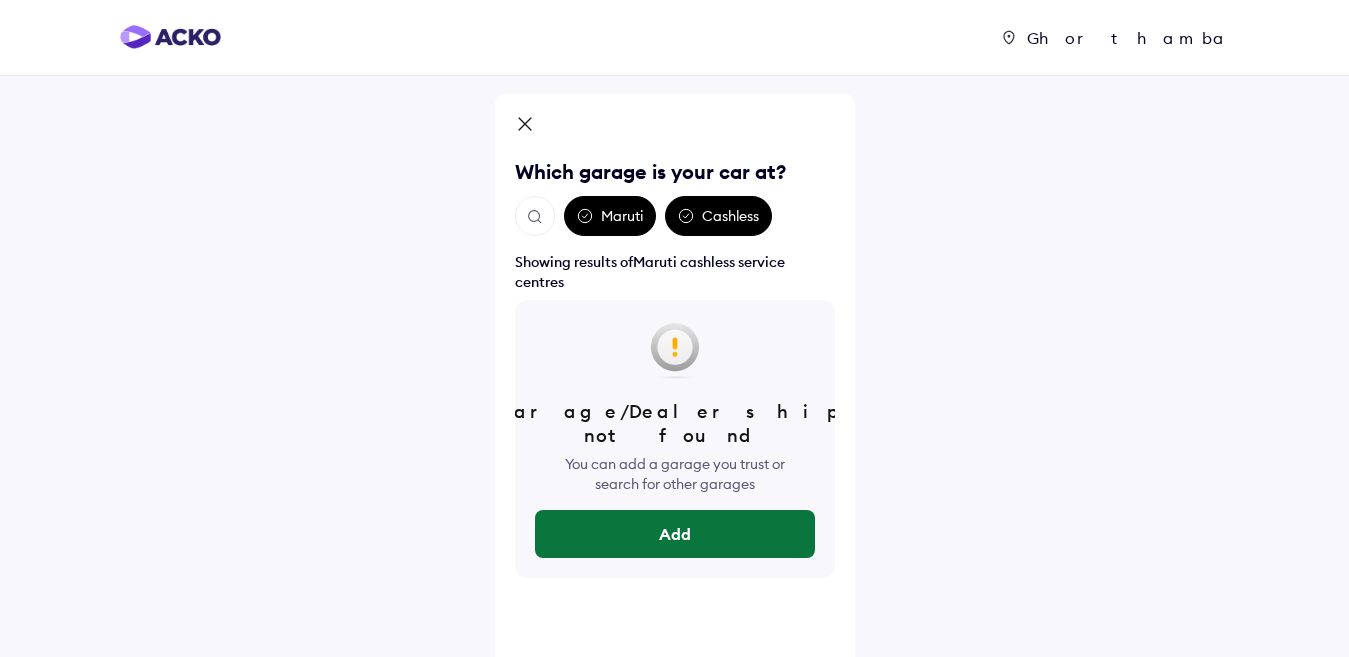 click on "Add" at bounding box center [675, 534] 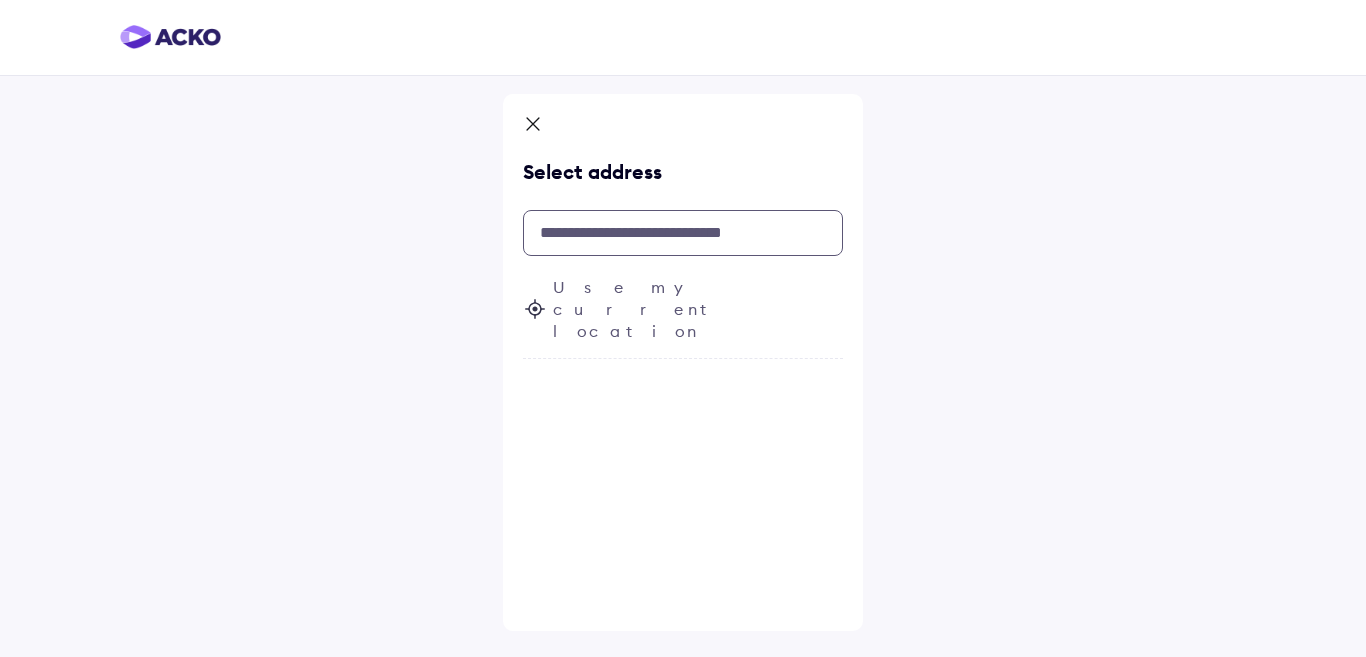 click at bounding box center (683, 233) 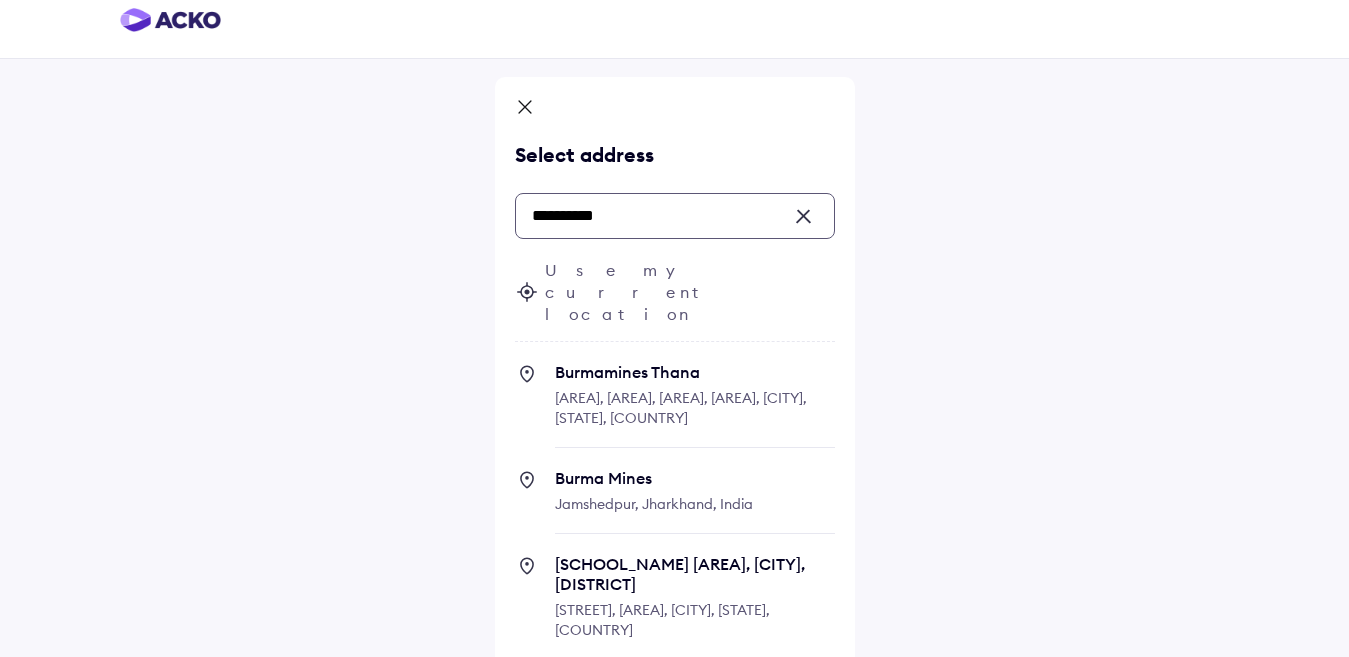 scroll, scrollTop: 0, scrollLeft: 0, axis: both 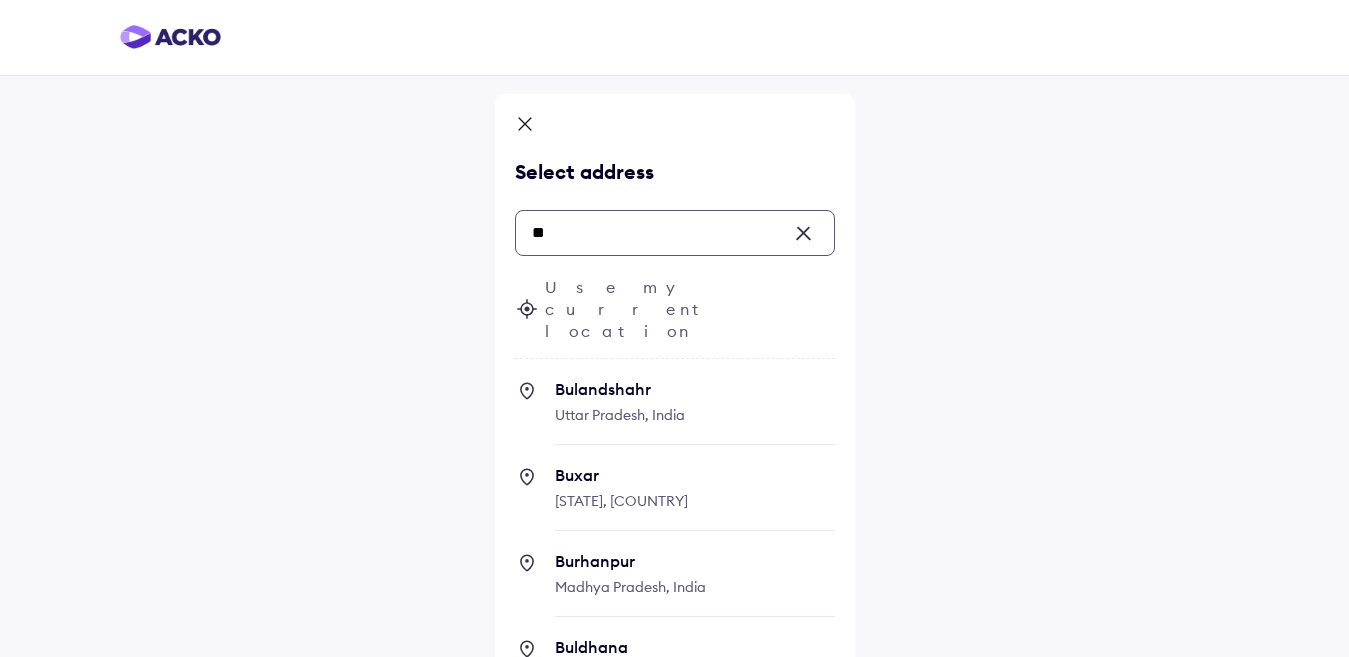 type on "*" 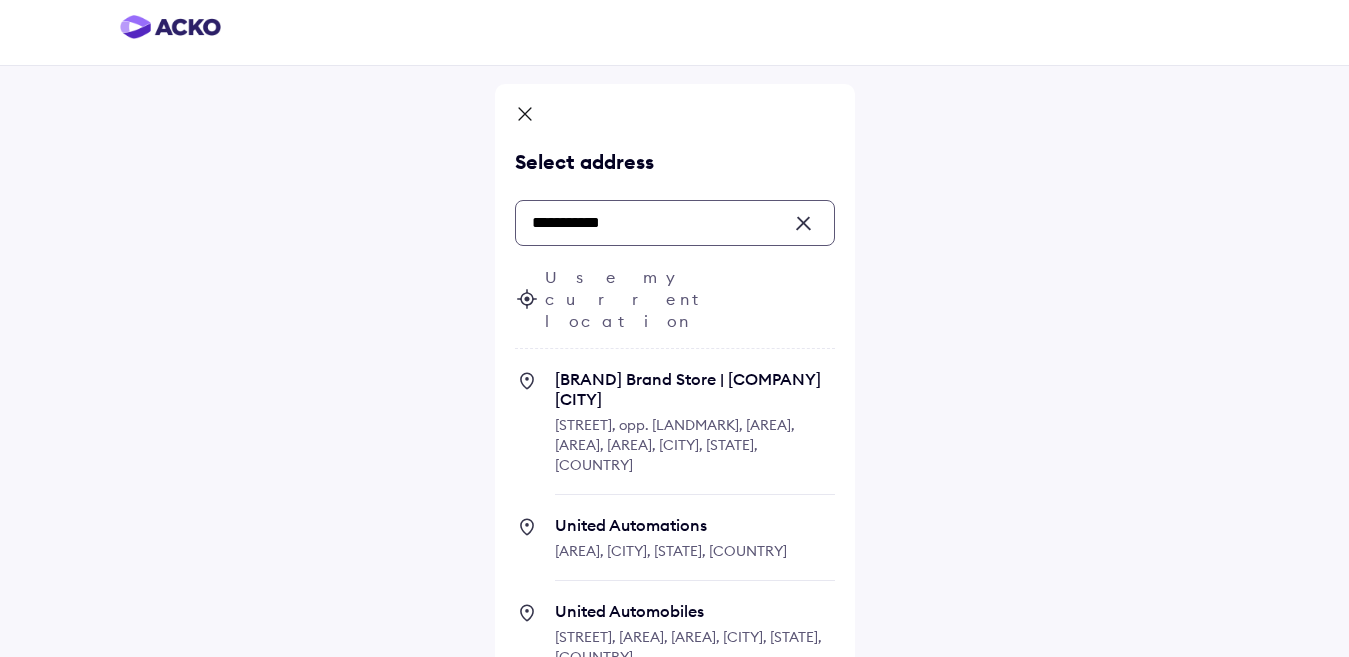 scroll, scrollTop: 0, scrollLeft: 0, axis: both 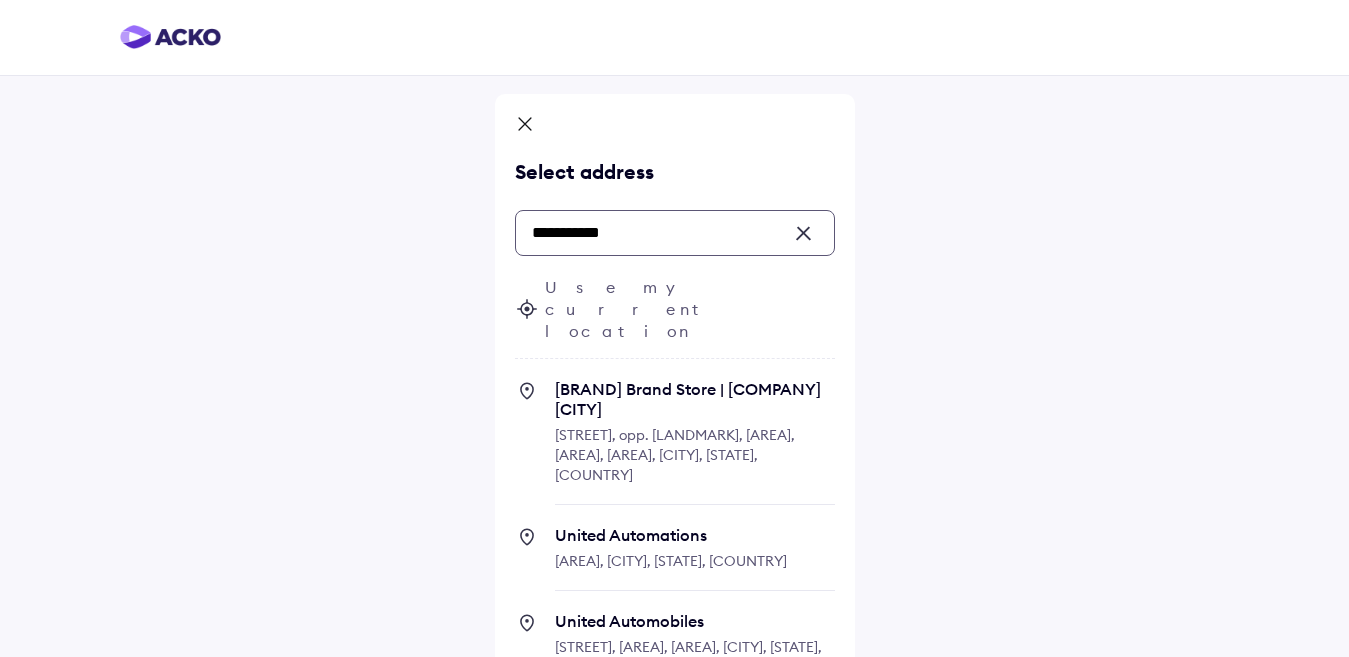 type on "**********" 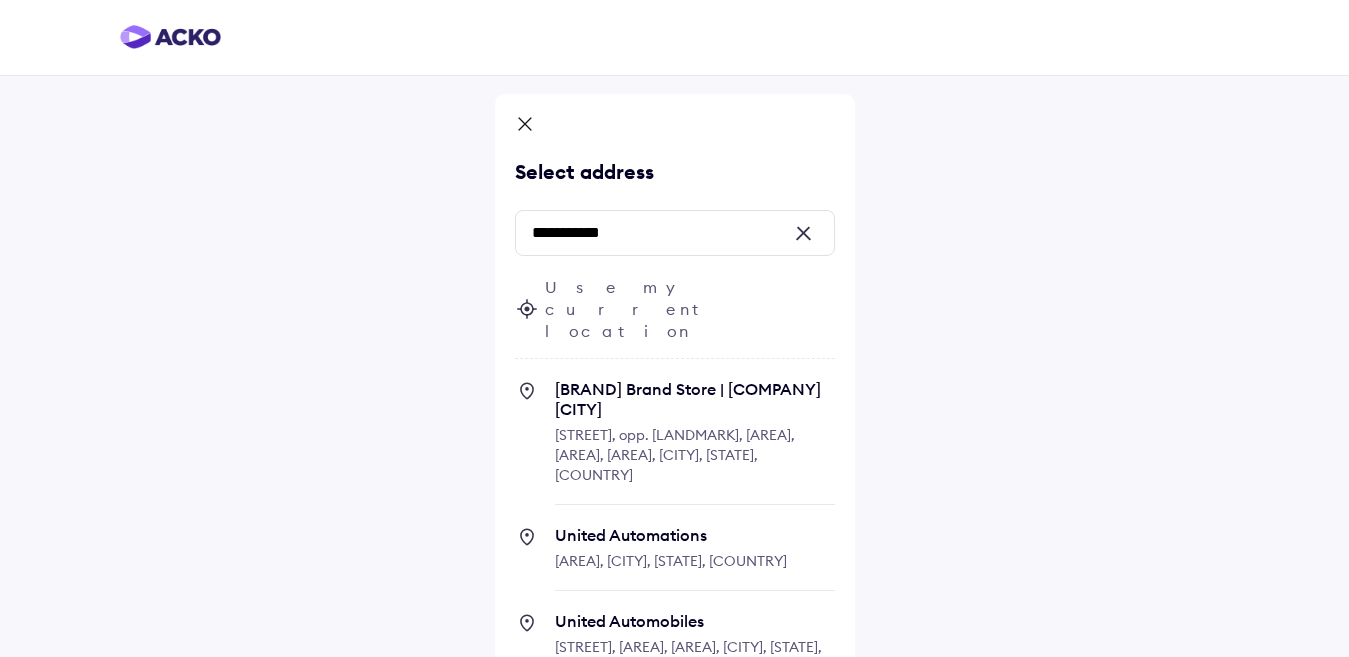 click at bounding box center [810, 234] 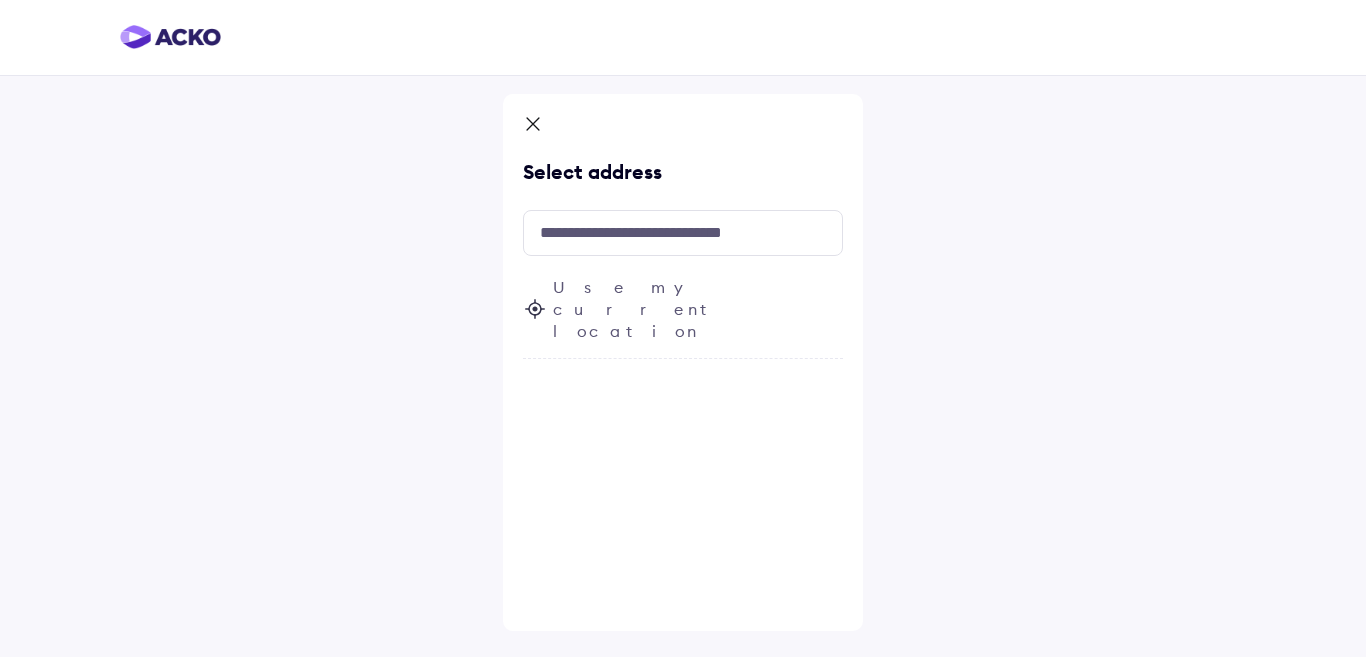 click 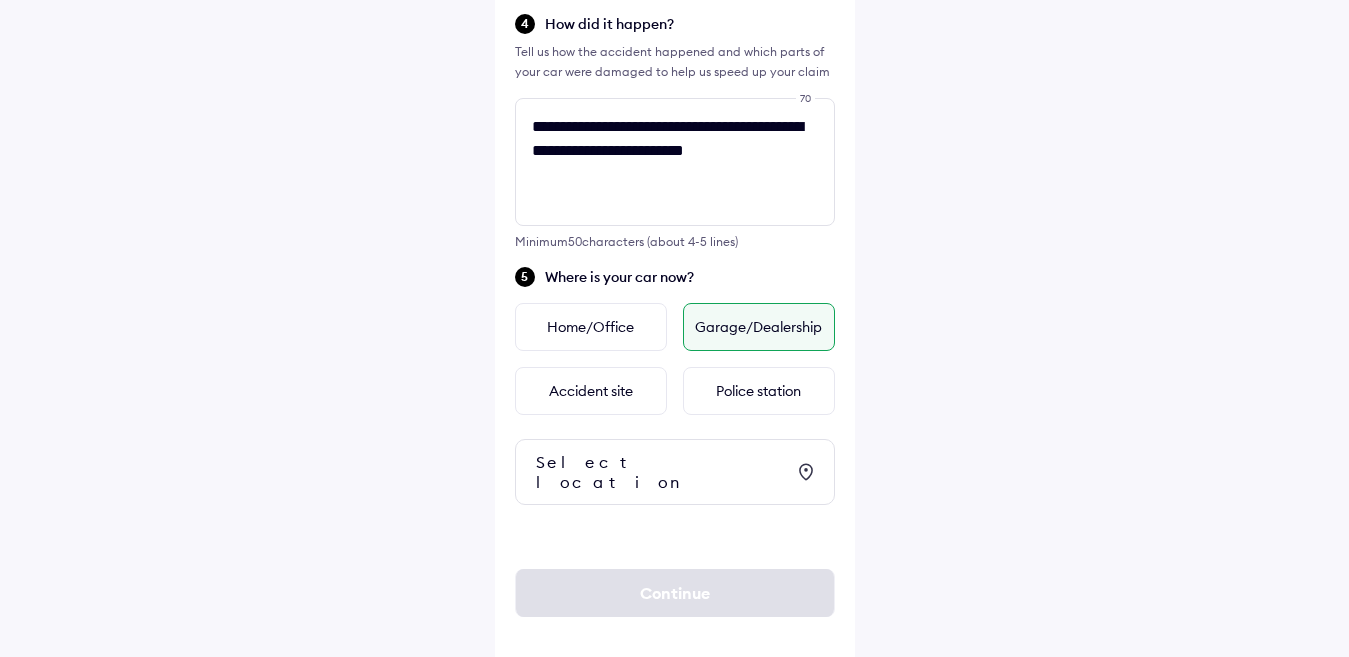 scroll, scrollTop: 866, scrollLeft: 0, axis: vertical 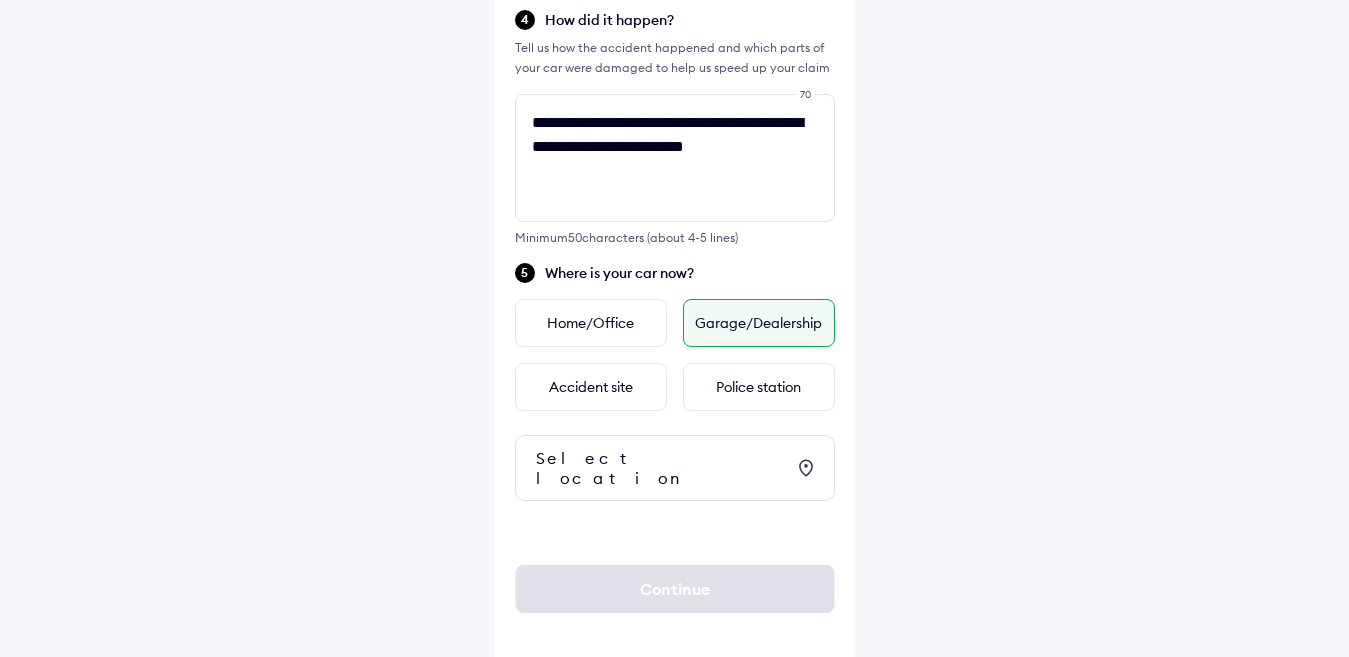 click on "Garage/Dealership" at bounding box center [759, 323] 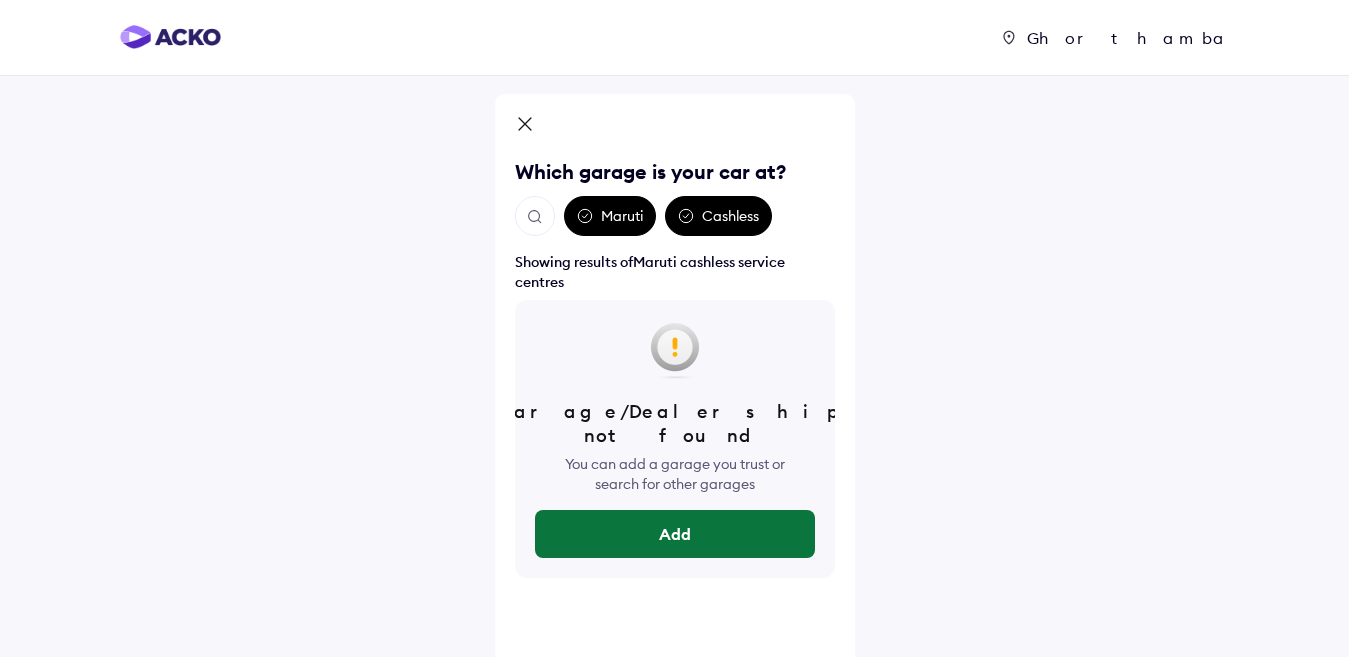 click on "Add" at bounding box center [675, 534] 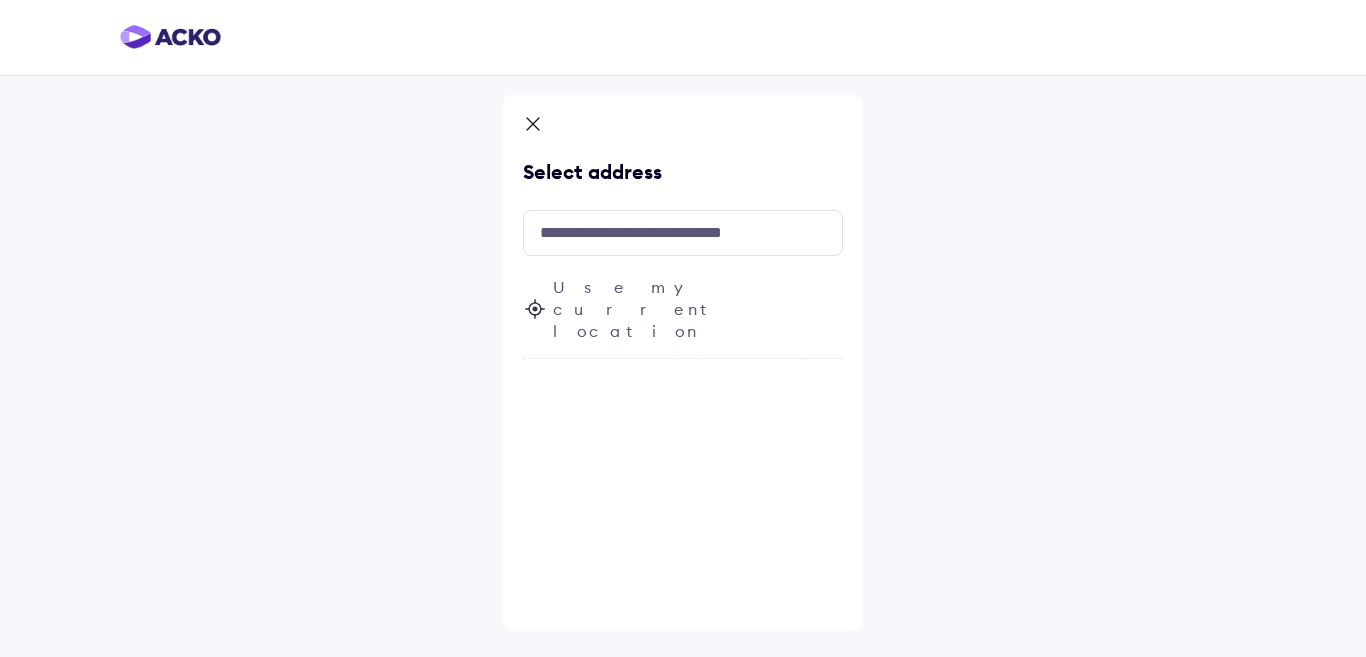 click on "Use my current location" at bounding box center [698, 309] 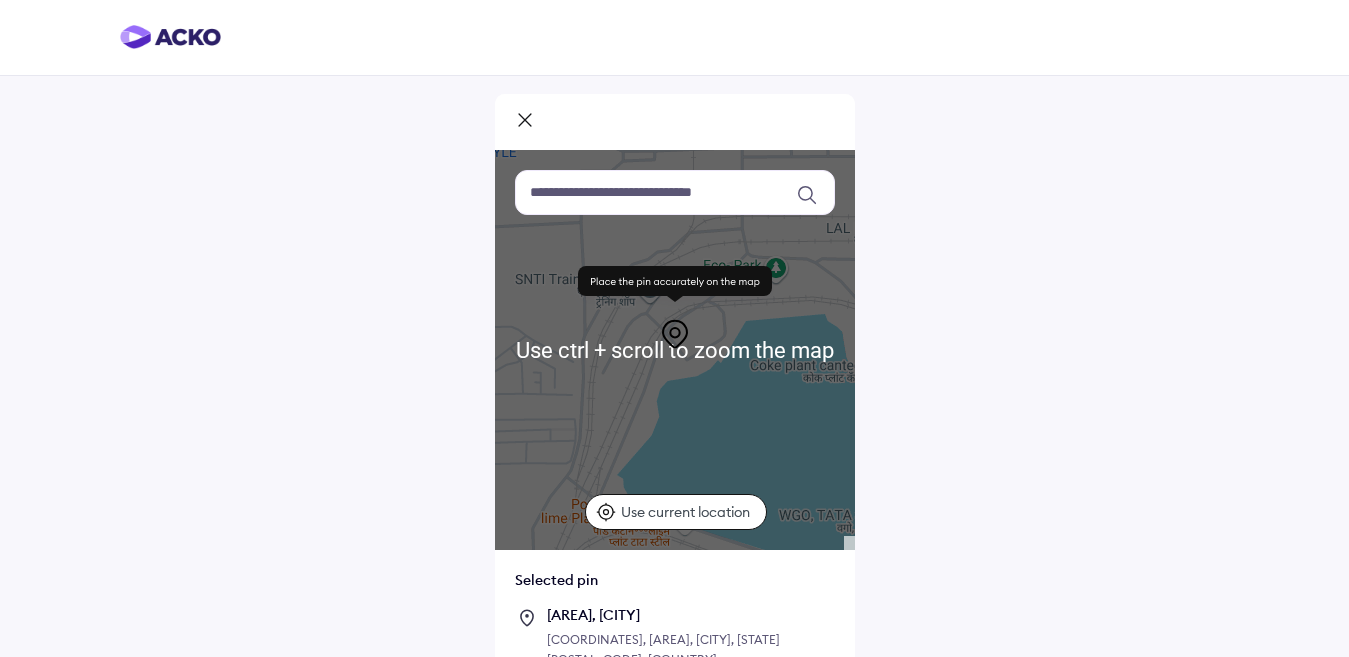 scroll, scrollTop: 100, scrollLeft: 0, axis: vertical 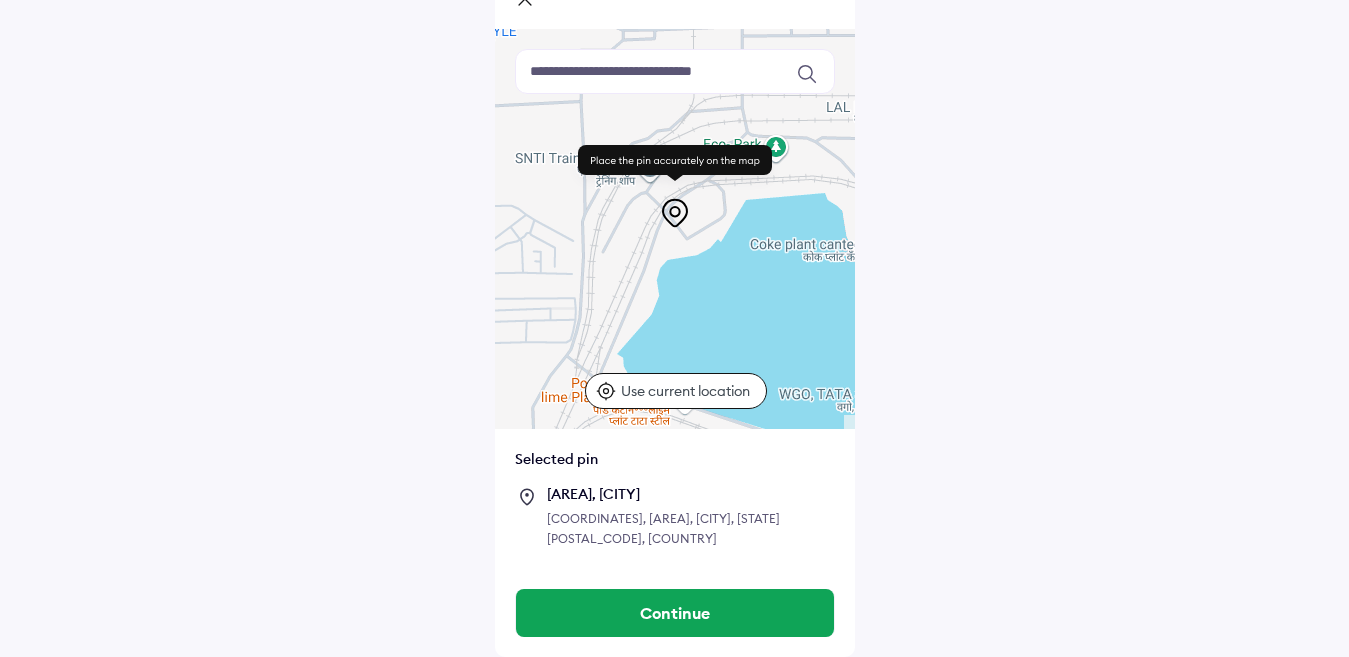 click 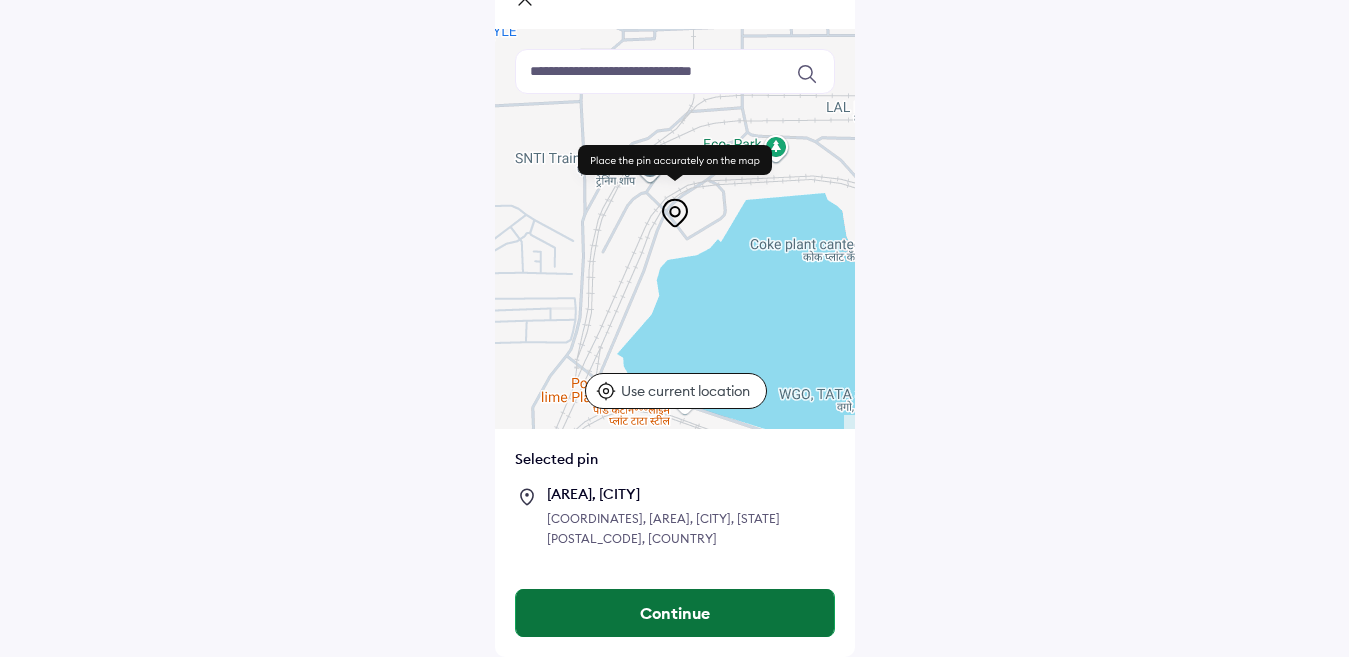 click on "Continue" at bounding box center [675, 613] 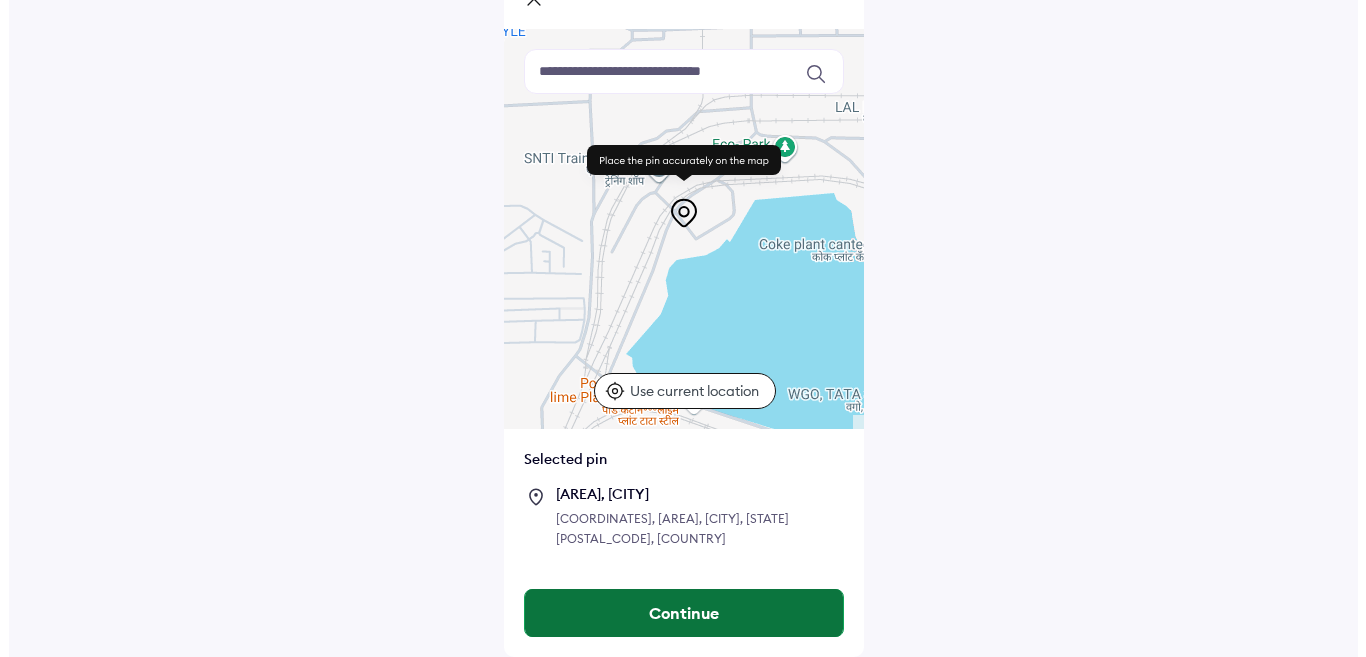 scroll, scrollTop: 0, scrollLeft: 0, axis: both 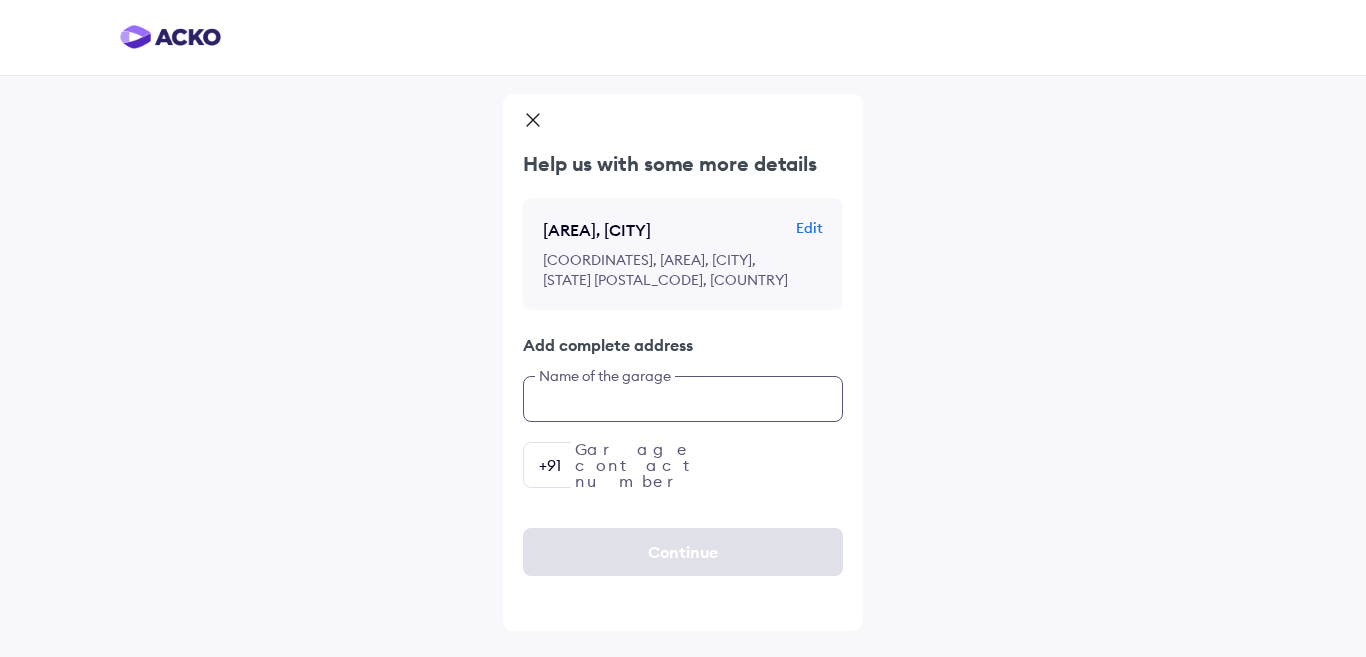 click at bounding box center [683, 399] 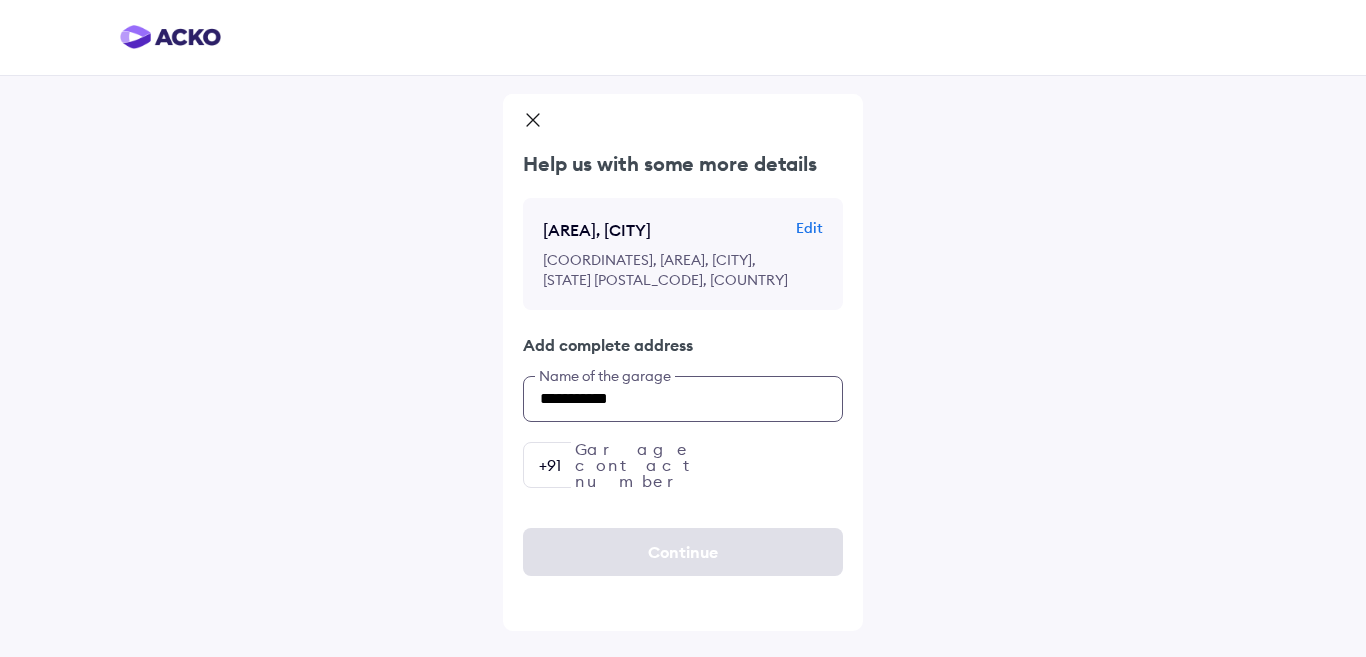type on "**********" 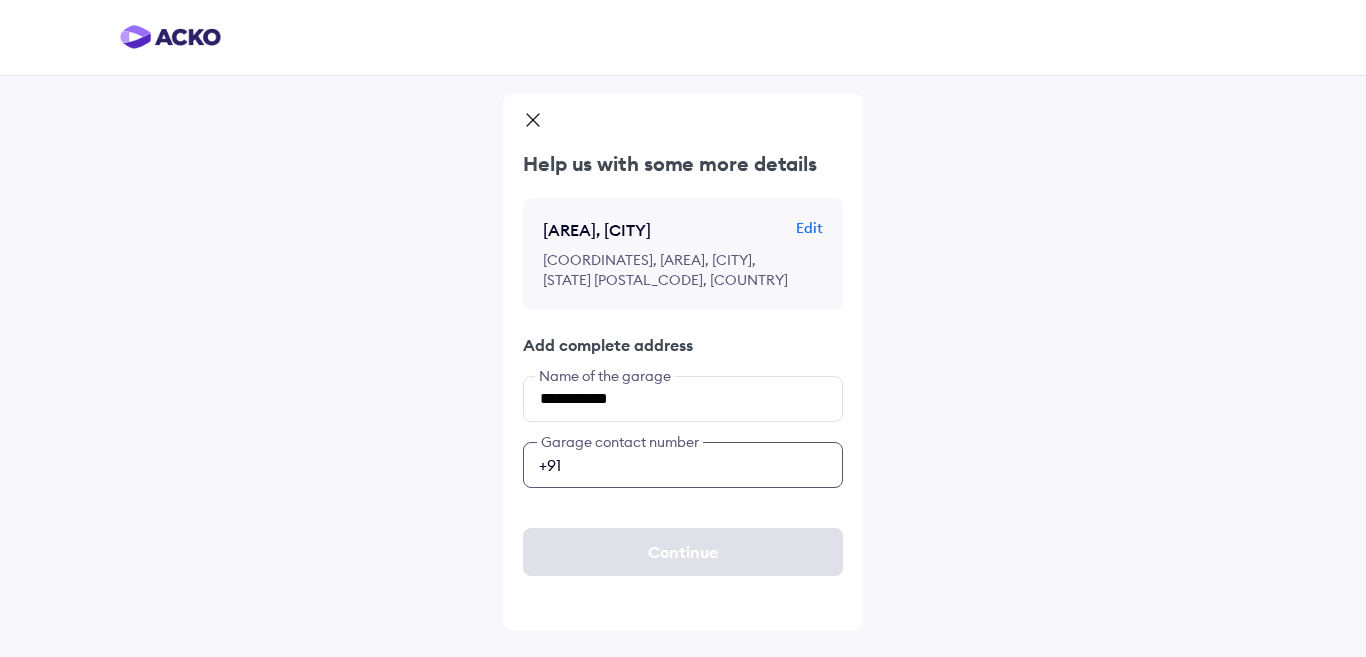 click at bounding box center (683, 465) 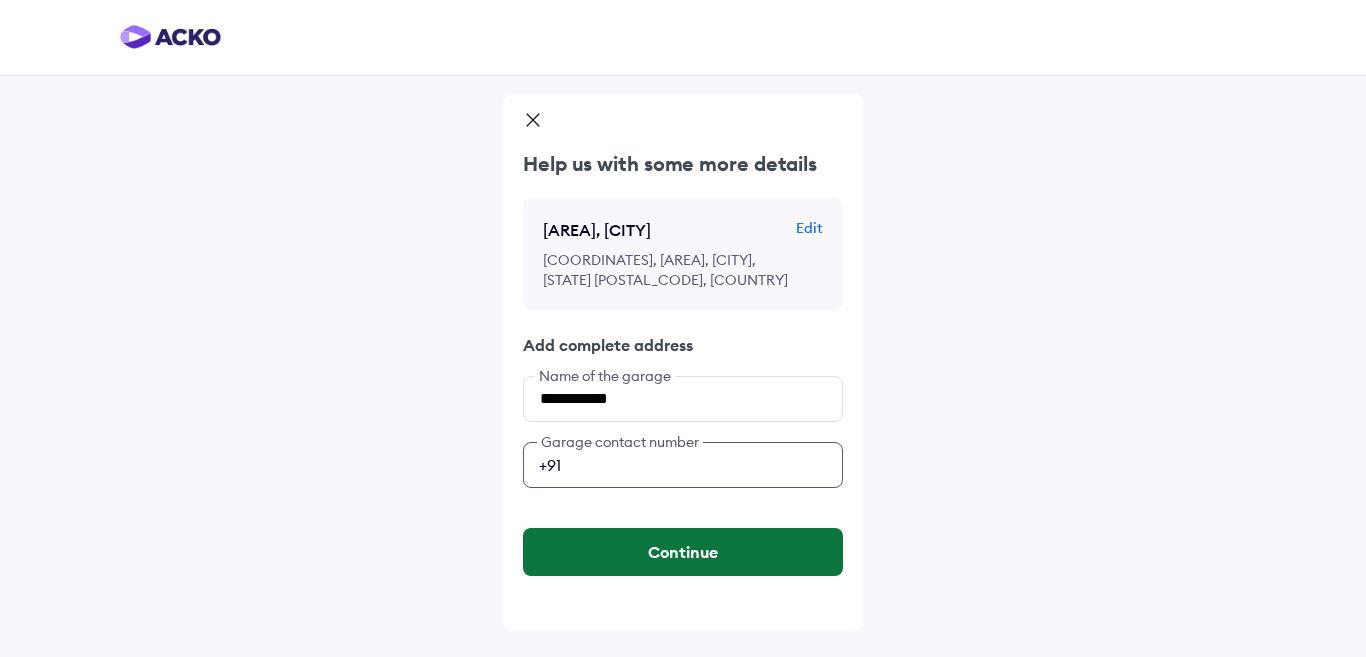 type on "**********" 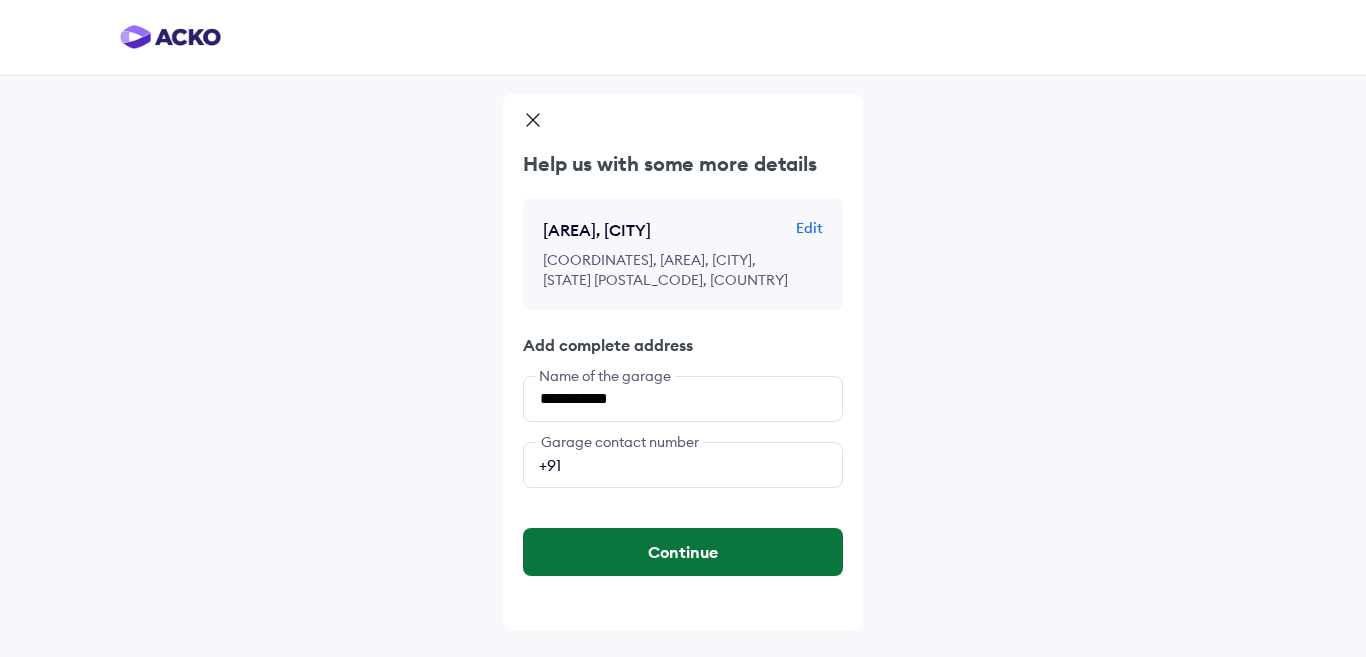 click on "Continue" at bounding box center (683, 552) 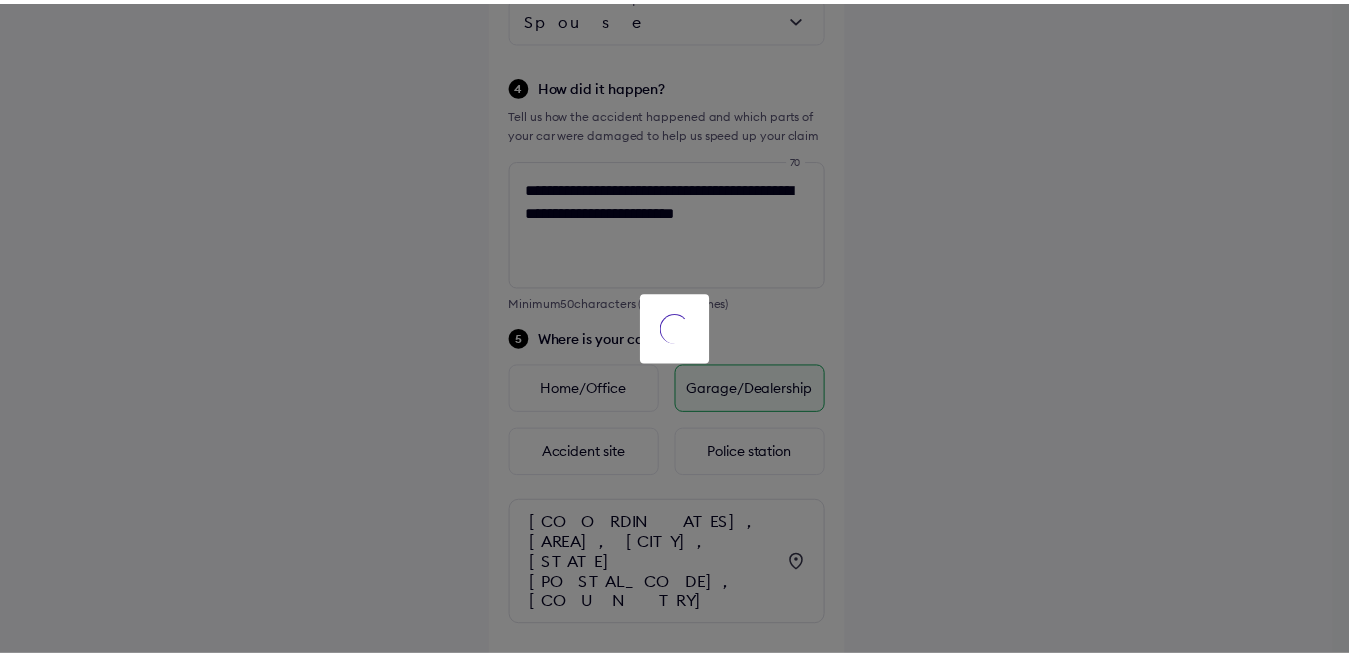 scroll, scrollTop: 827, scrollLeft: 0, axis: vertical 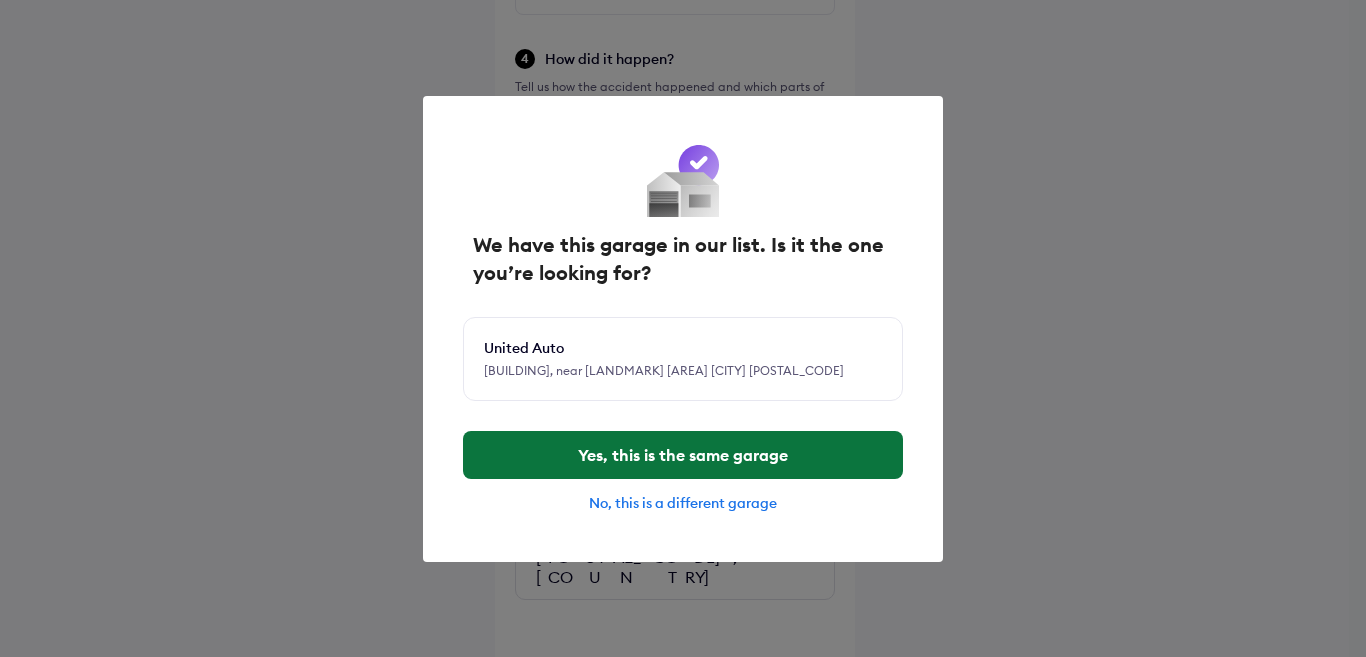 click on "Yes, this is the same garage" at bounding box center (683, 455) 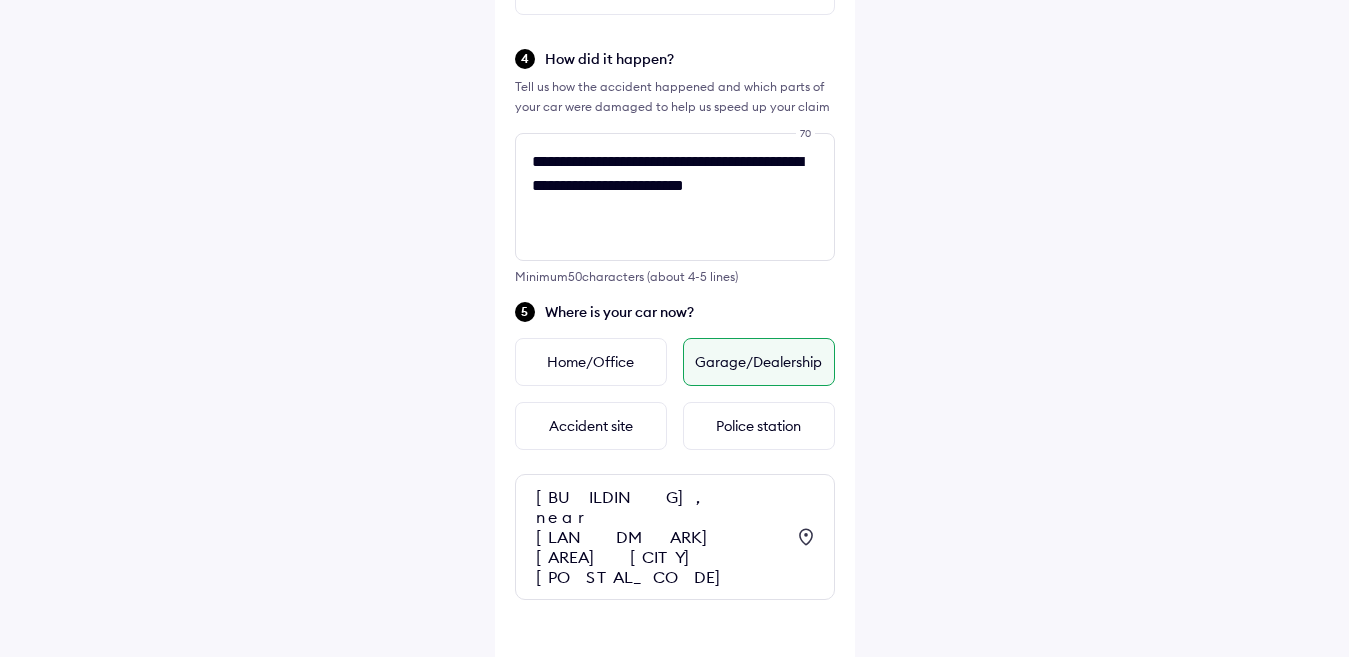 scroll, scrollTop: 902, scrollLeft: 0, axis: vertical 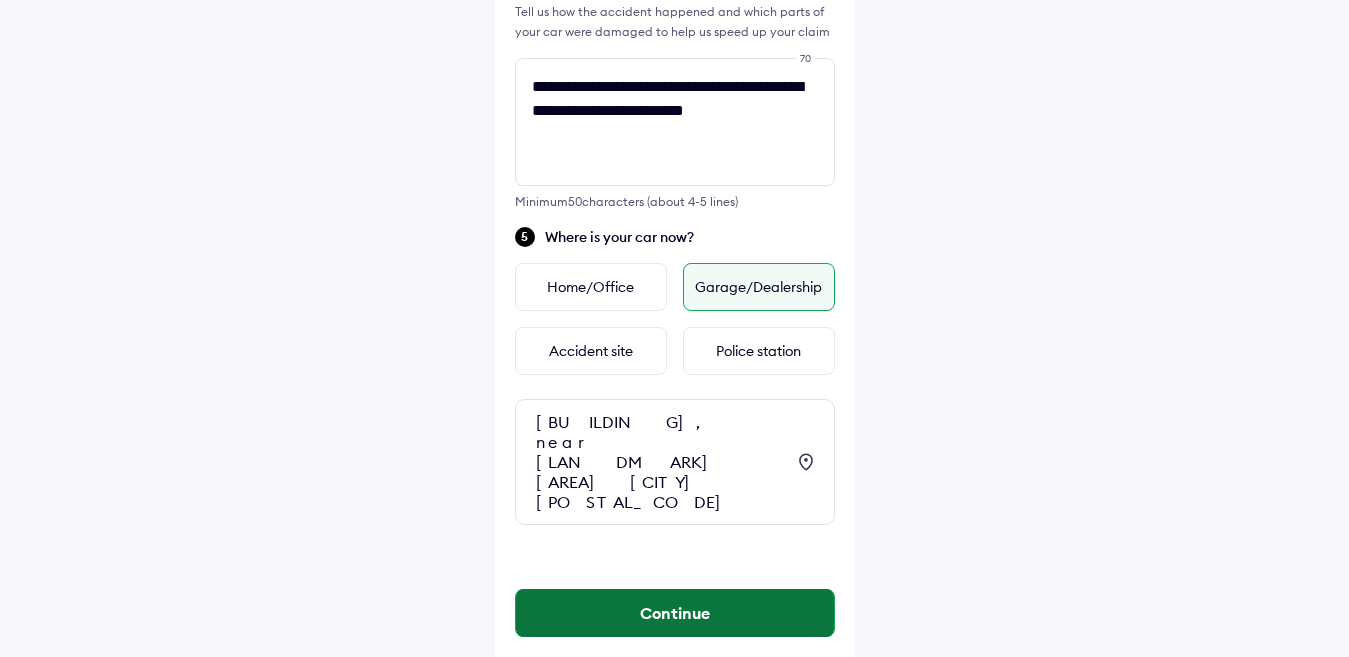 click on "Continue" at bounding box center (675, 613) 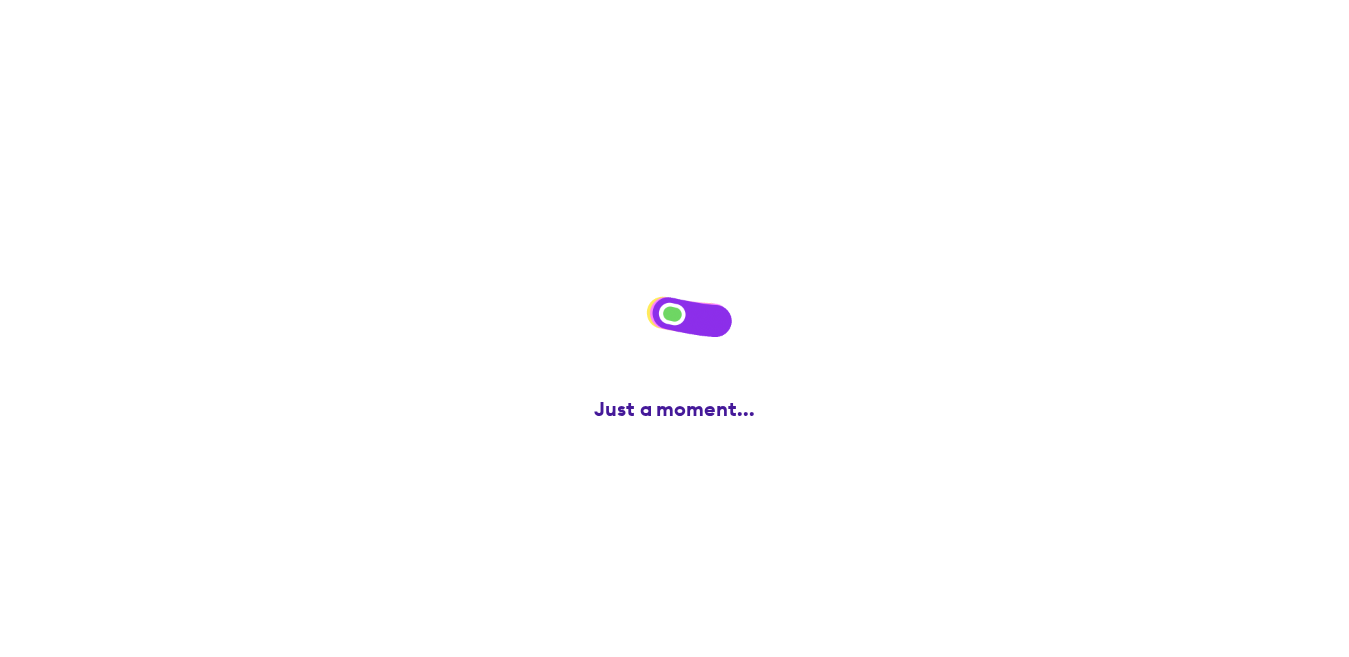 scroll, scrollTop: 0, scrollLeft: 0, axis: both 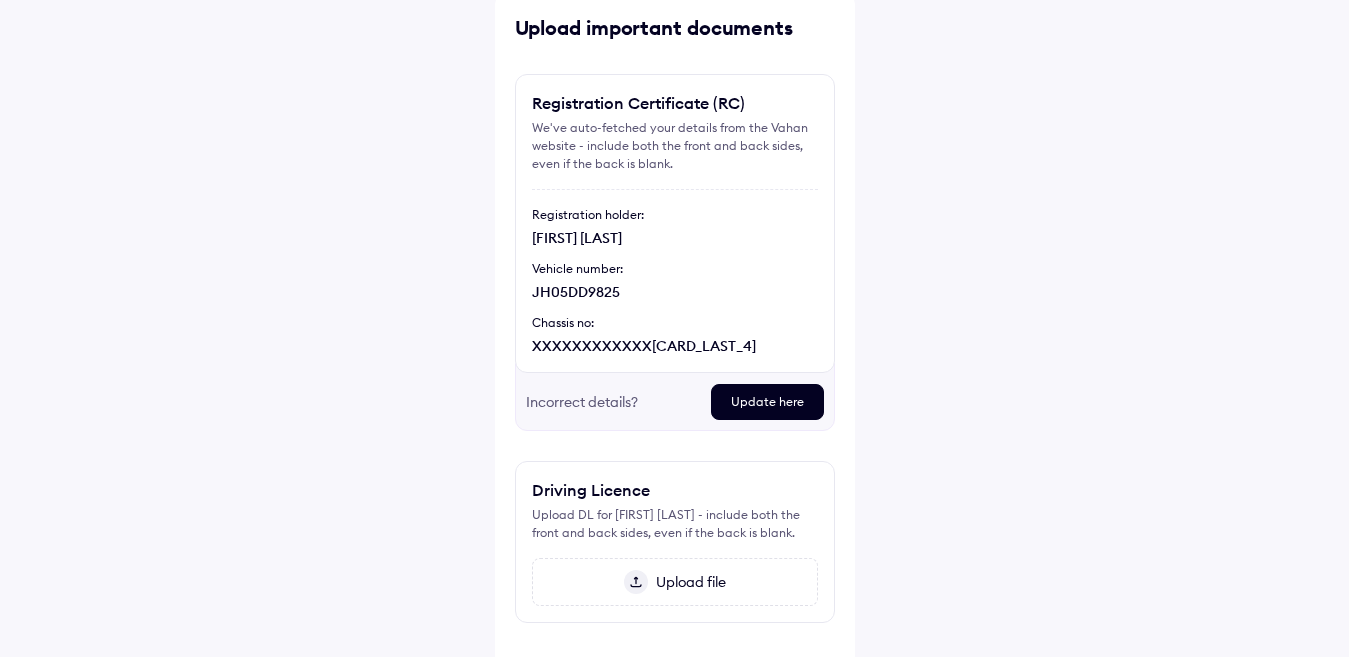 click on "Update here" at bounding box center [767, 402] 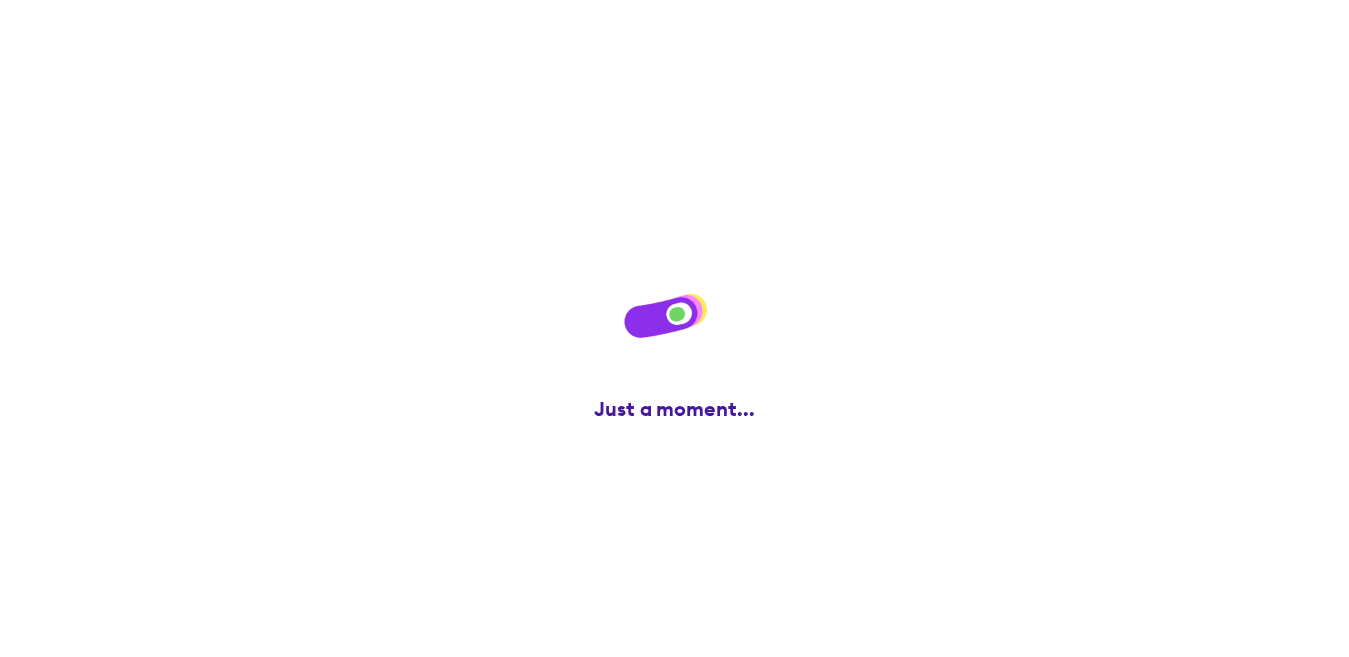 scroll, scrollTop: 0, scrollLeft: 0, axis: both 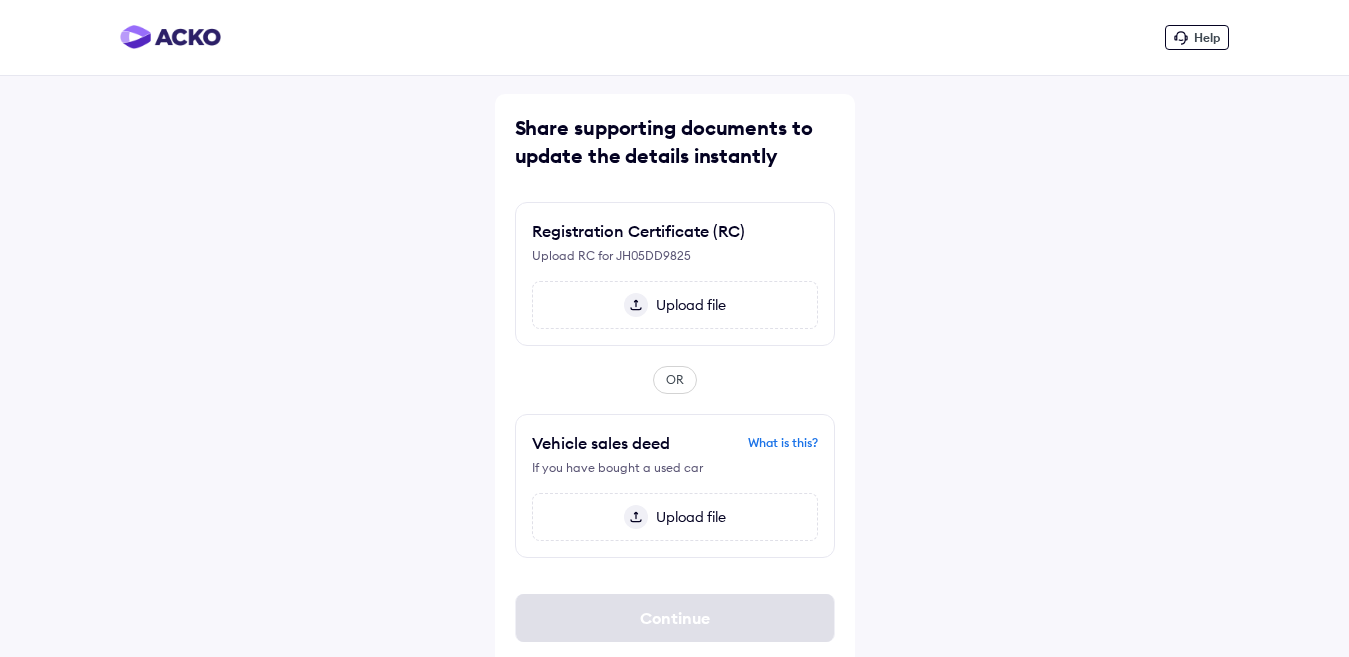 click on "Upload file" at bounding box center (687, 305) 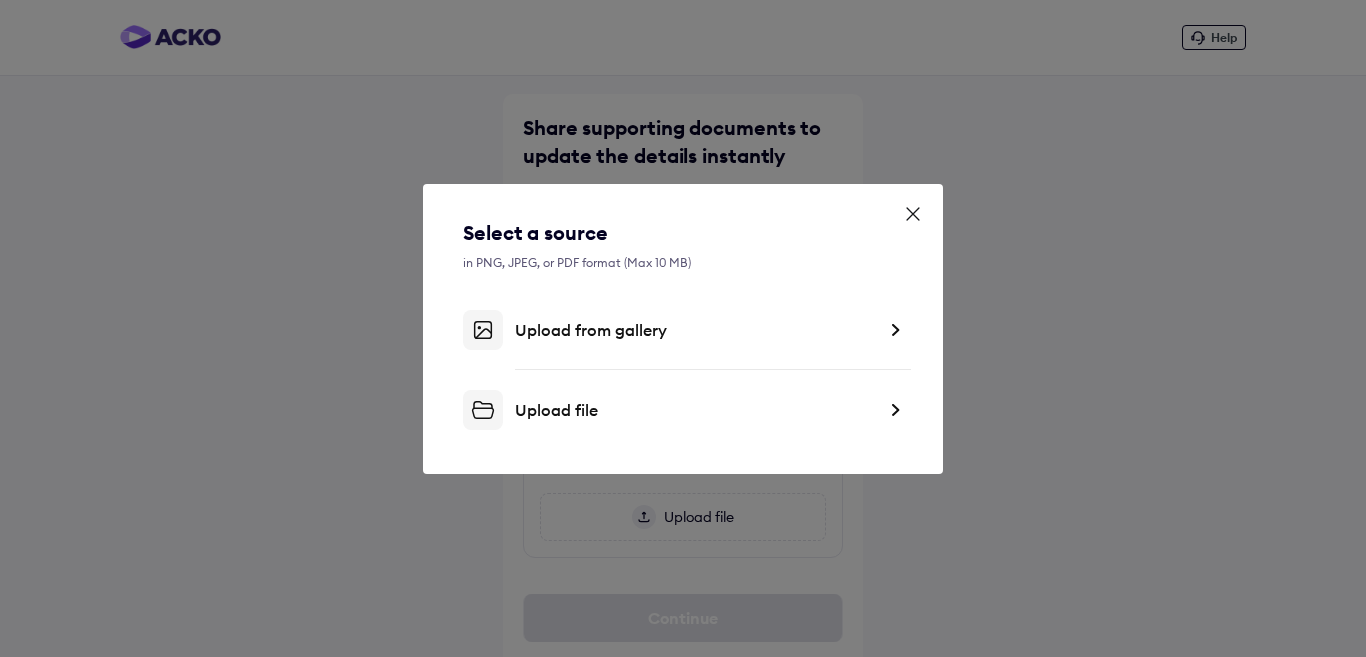 click at bounding box center [895, 330] 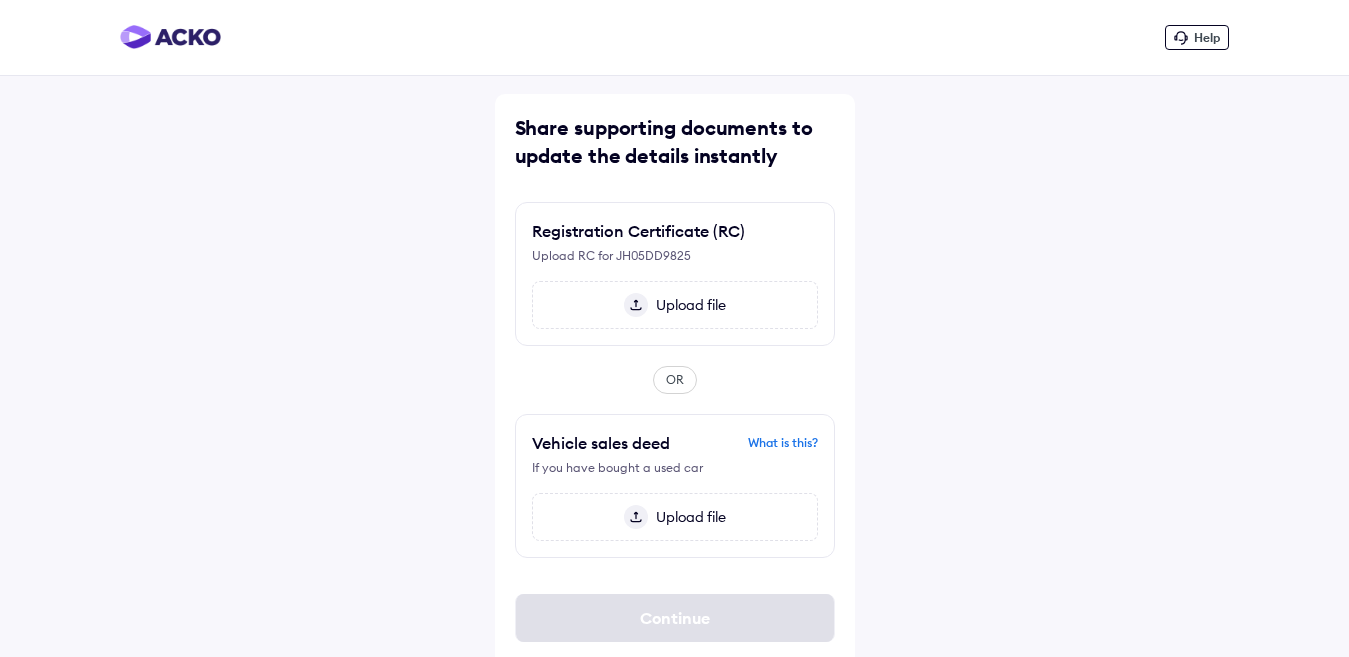 click on "Upload file" at bounding box center [687, 305] 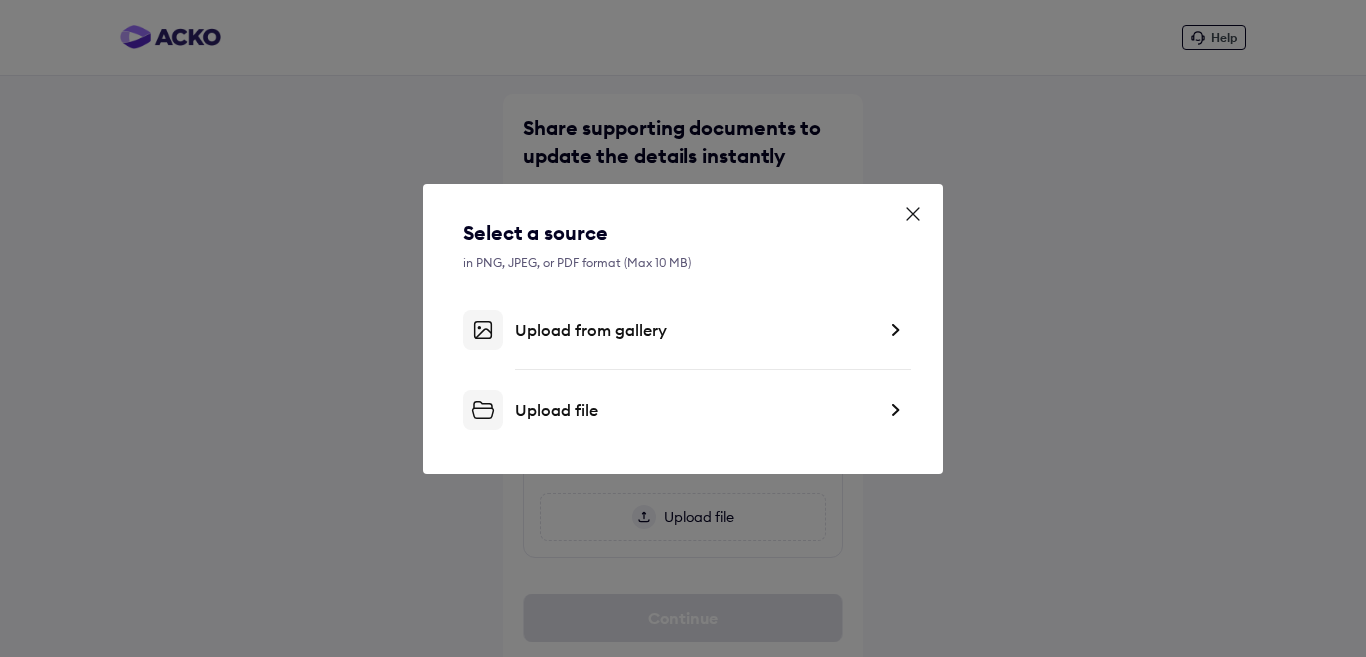 click at bounding box center (895, 330) 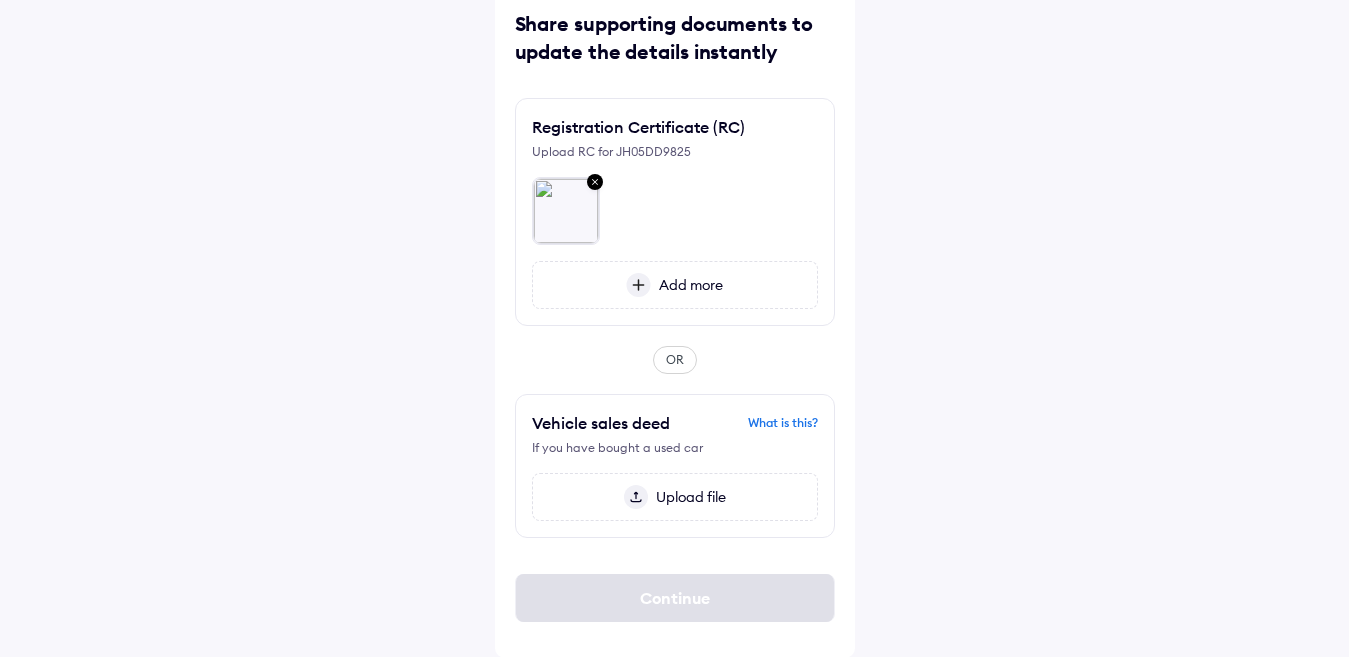 scroll, scrollTop: 105, scrollLeft: 0, axis: vertical 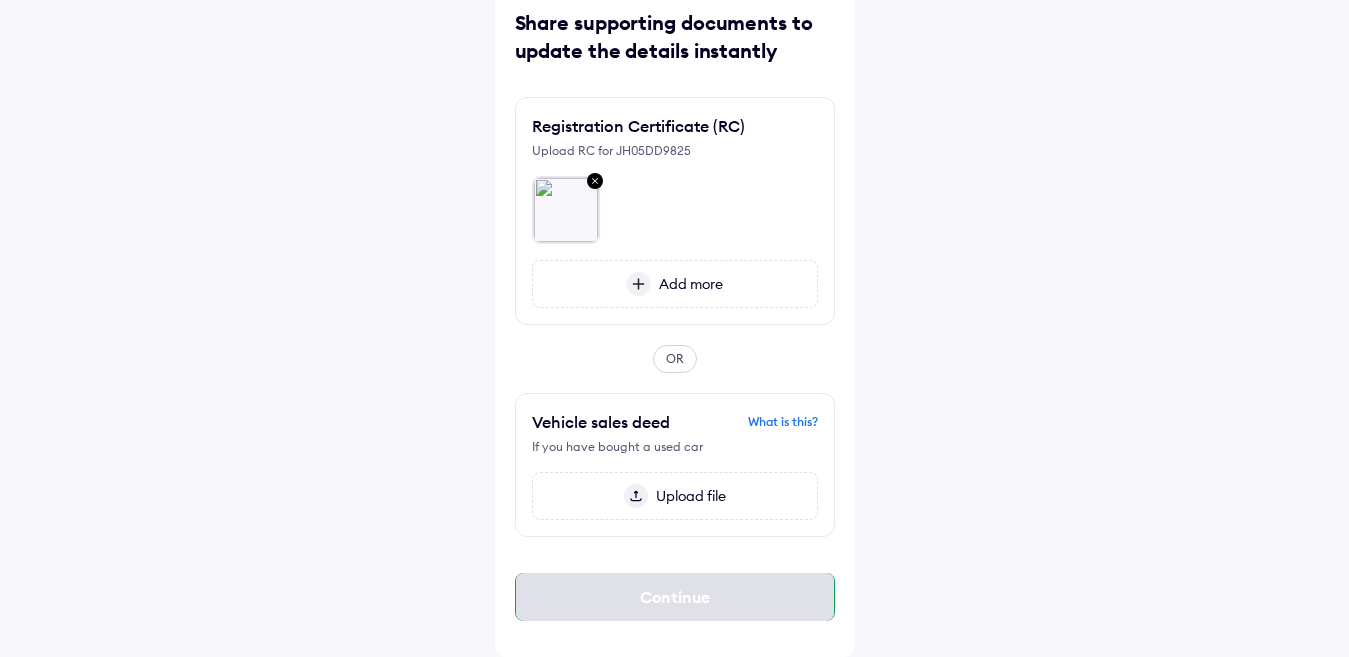 click on "Continue" at bounding box center (675, 597) 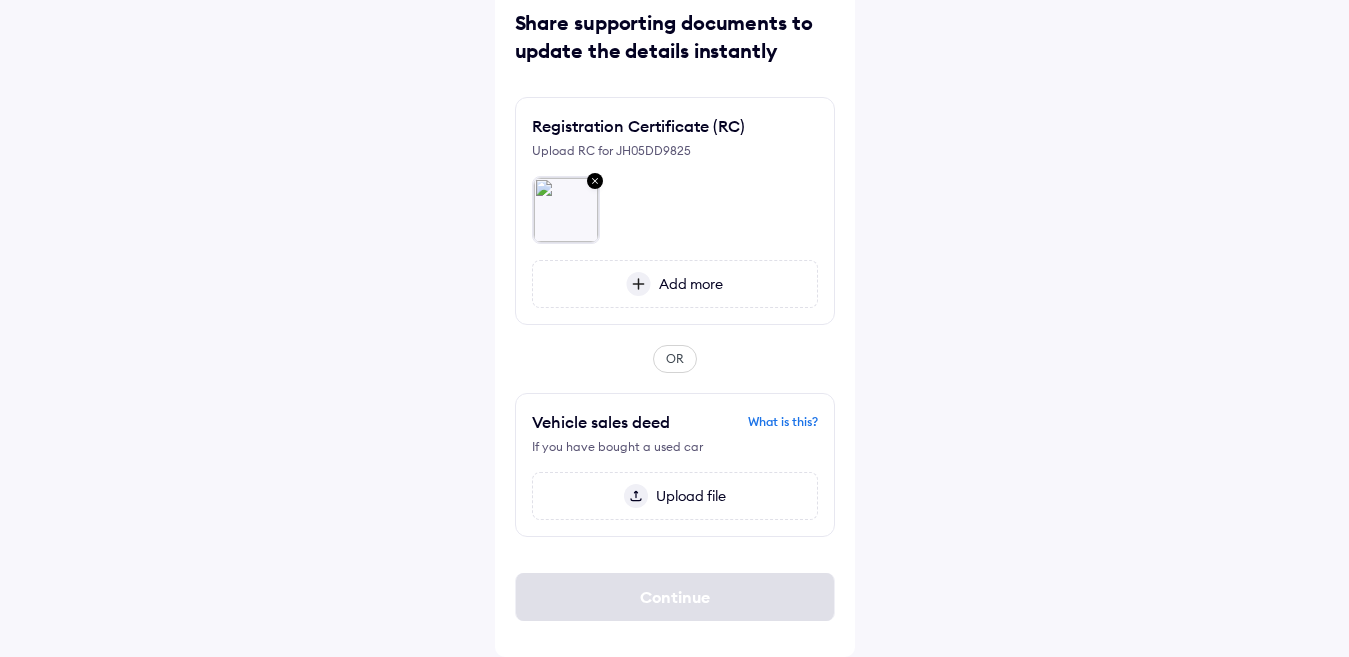 click on "Add more" at bounding box center [687, 284] 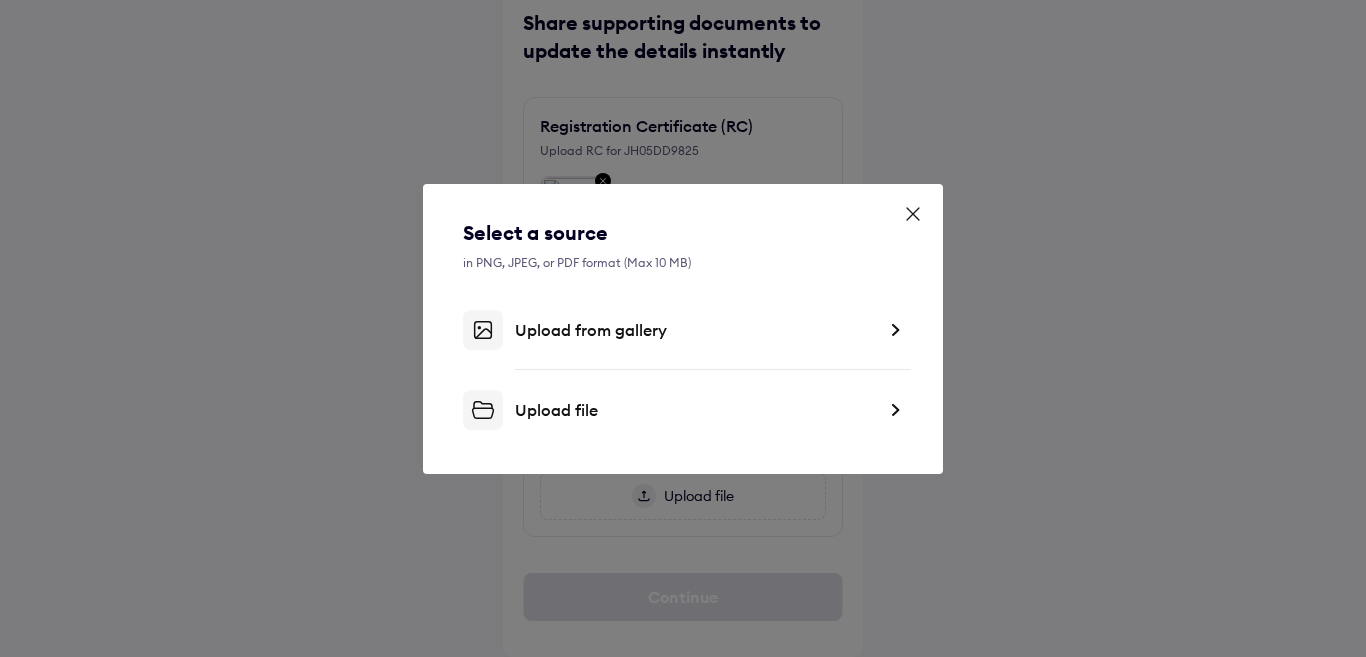 click 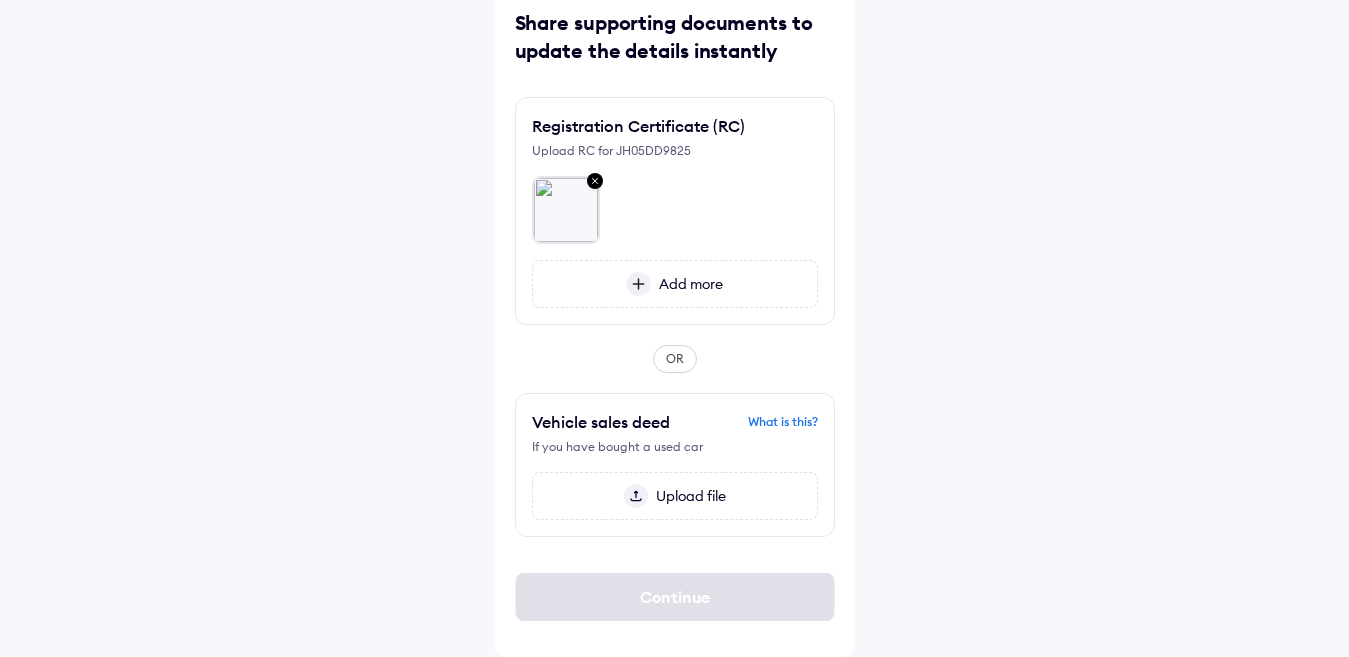 click on "What is this?" at bounding box center (783, 422) 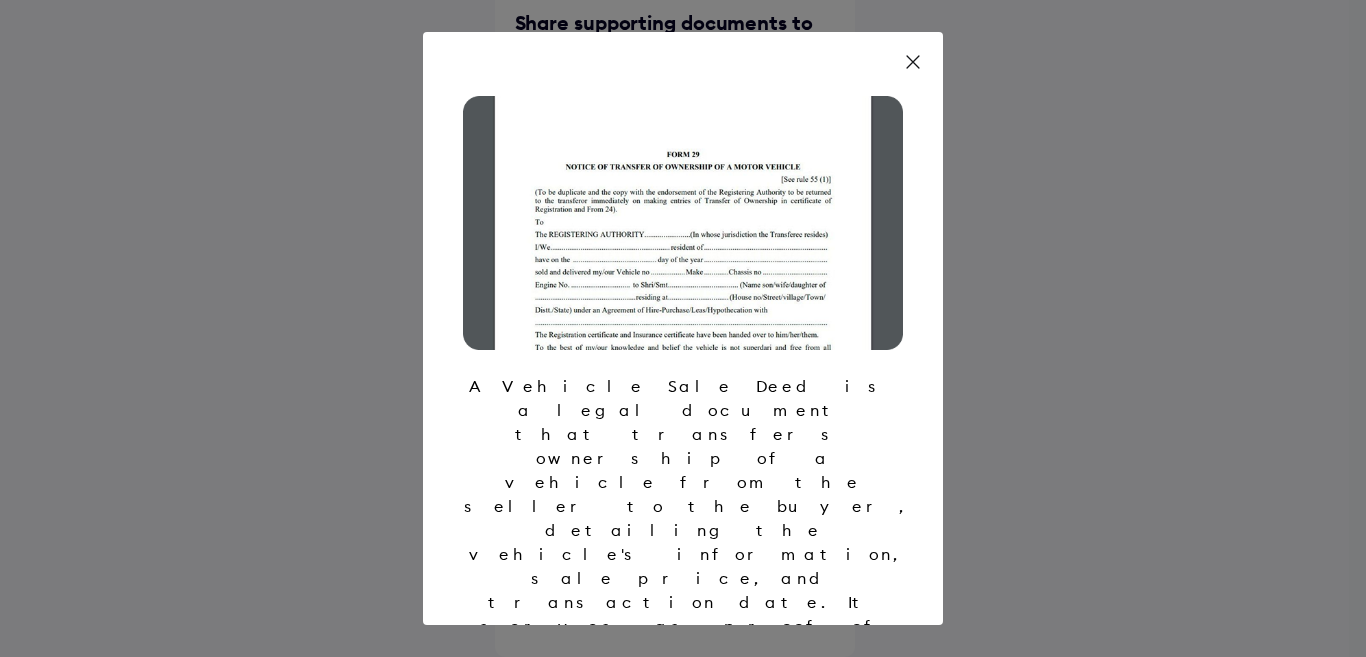 click on "Got it" at bounding box center (683, 746) 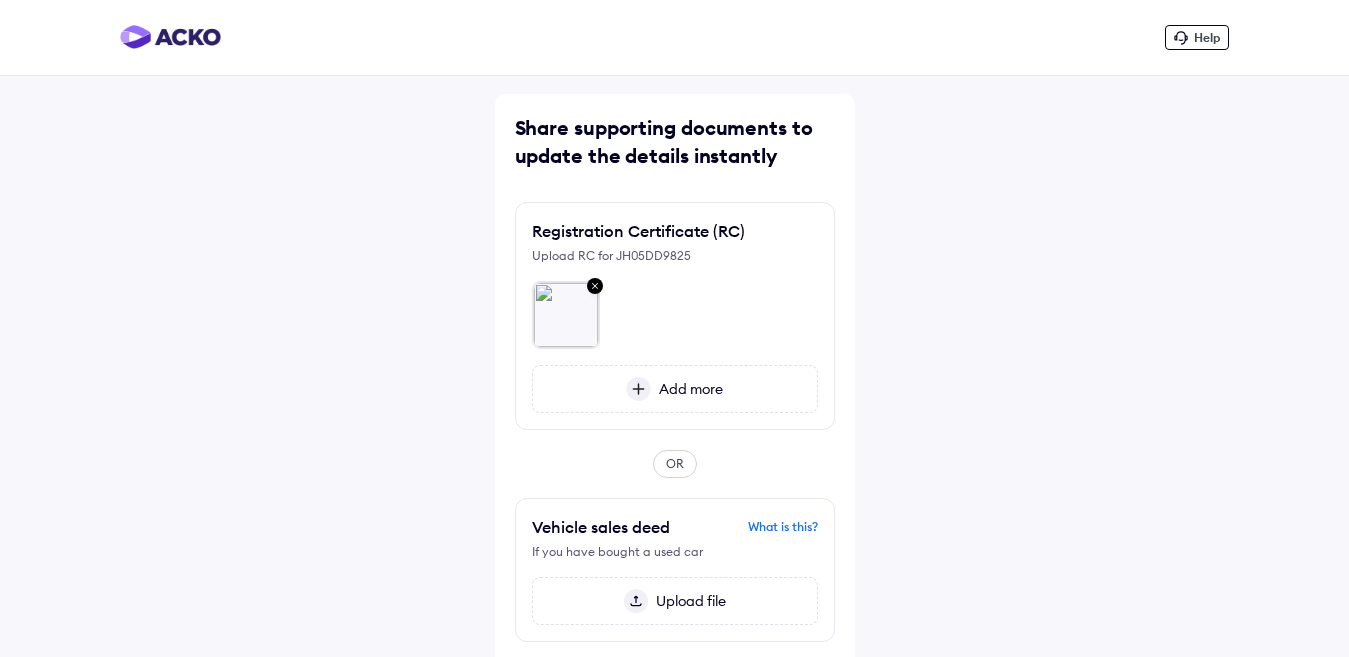 scroll, scrollTop: 105, scrollLeft: 0, axis: vertical 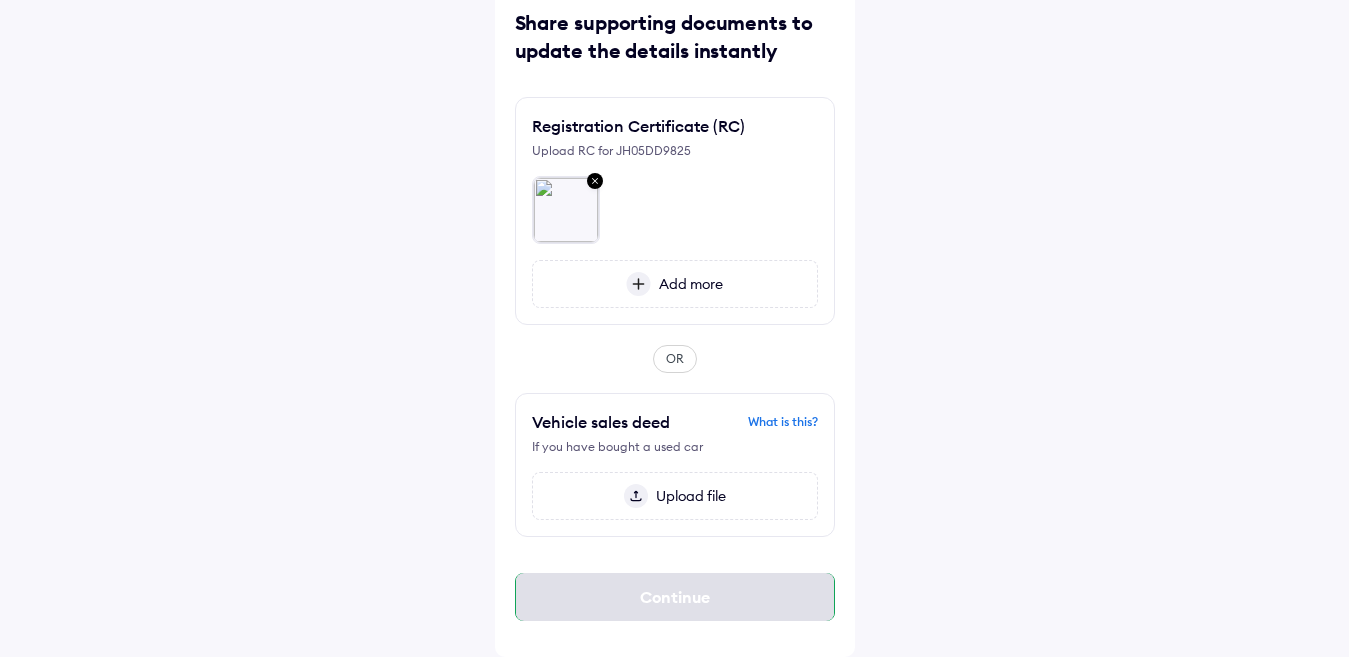 click on "Continue" at bounding box center (675, 597) 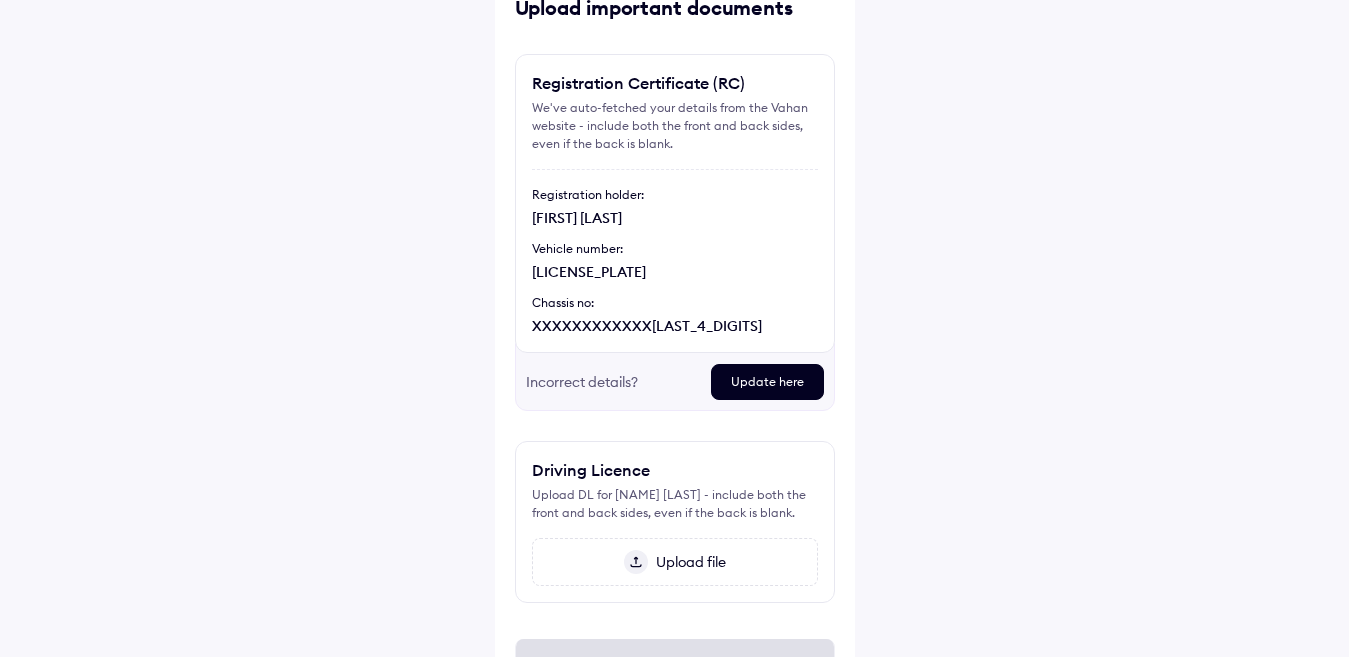 scroll, scrollTop: 220, scrollLeft: 0, axis: vertical 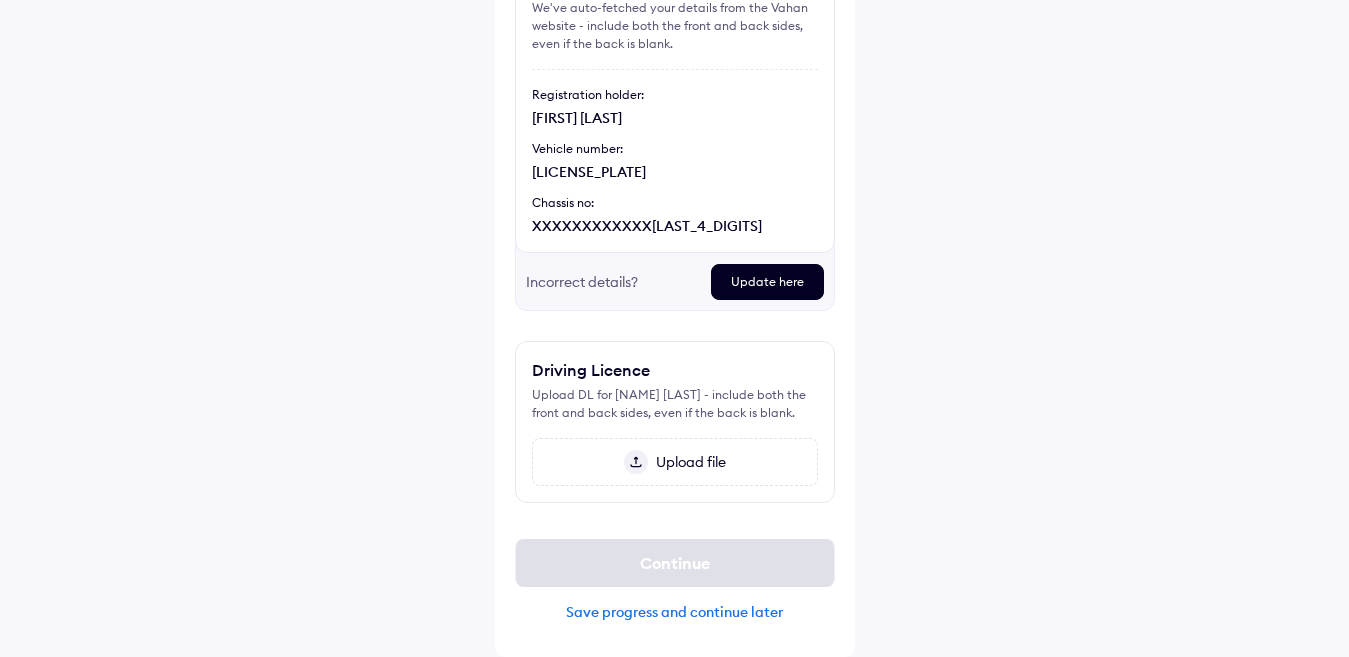 click on "Upload file" at bounding box center [687, 462] 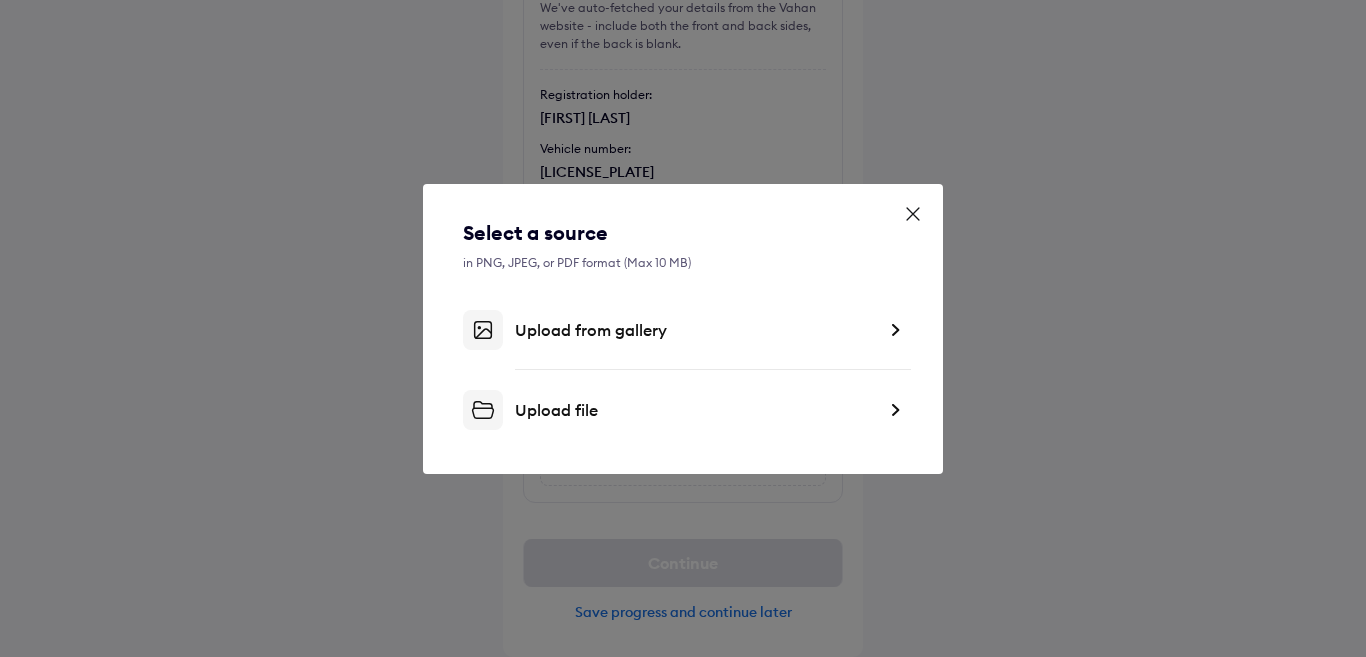 click on "Upload from gallery" at bounding box center (695, 330) 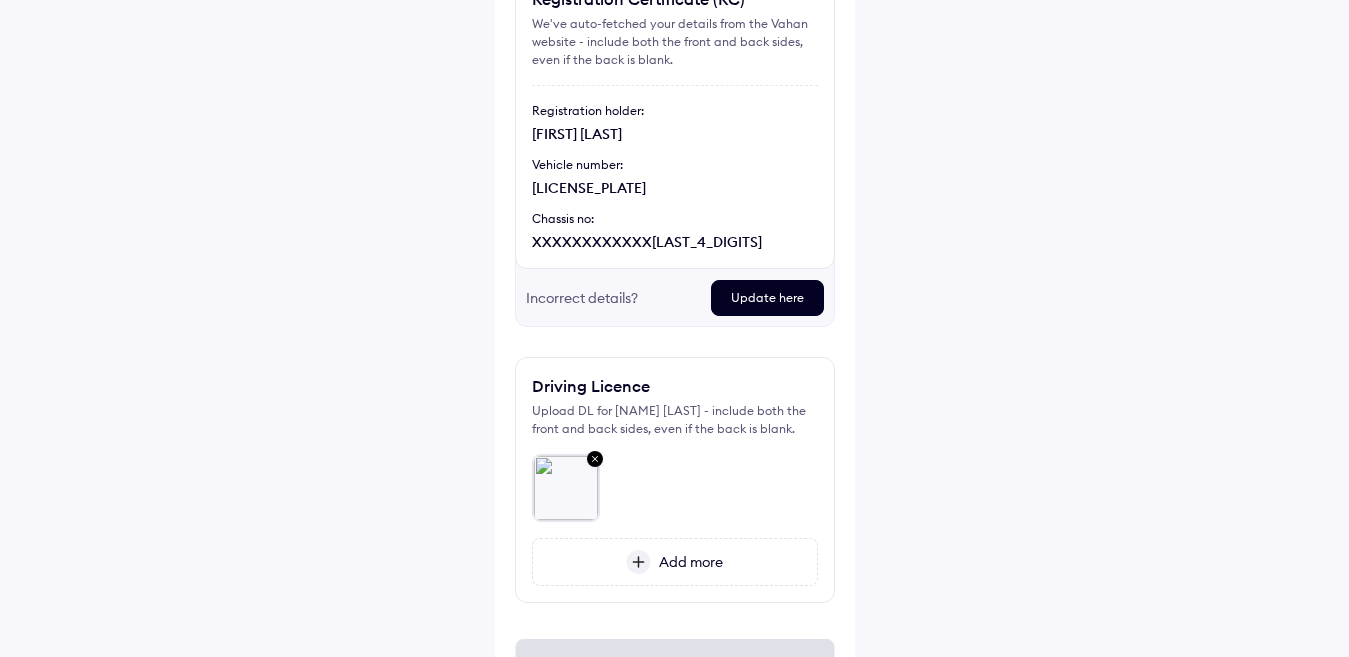 scroll, scrollTop: 104, scrollLeft: 0, axis: vertical 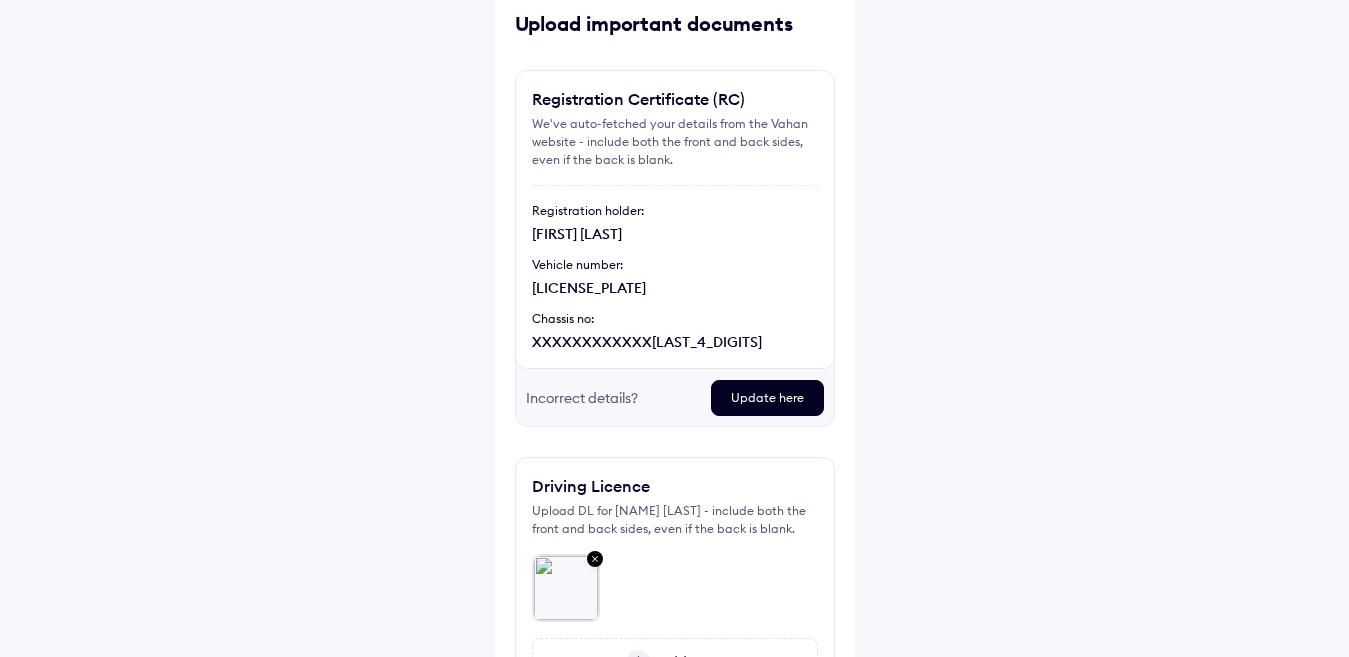 click on "Update here" at bounding box center (767, 398) 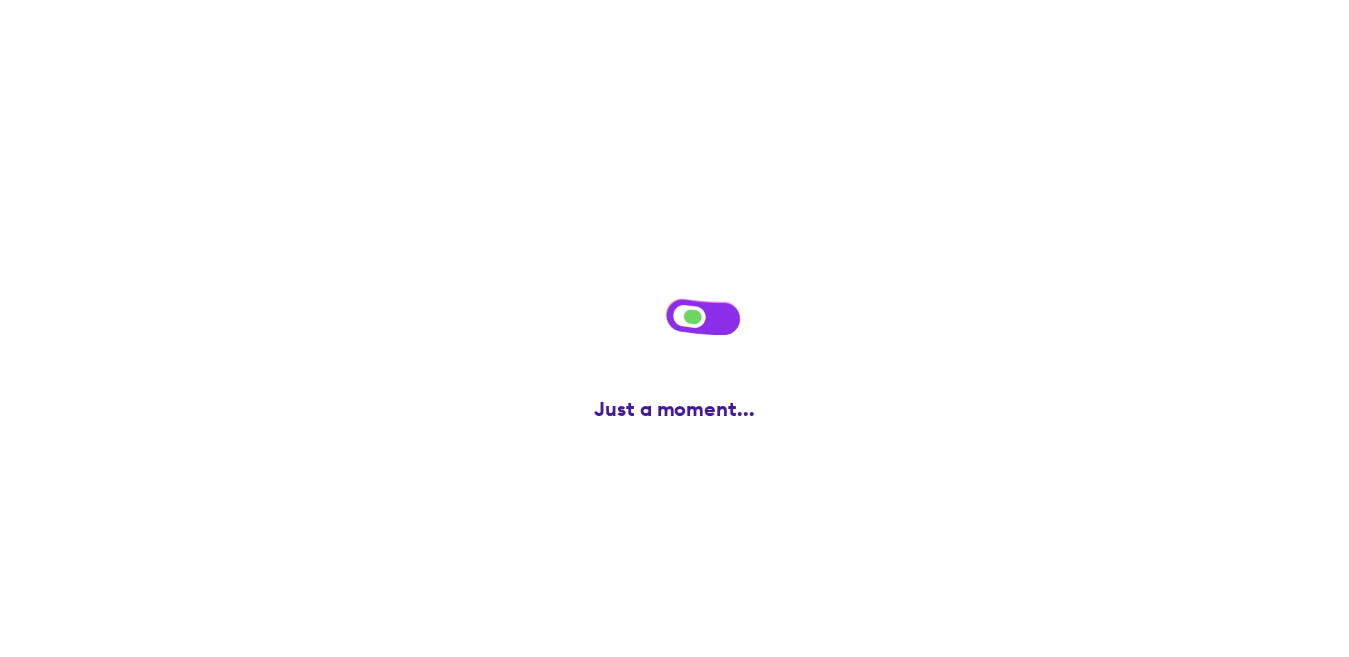 scroll, scrollTop: 0, scrollLeft: 0, axis: both 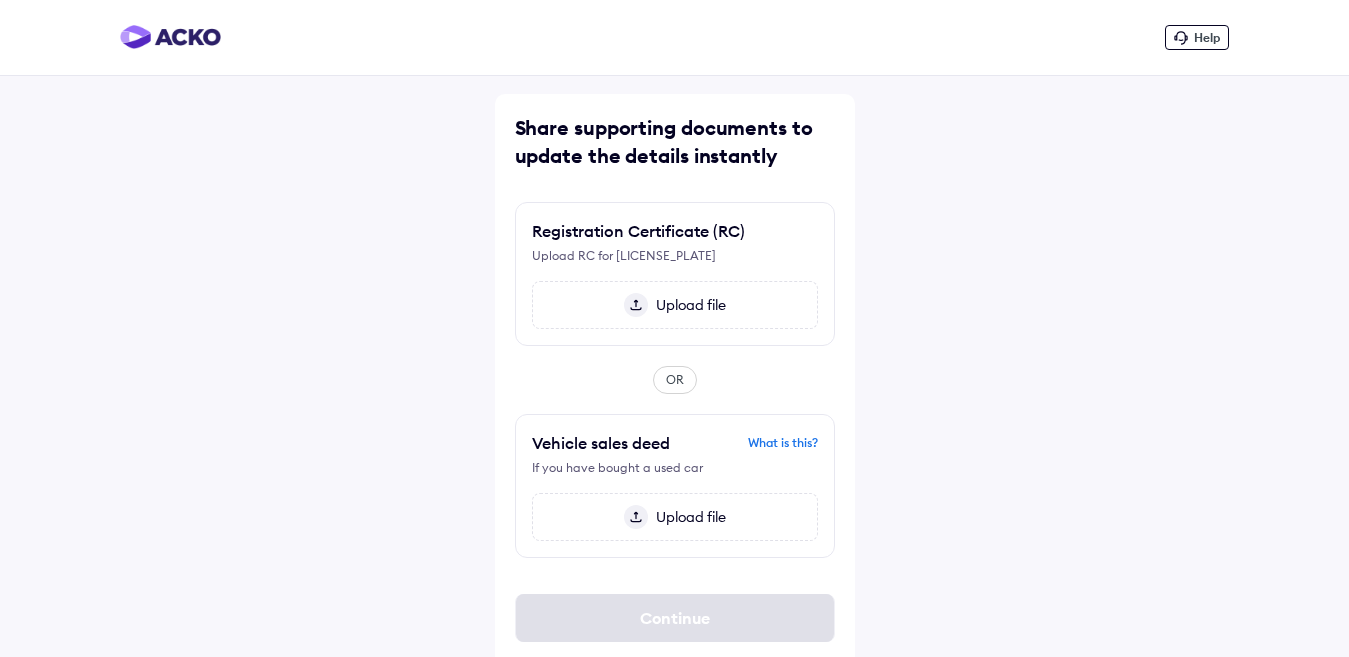 click on "Upload file" at bounding box center (675, 305) 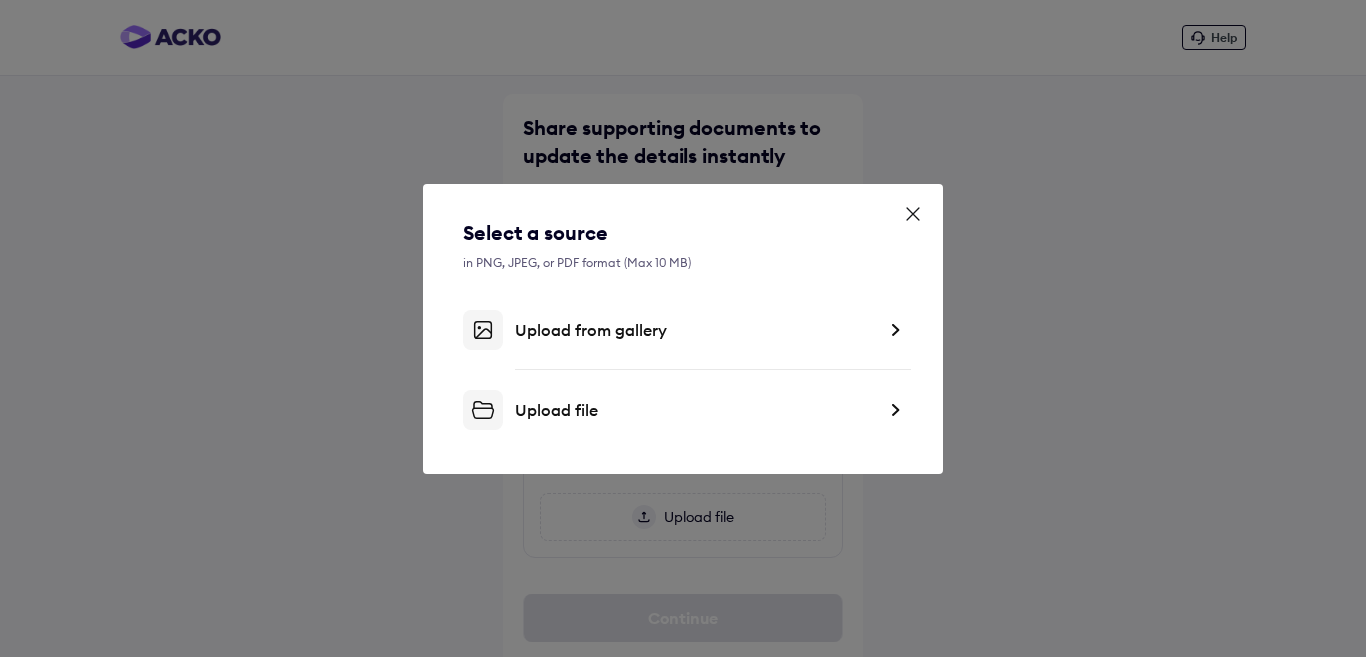 click on "Upload from gallery" at bounding box center [695, 330] 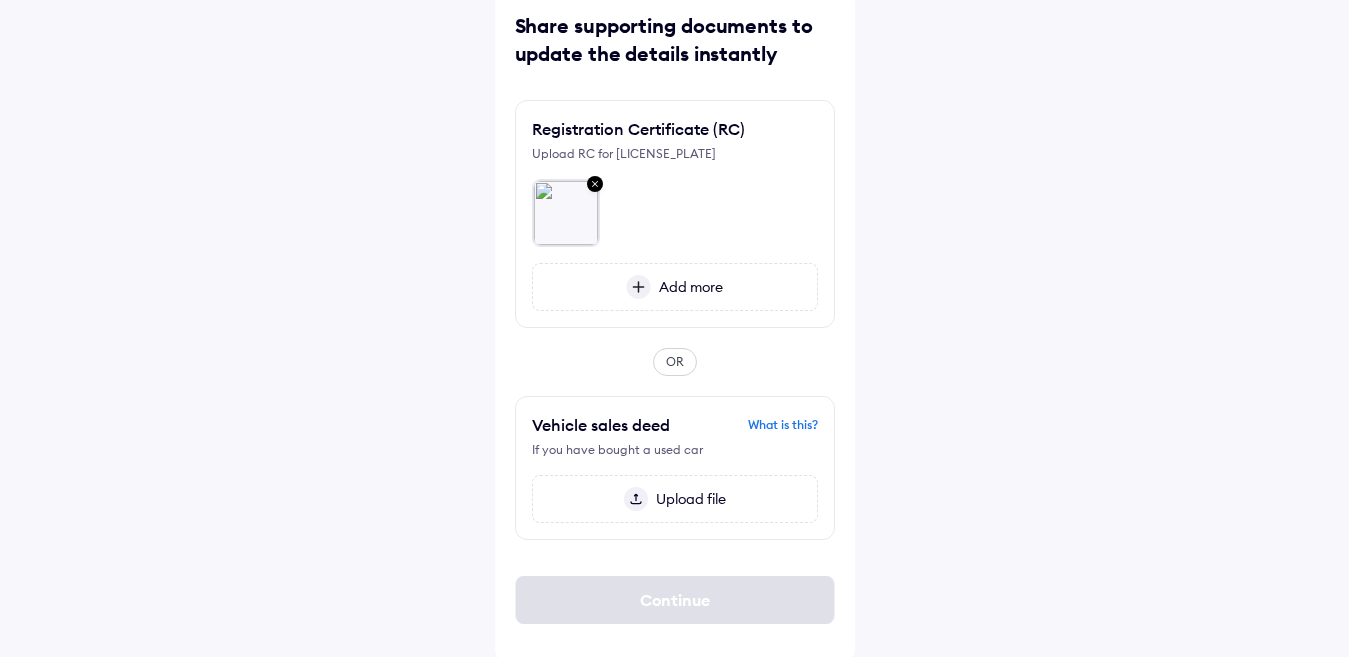 scroll, scrollTop: 105, scrollLeft: 0, axis: vertical 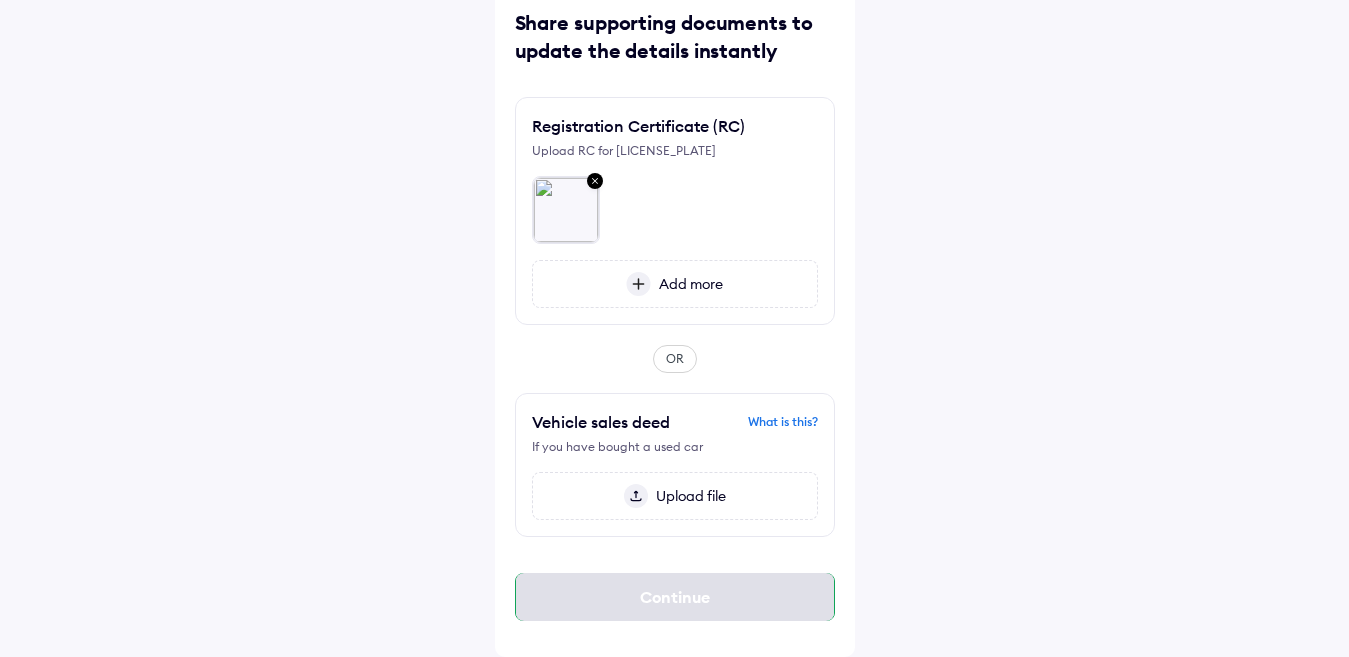 click on "Continue" at bounding box center (675, 597) 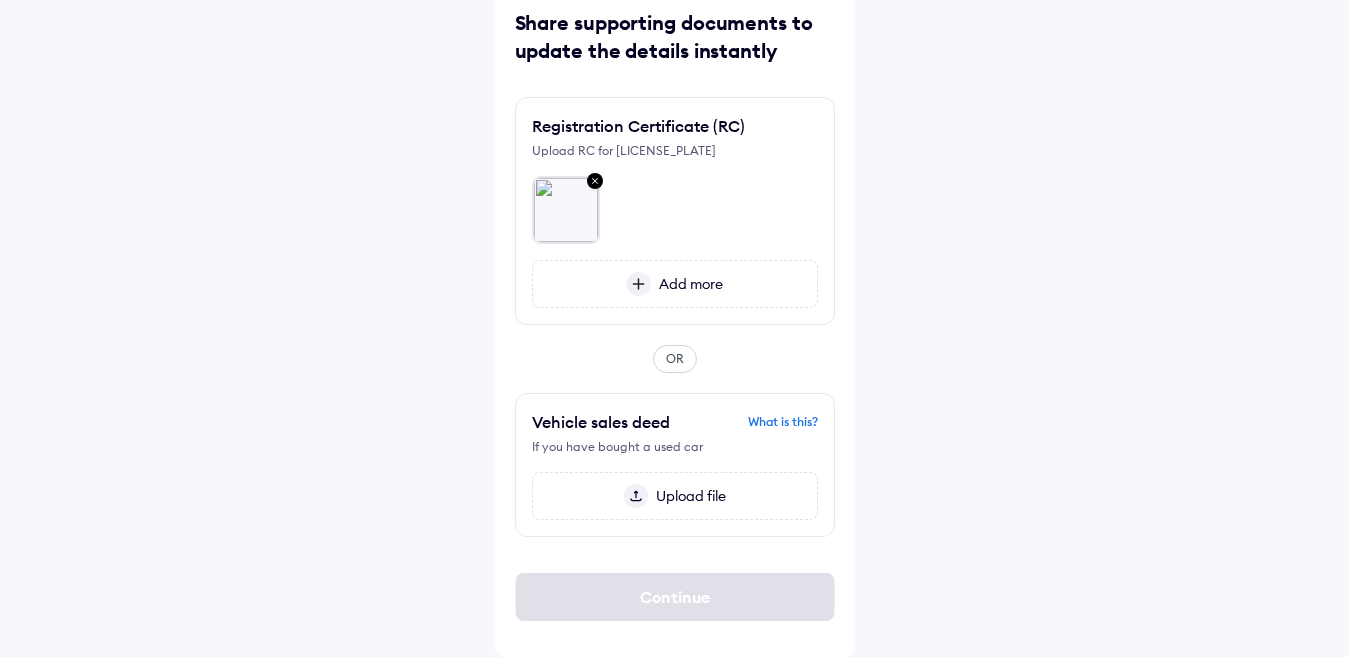 click on "Upload file" at bounding box center (687, 496) 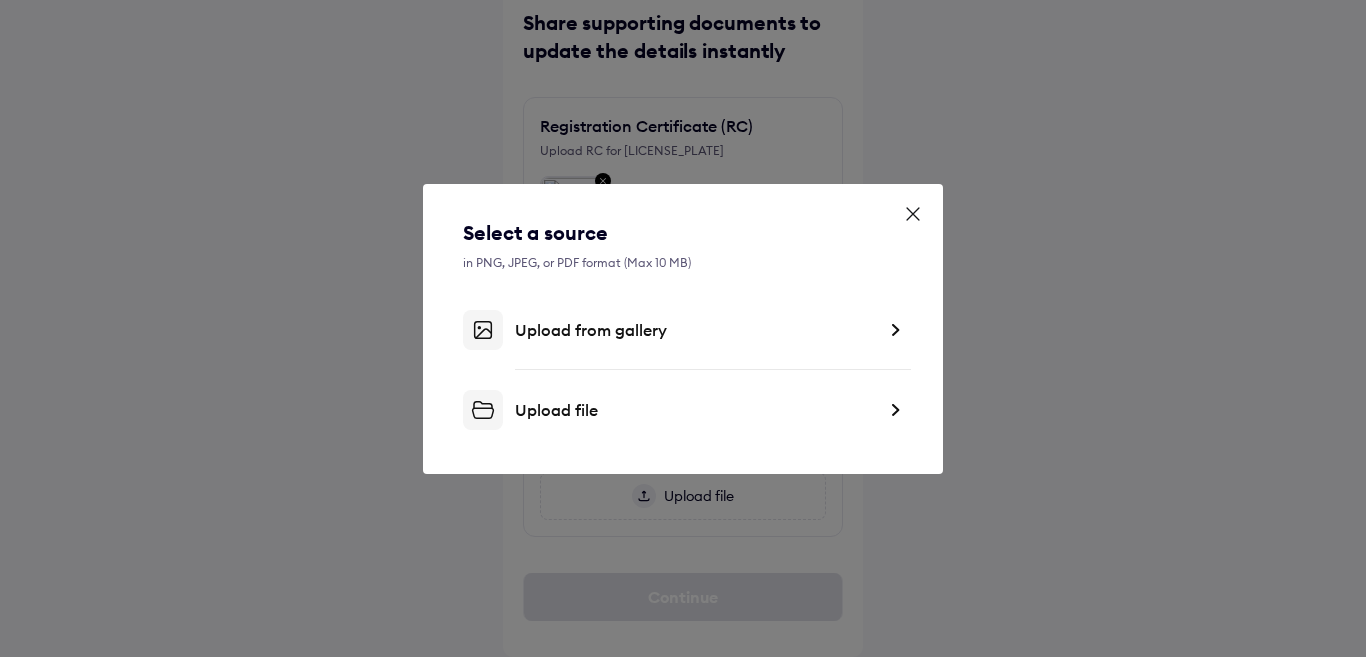 click on "Upload from gallery" at bounding box center (695, 330) 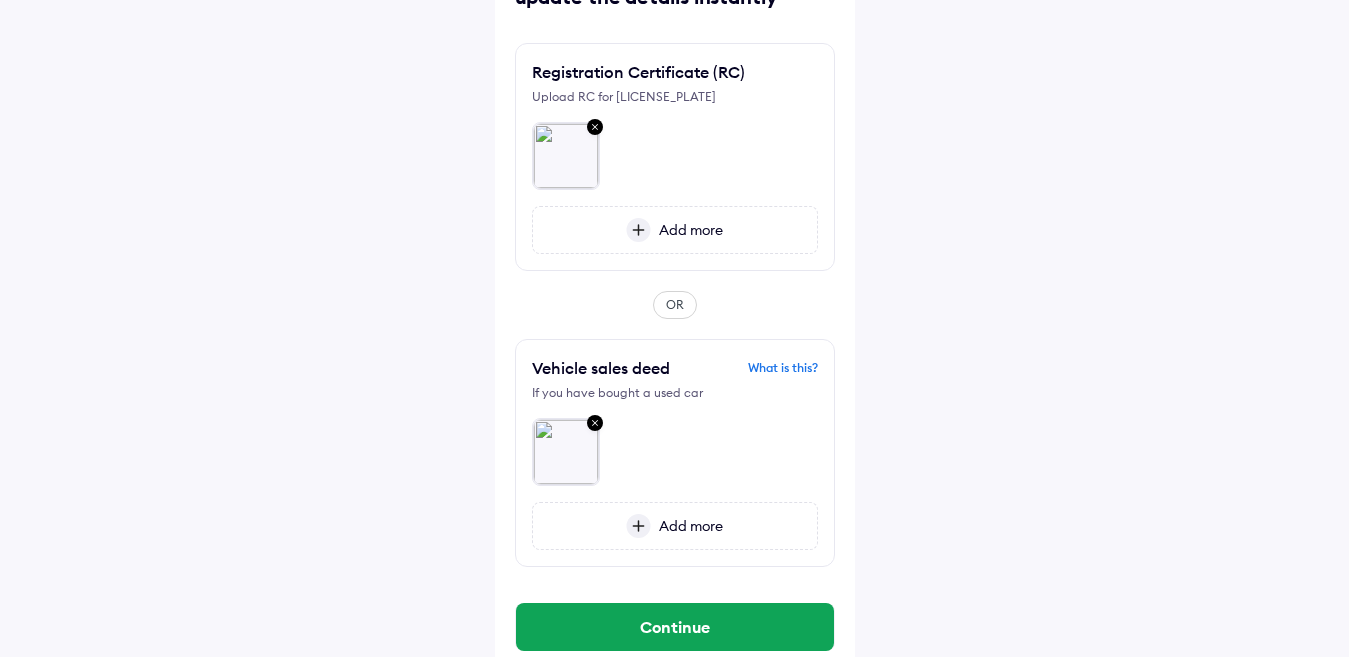 scroll, scrollTop: 189, scrollLeft: 0, axis: vertical 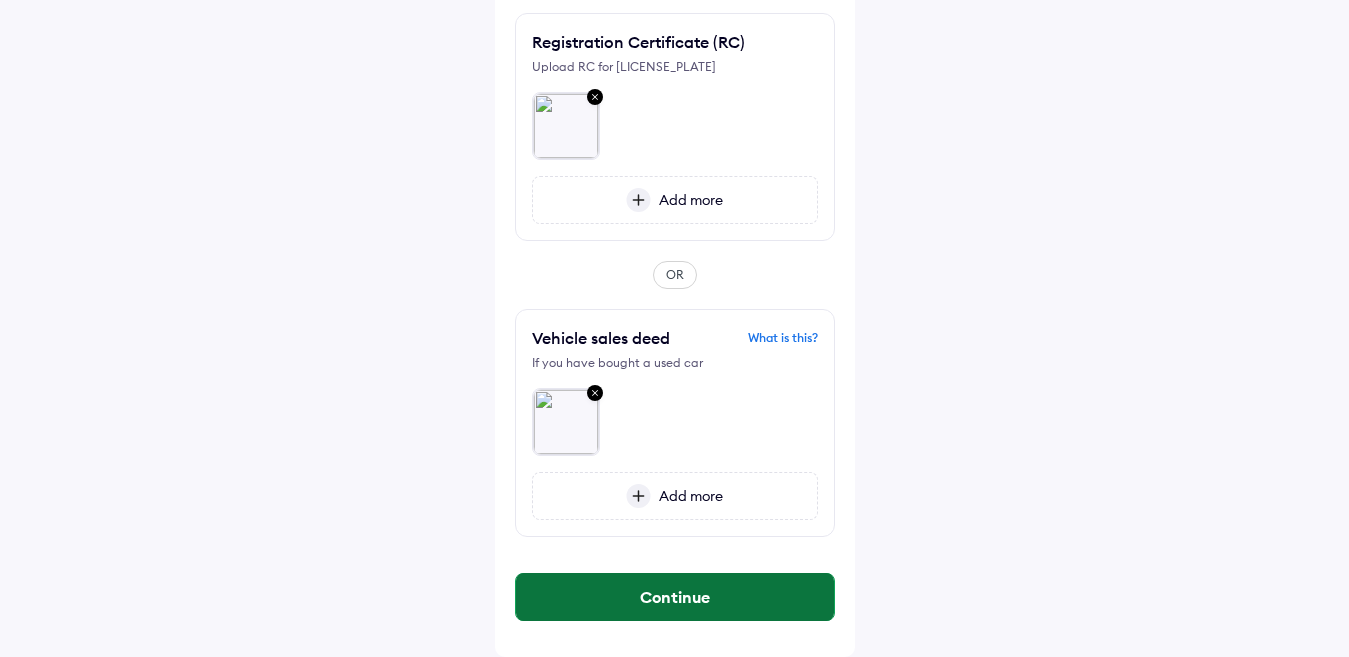 click on "Continue" at bounding box center [675, 597] 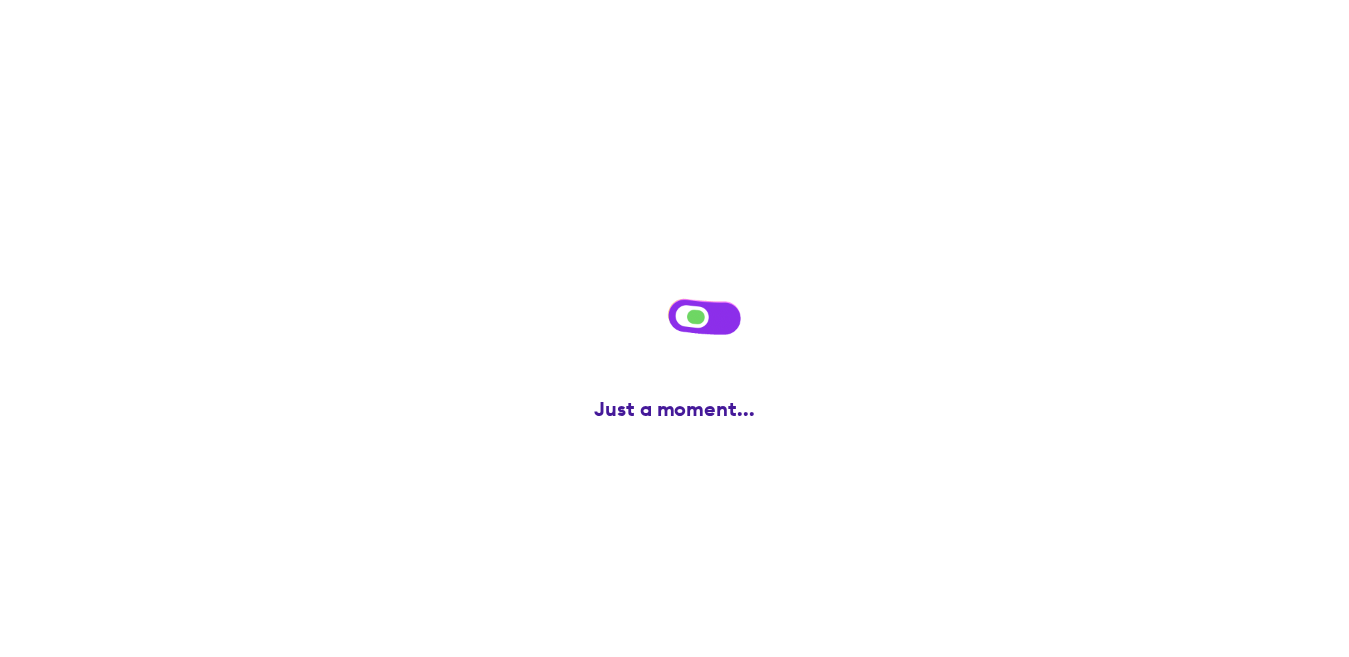 scroll, scrollTop: 0, scrollLeft: 0, axis: both 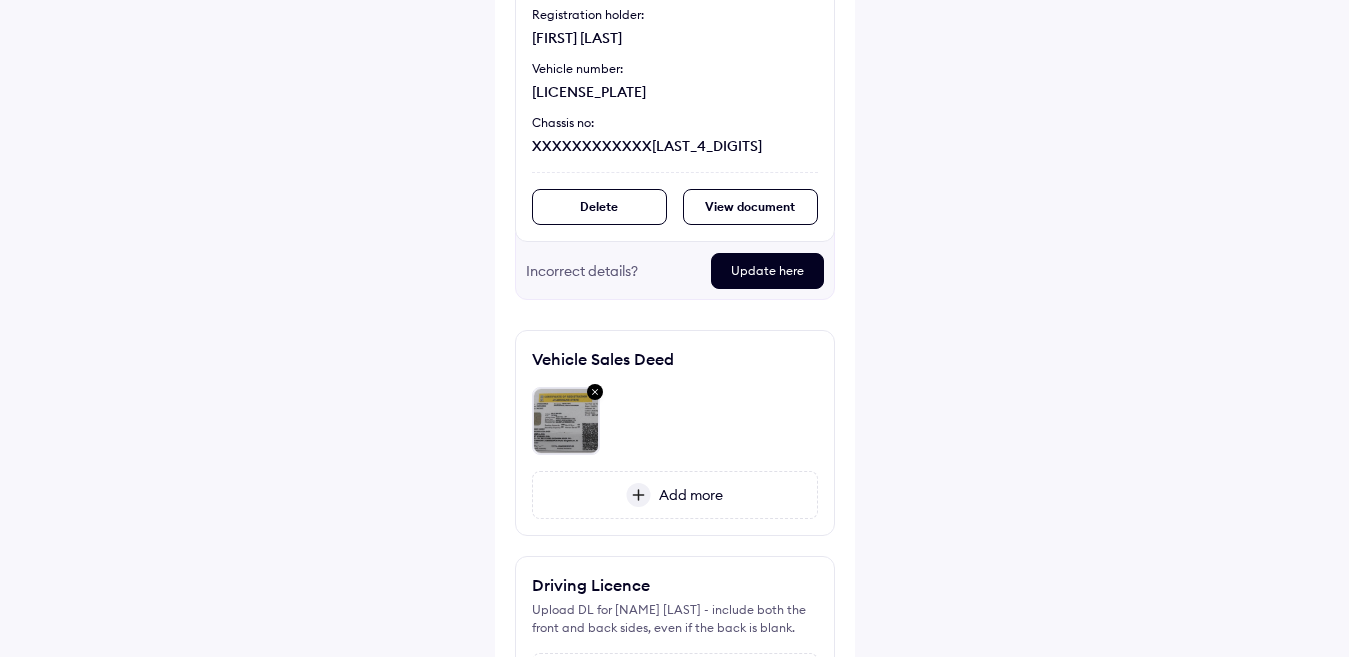 click on "View document" at bounding box center (750, 207) 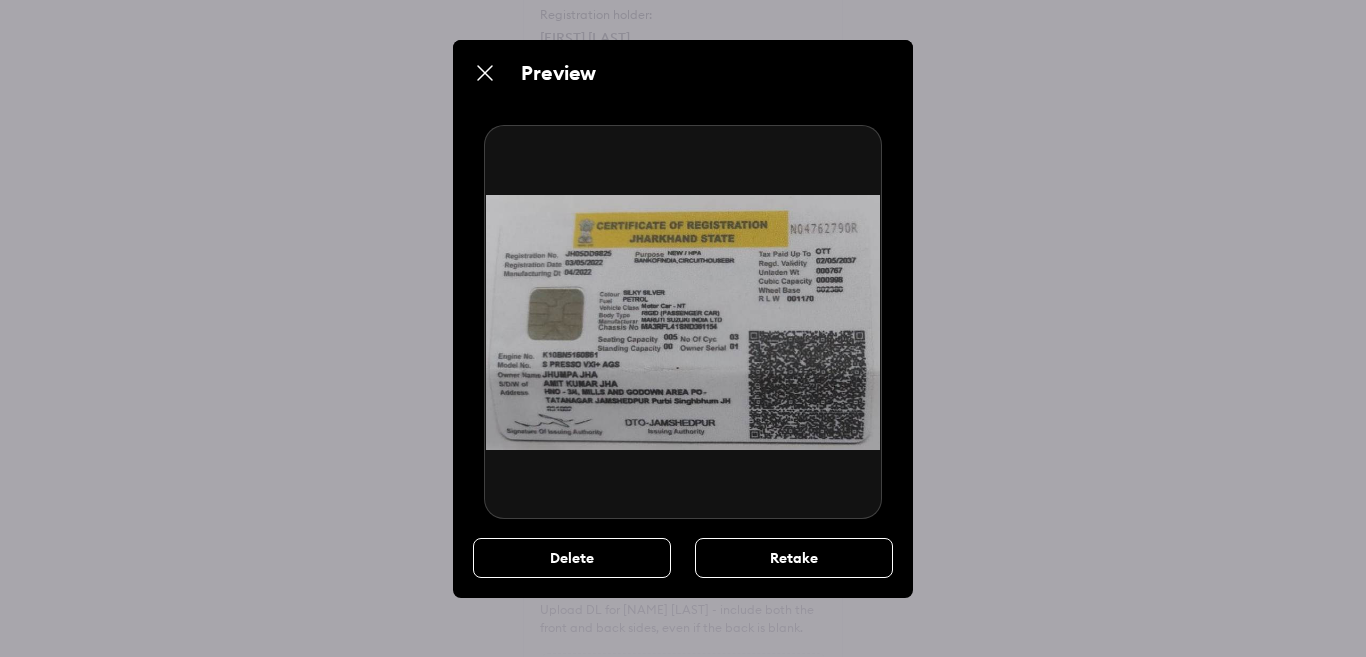 click at bounding box center (485, 73) 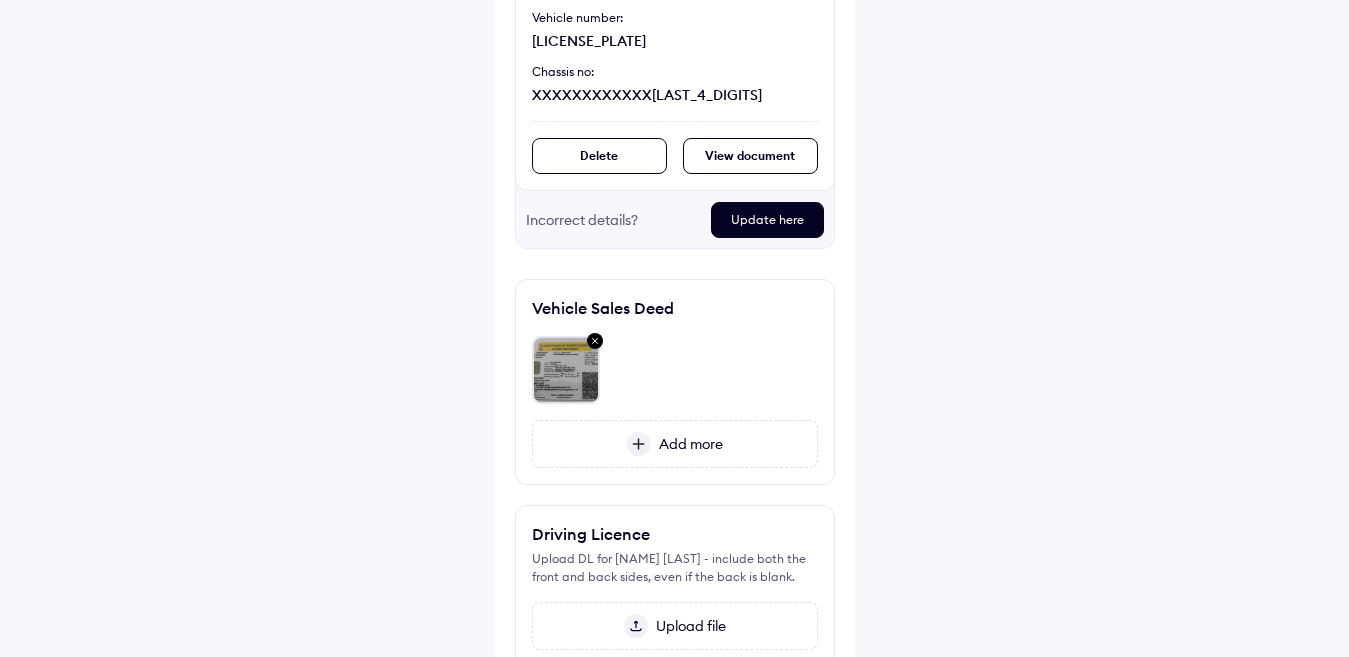 scroll, scrollTop: 315, scrollLeft: 0, axis: vertical 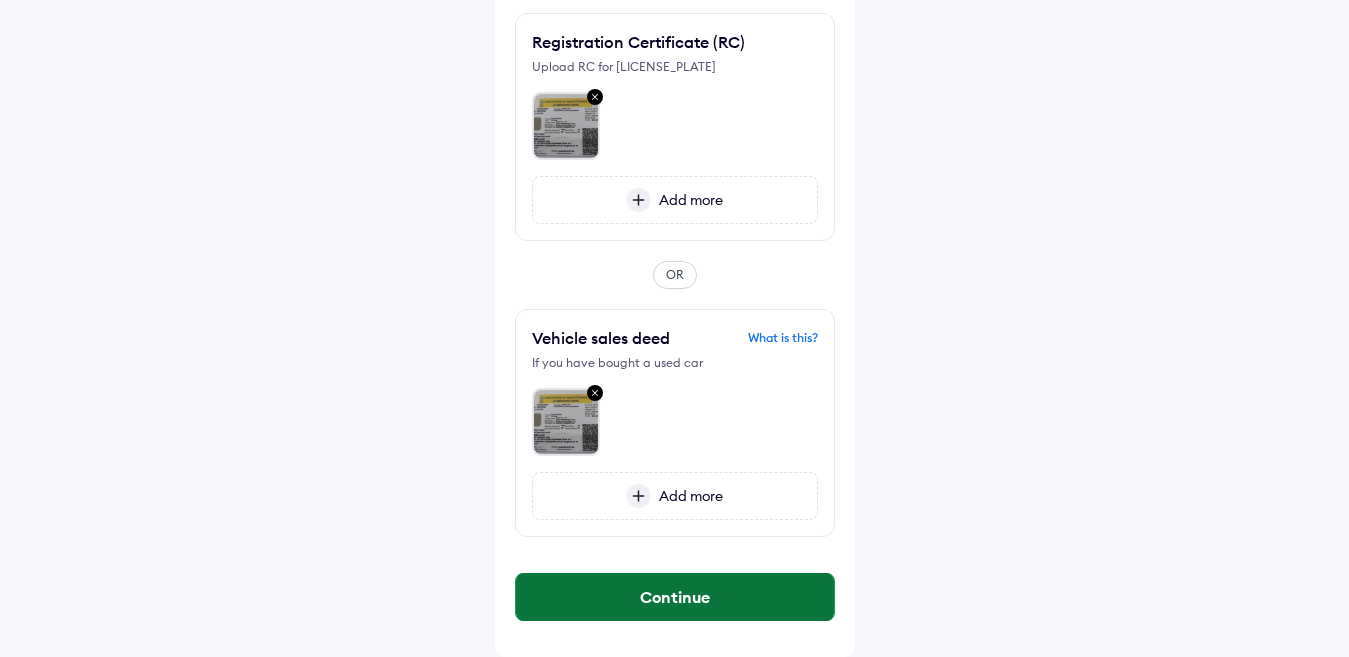 click on "Continue" at bounding box center [675, 597] 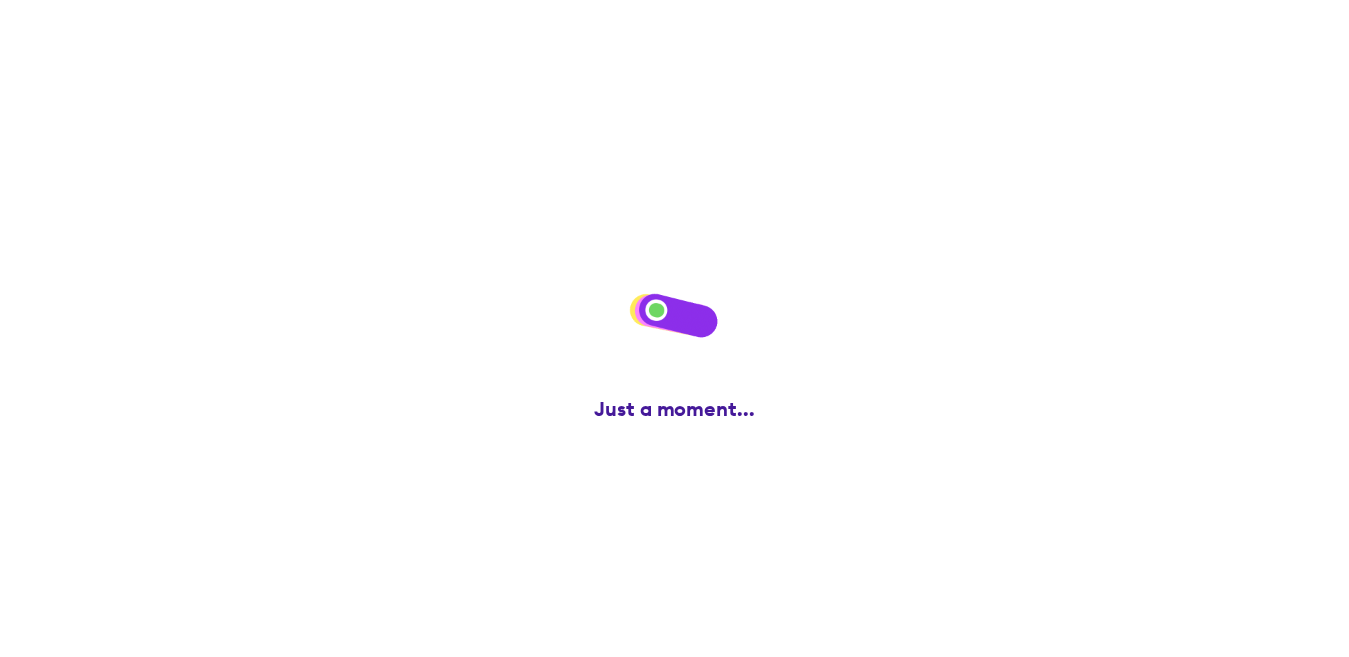 scroll, scrollTop: 0, scrollLeft: 0, axis: both 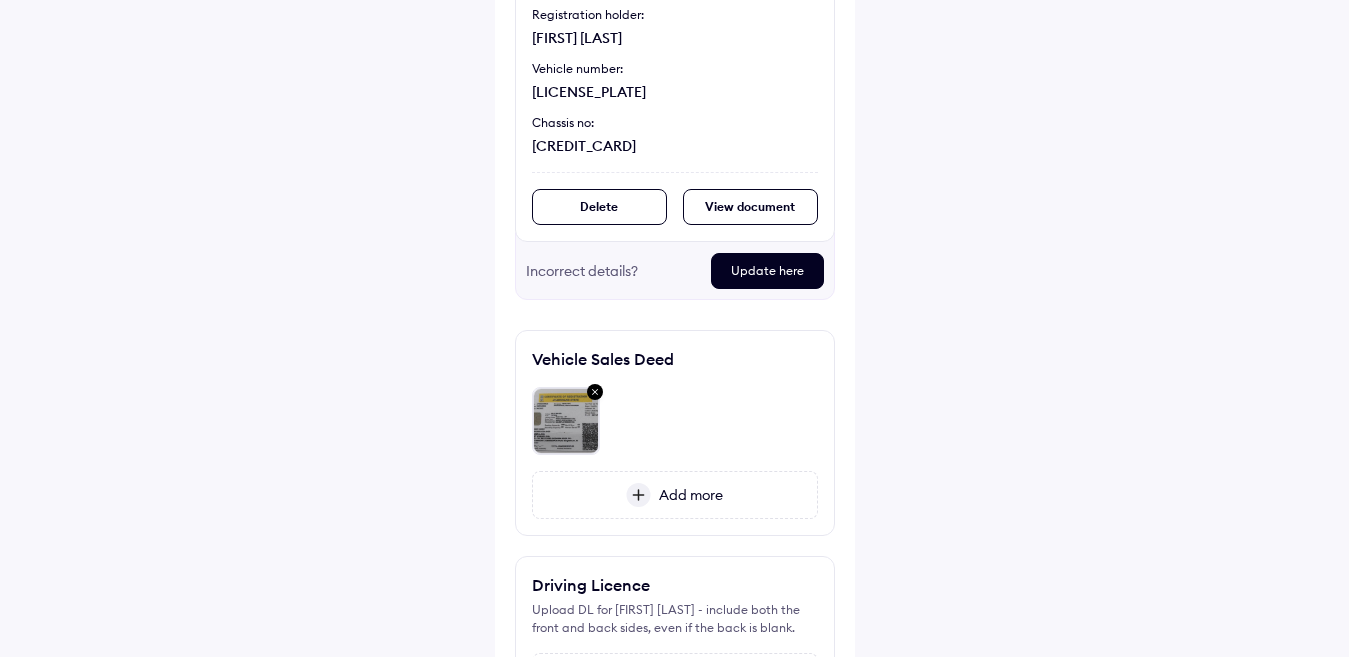 click on "Update here" at bounding box center (767, 271) 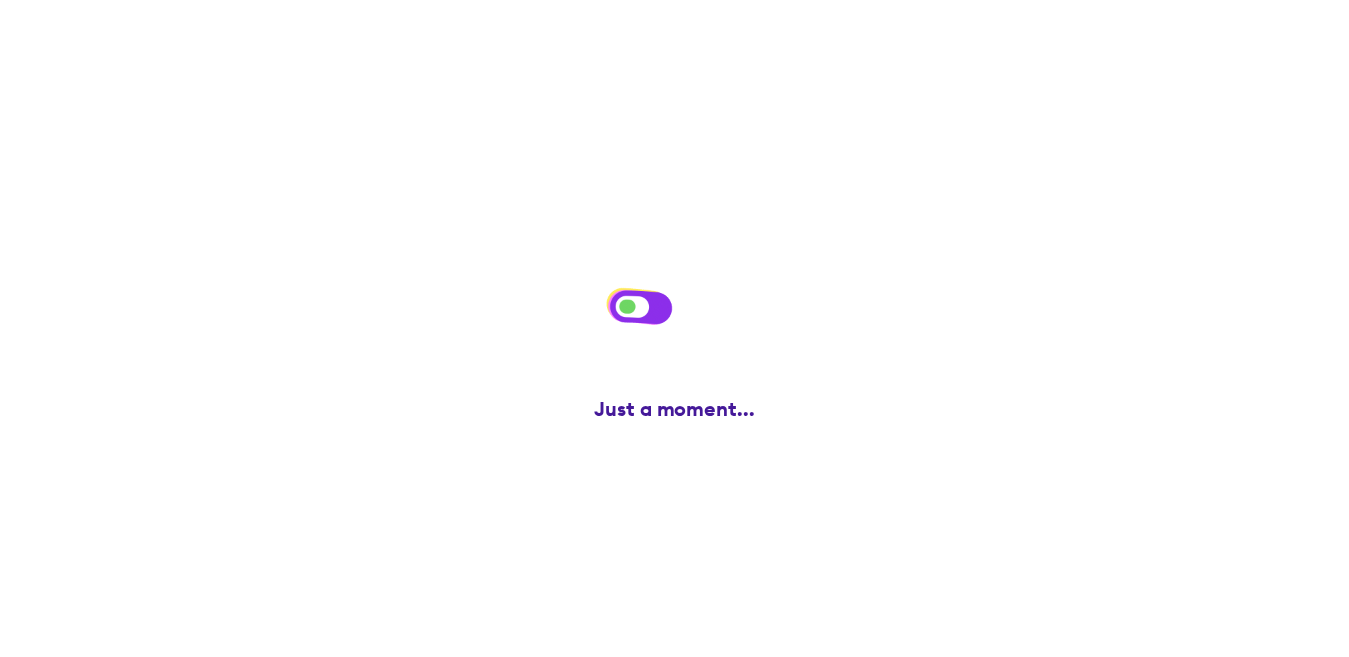 scroll, scrollTop: 0, scrollLeft: 0, axis: both 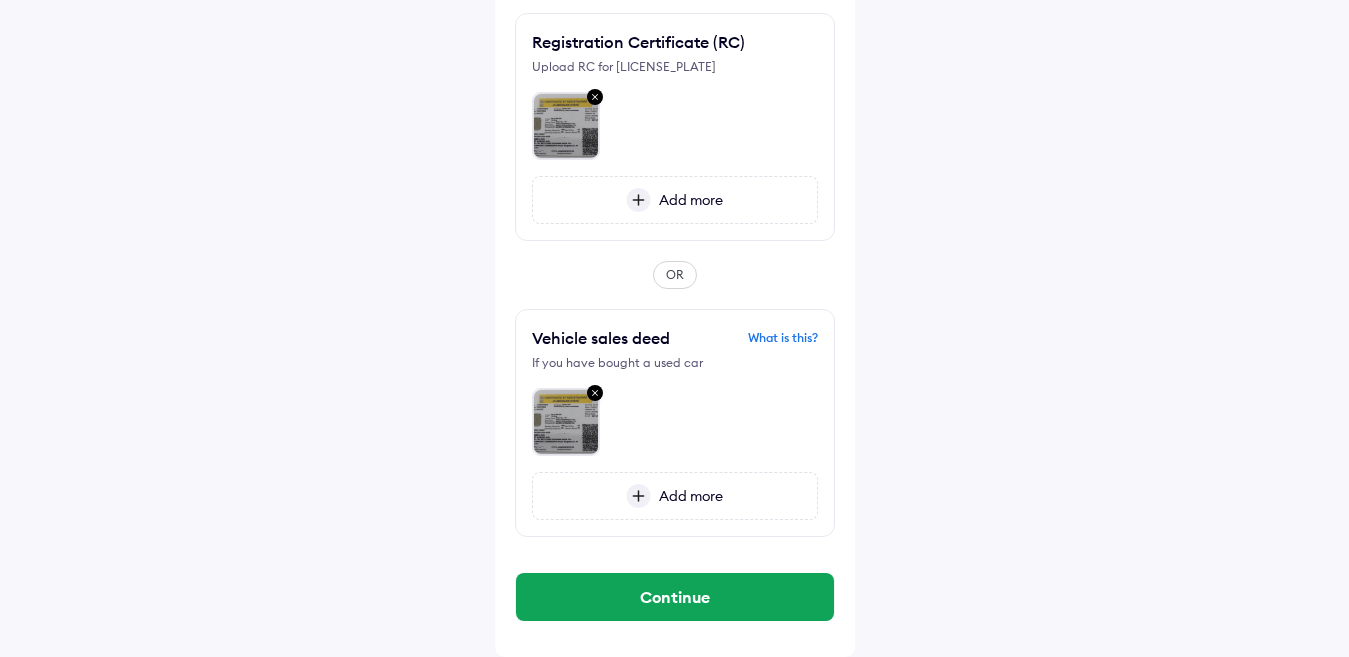 click at bounding box center [595, 98] 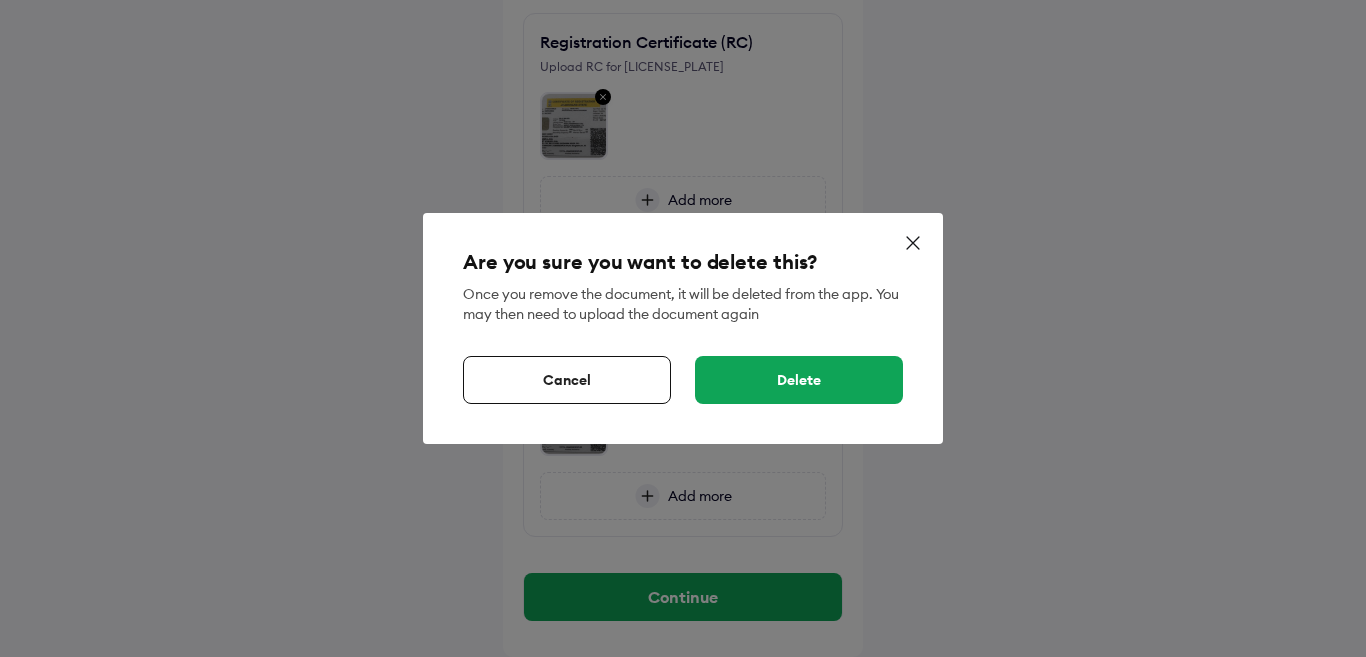 click on "Cancel" at bounding box center (567, 380) 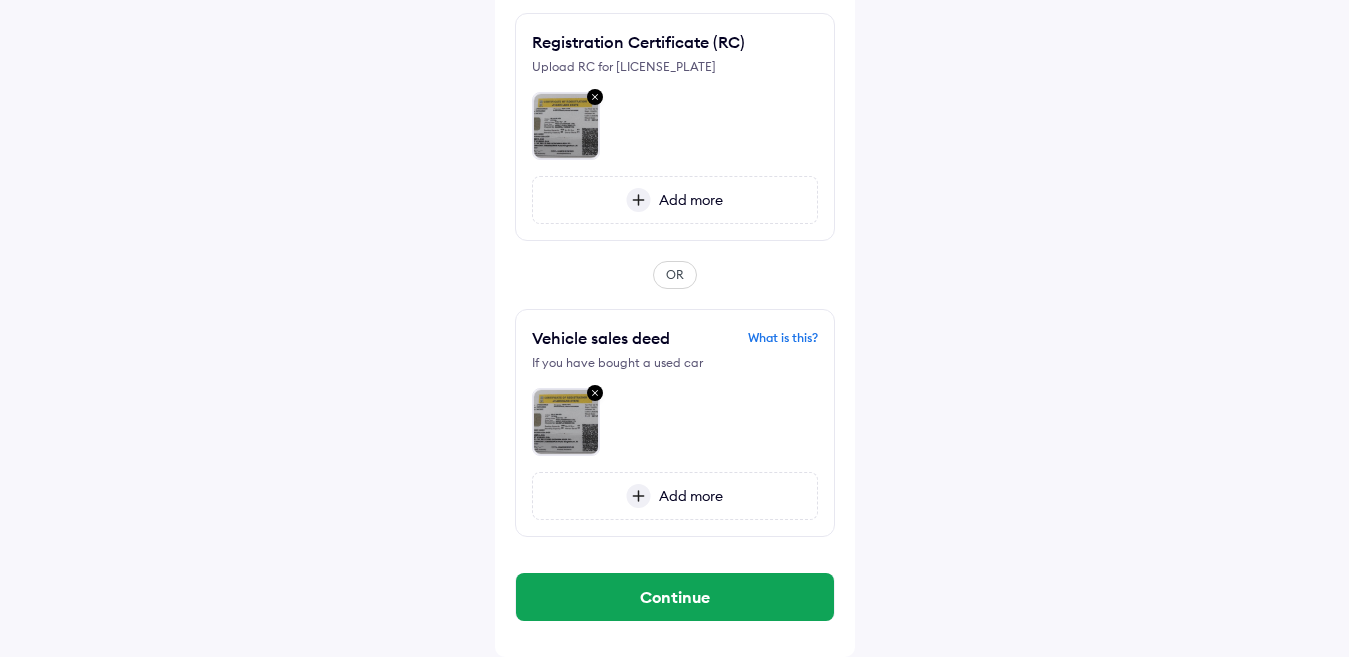 click at bounding box center [595, 98] 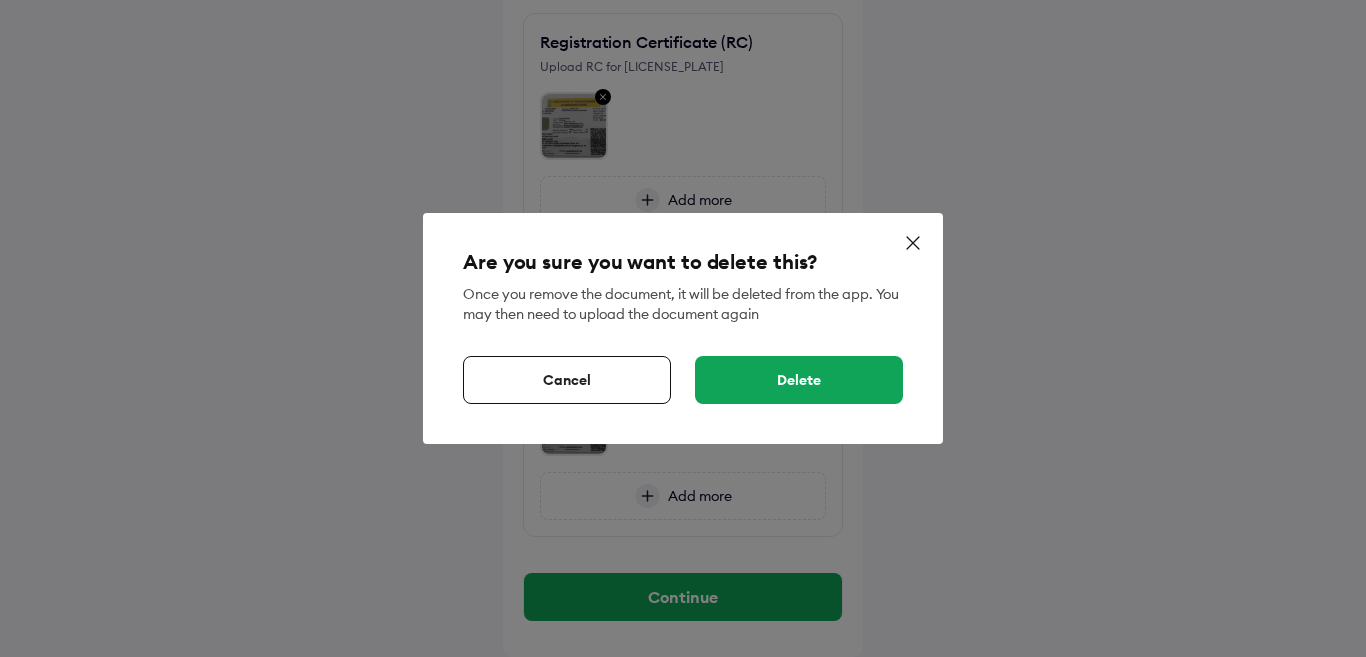 click on "Delete" at bounding box center [799, 380] 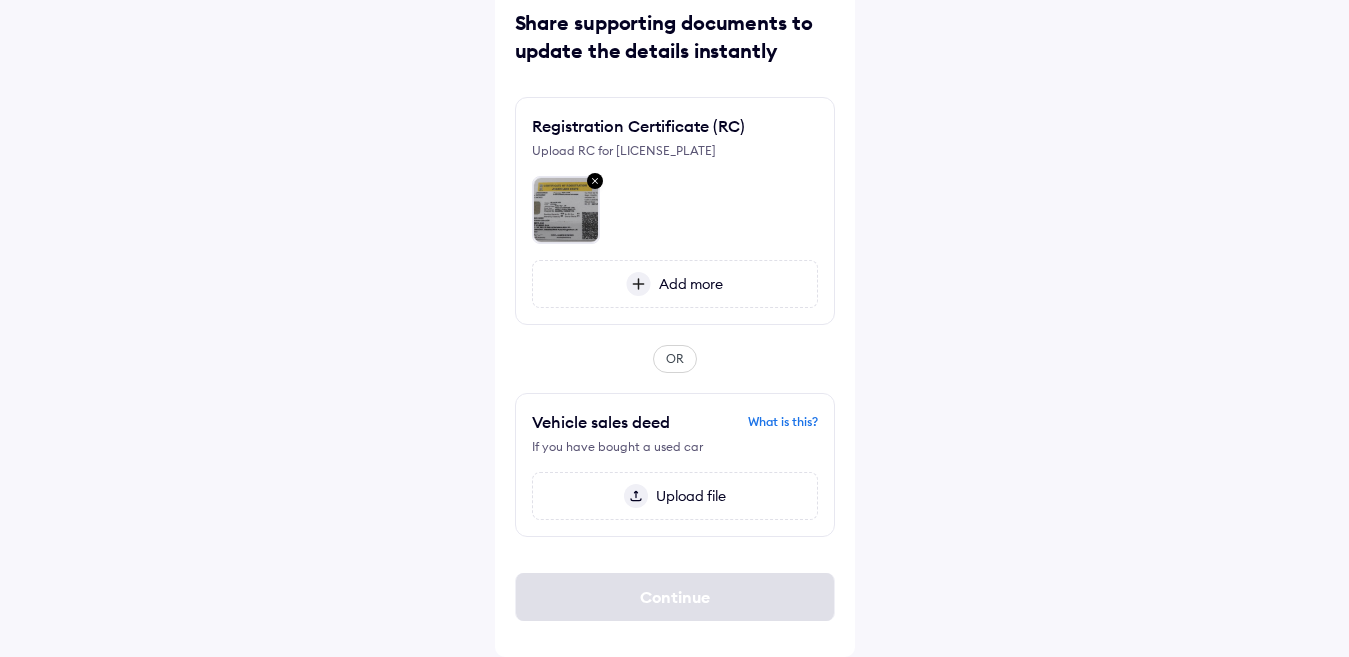 click on "Upload file" at bounding box center (687, 496) 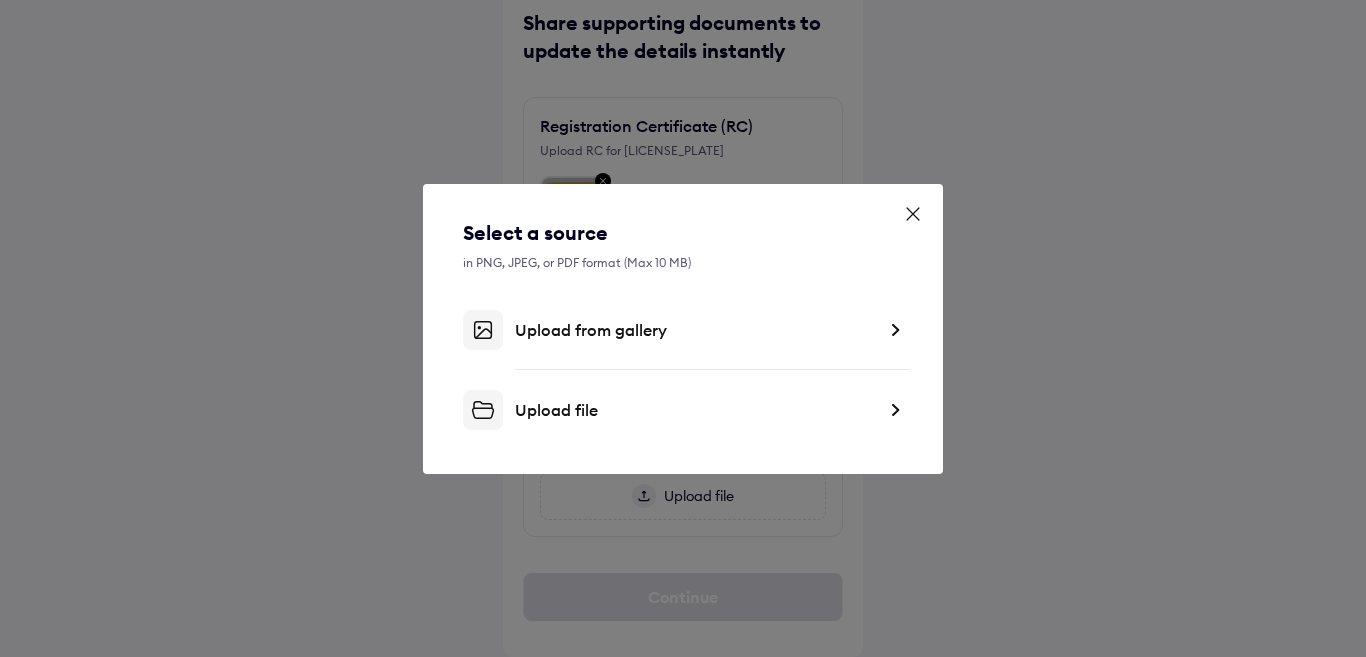 click on "Upload from gallery" at bounding box center [683, 330] 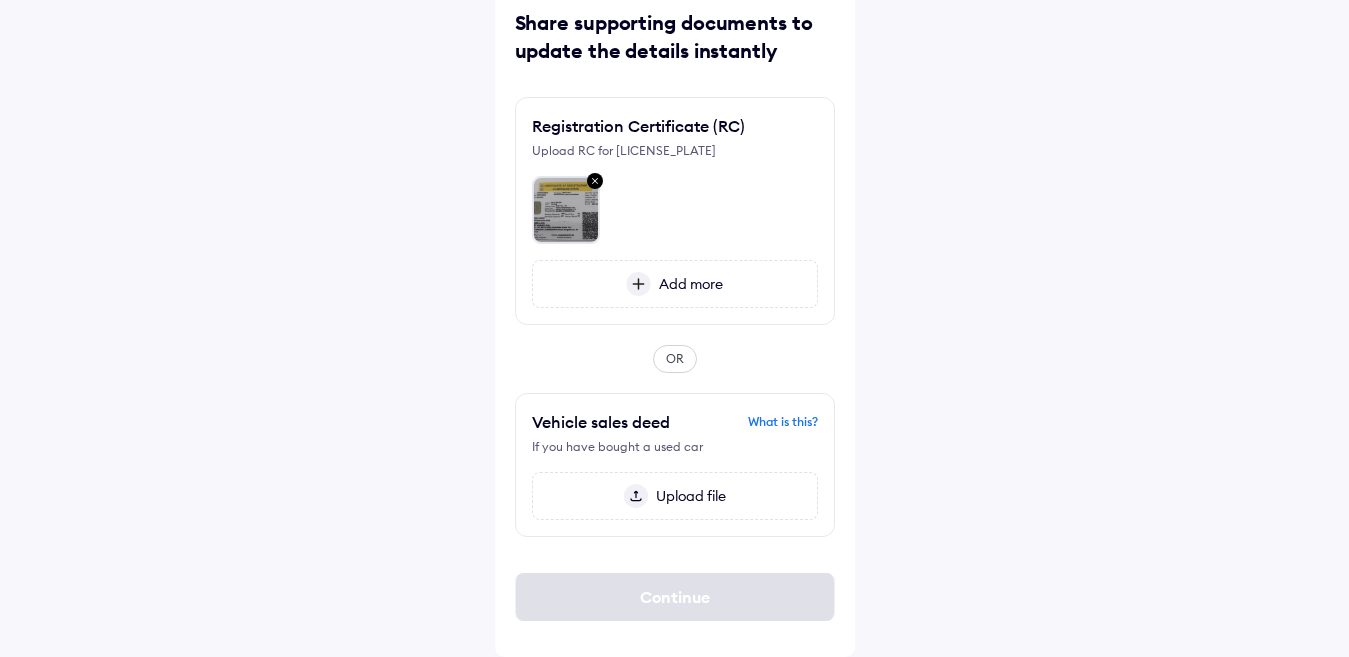 click at bounding box center [595, 182] 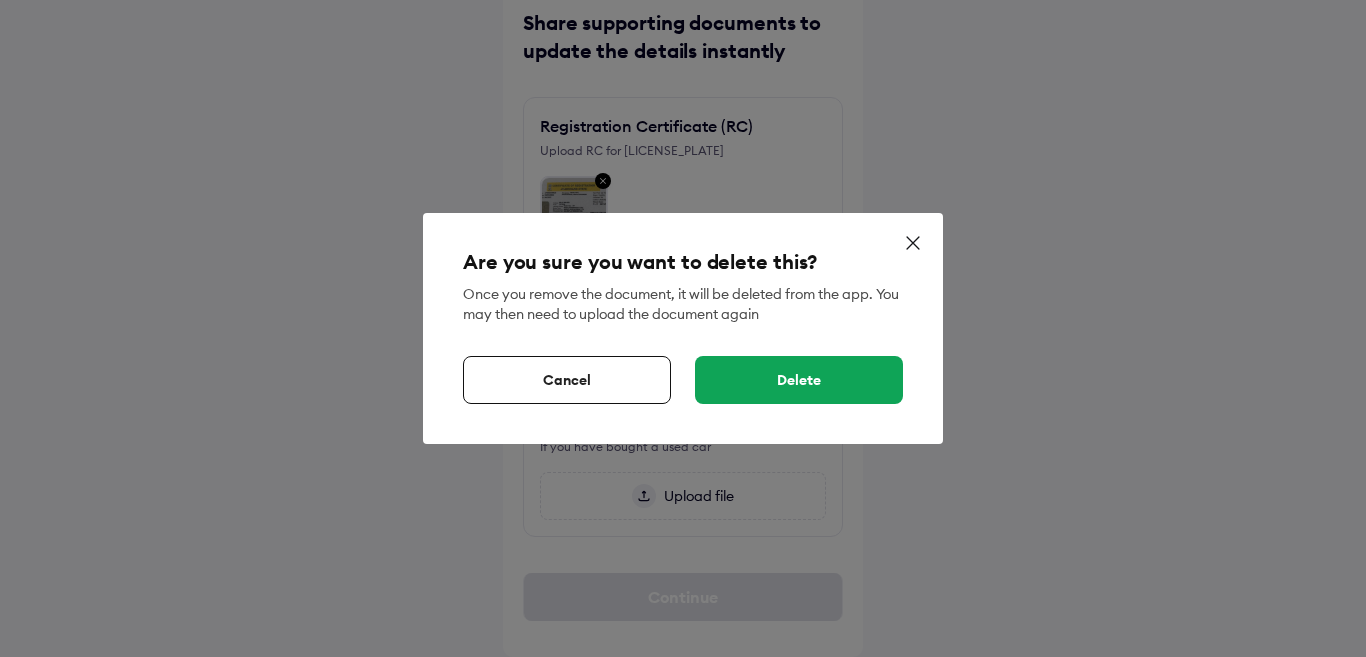 click on "Delete" at bounding box center (799, 380) 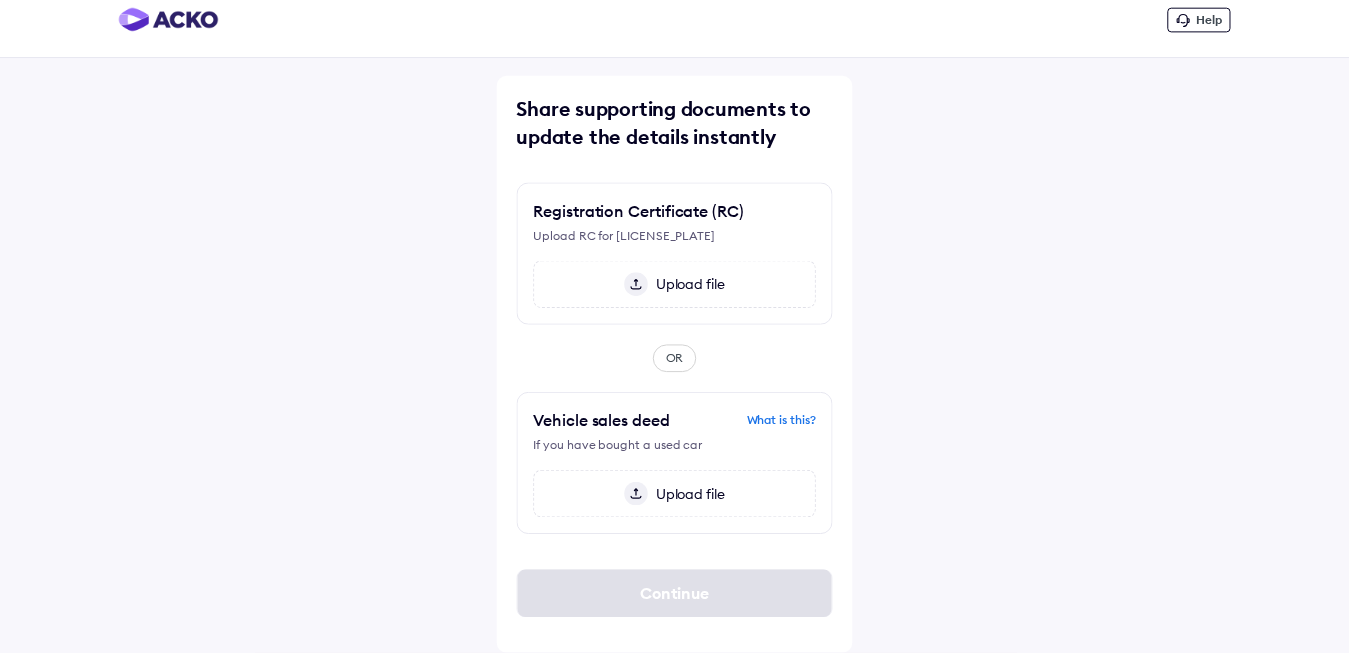 scroll, scrollTop: 21, scrollLeft: 0, axis: vertical 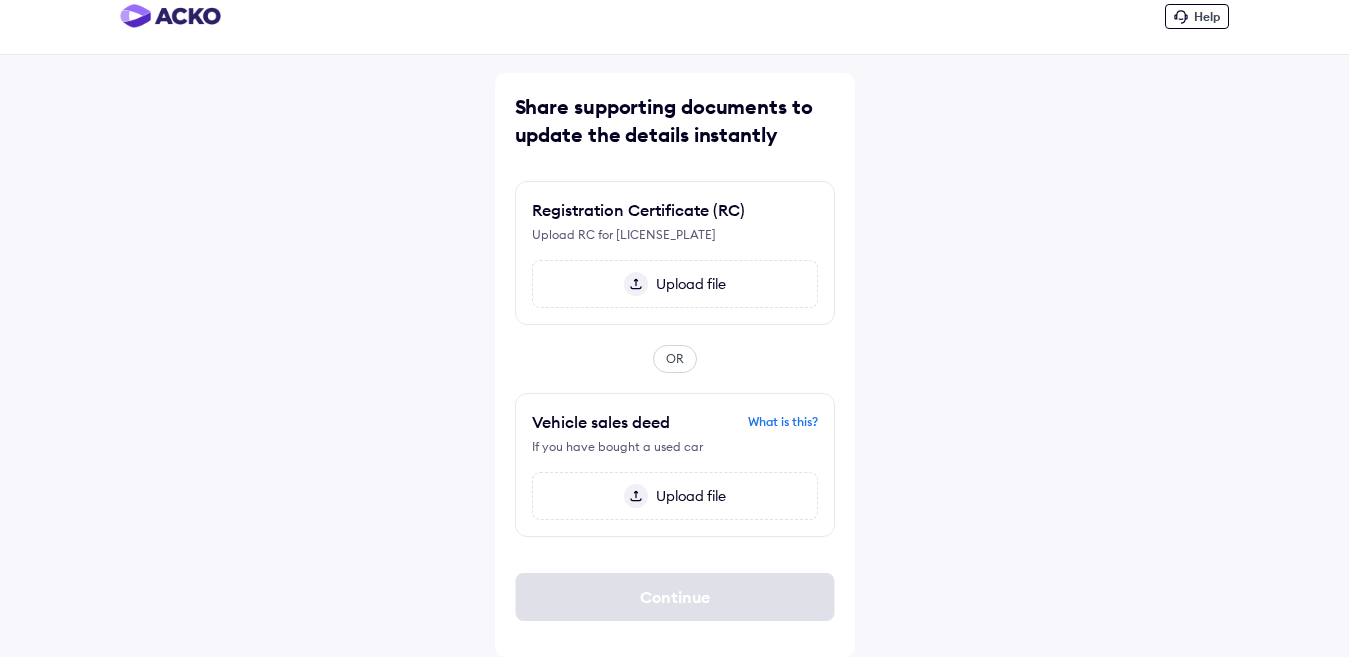 click on "Upload file" at bounding box center (687, 284) 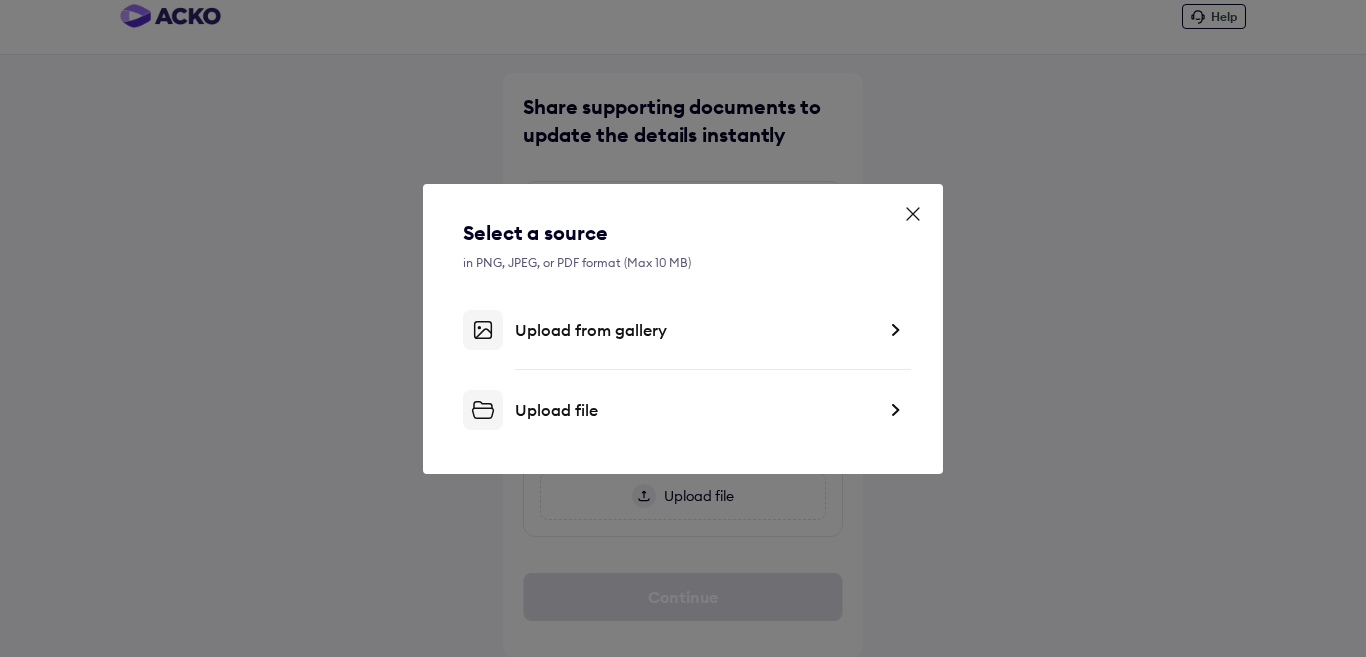 click on "Upload from gallery" at bounding box center (695, 330) 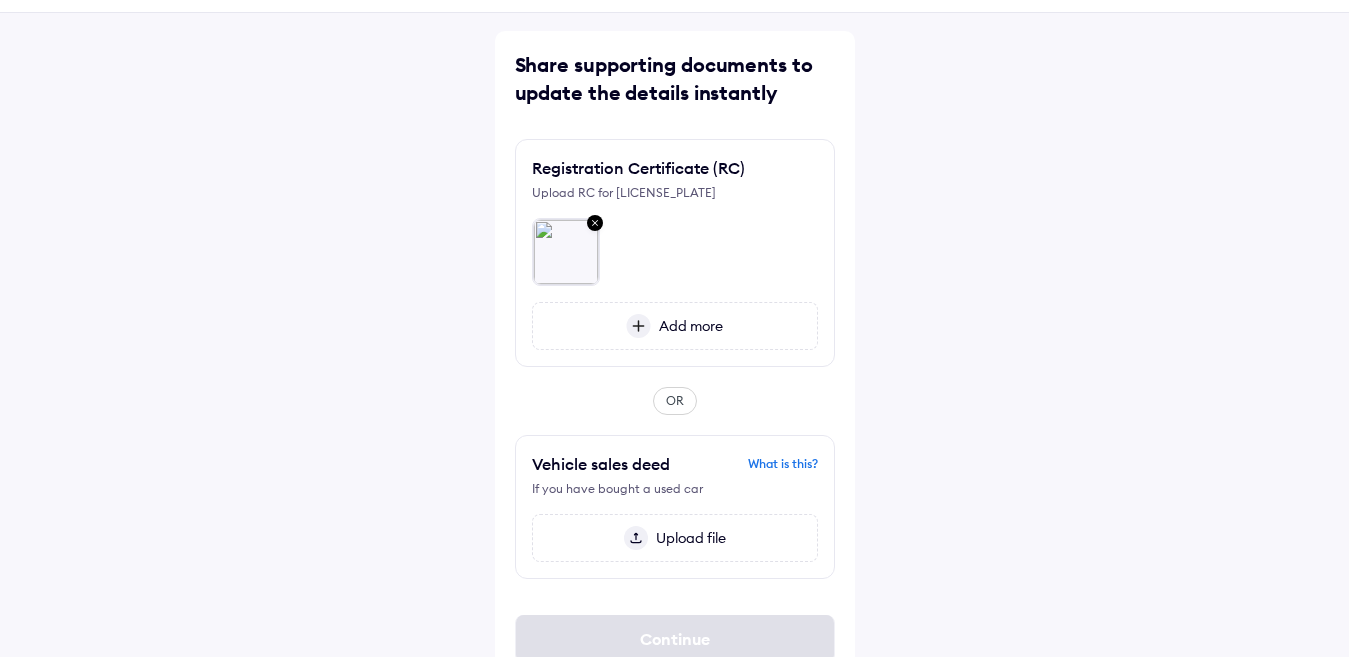 scroll, scrollTop: 105, scrollLeft: 0, axis: vertical 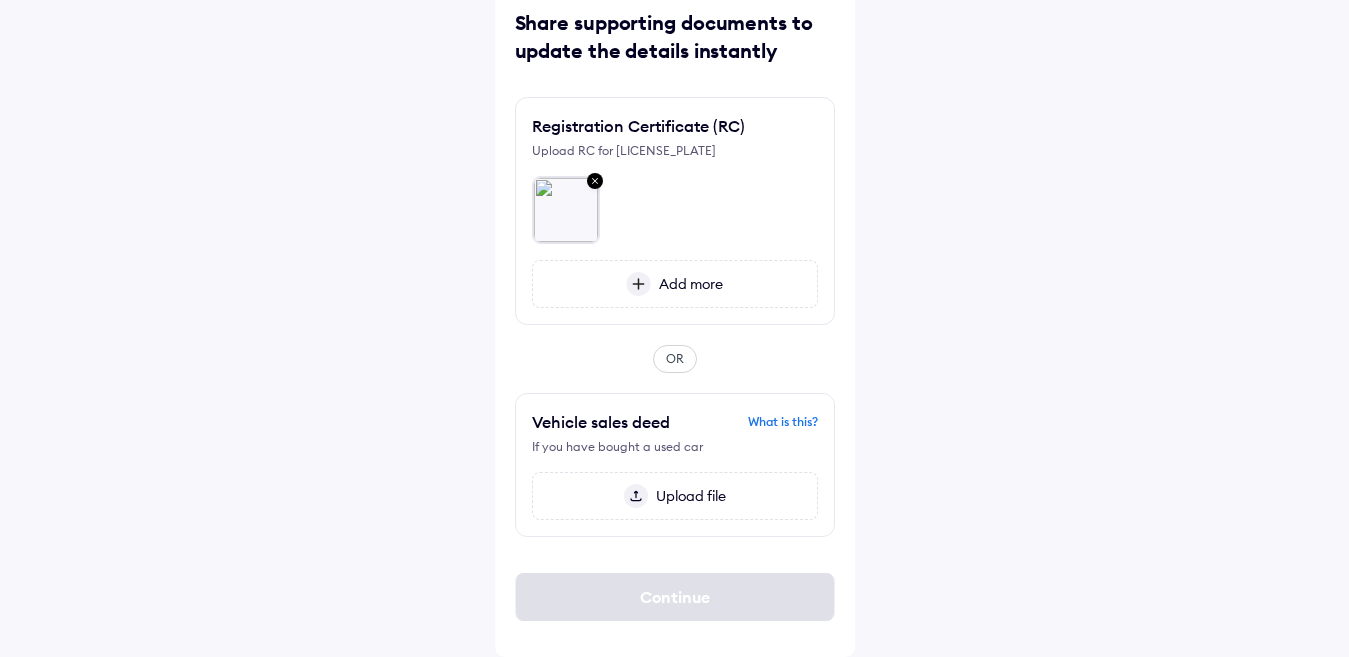 click on "Upload file" at bounding box center [675, 496] 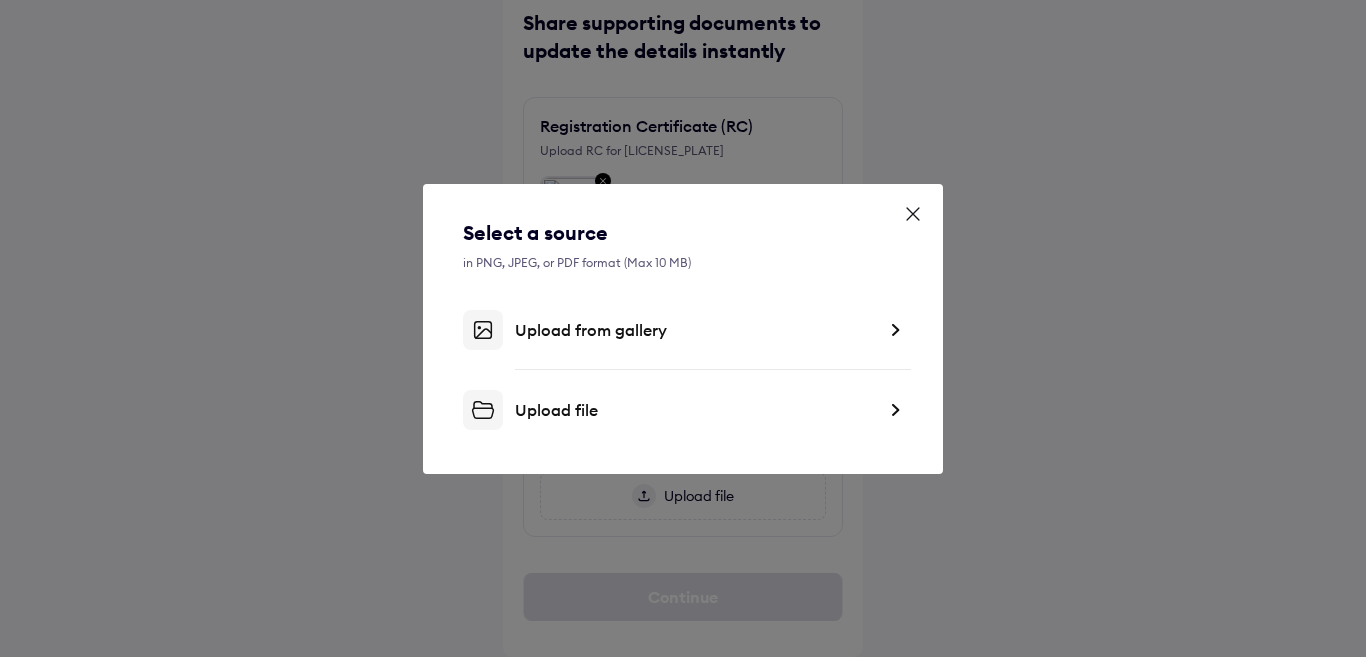 click on "Upload from gallery" at bounding box center [683, 330] 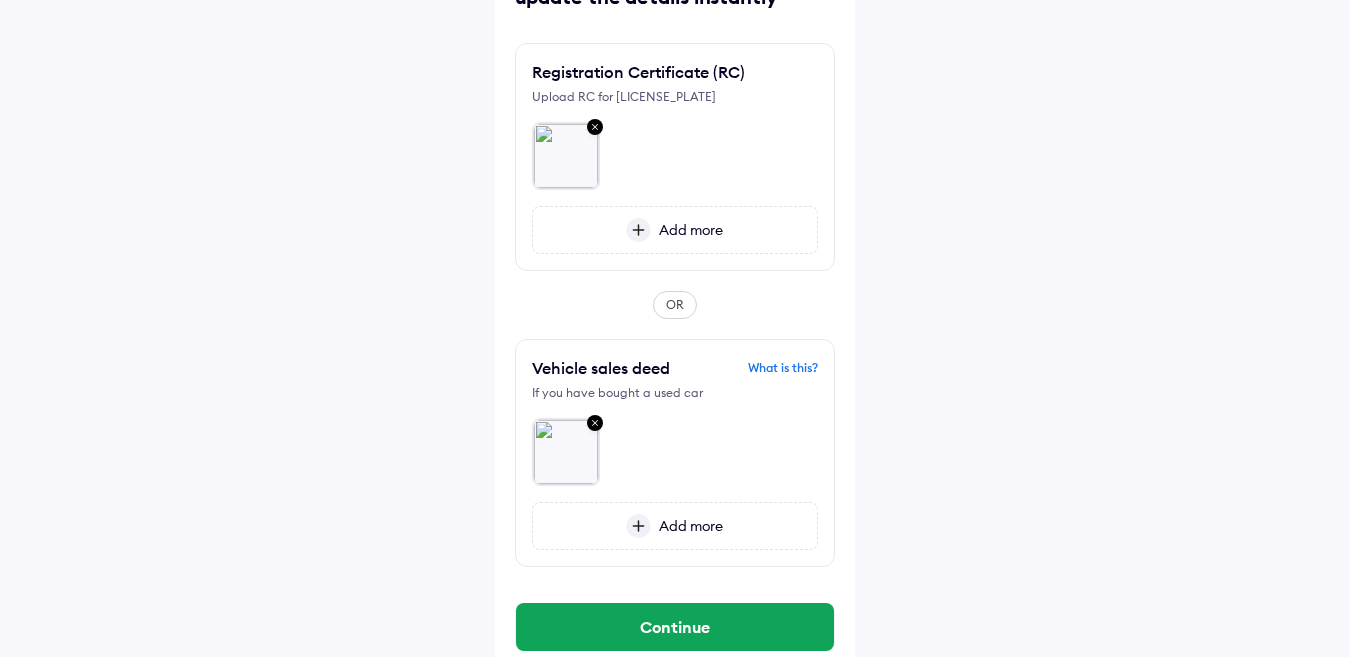 scroll, scrollTop: 189, scrollLeft: 0, axis: vertical 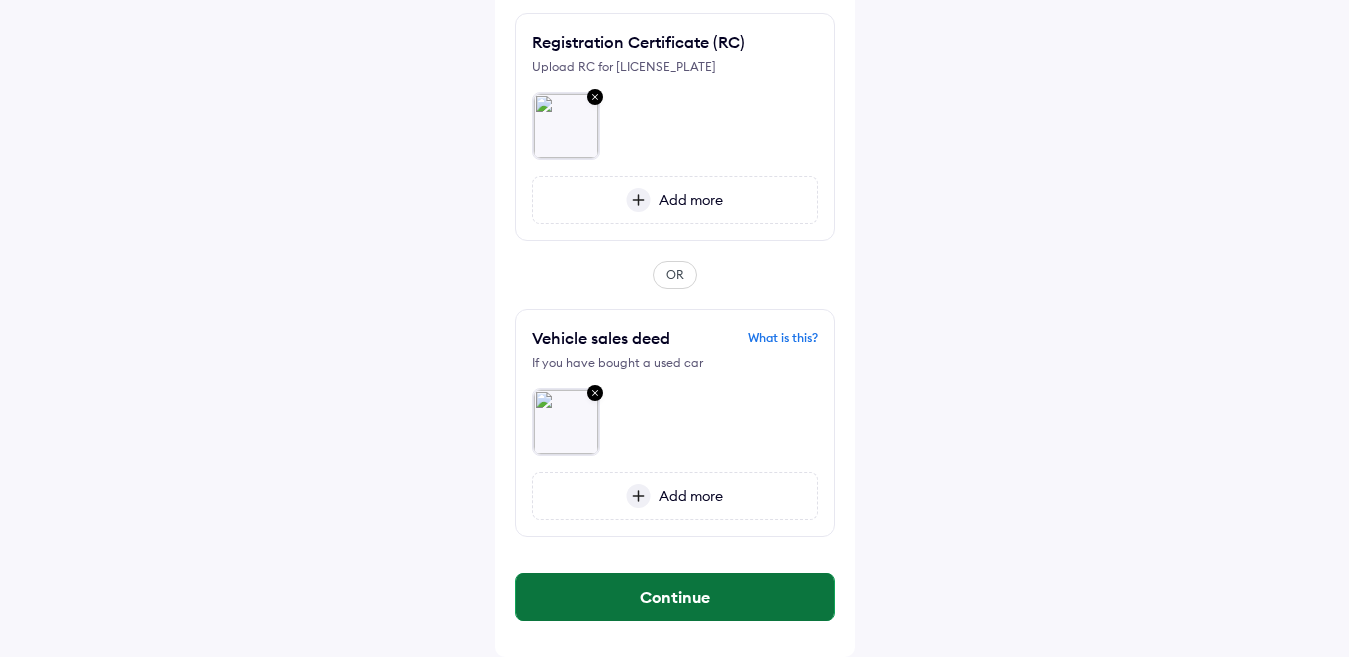 click on "Continue" at bounding box center [675, 597] 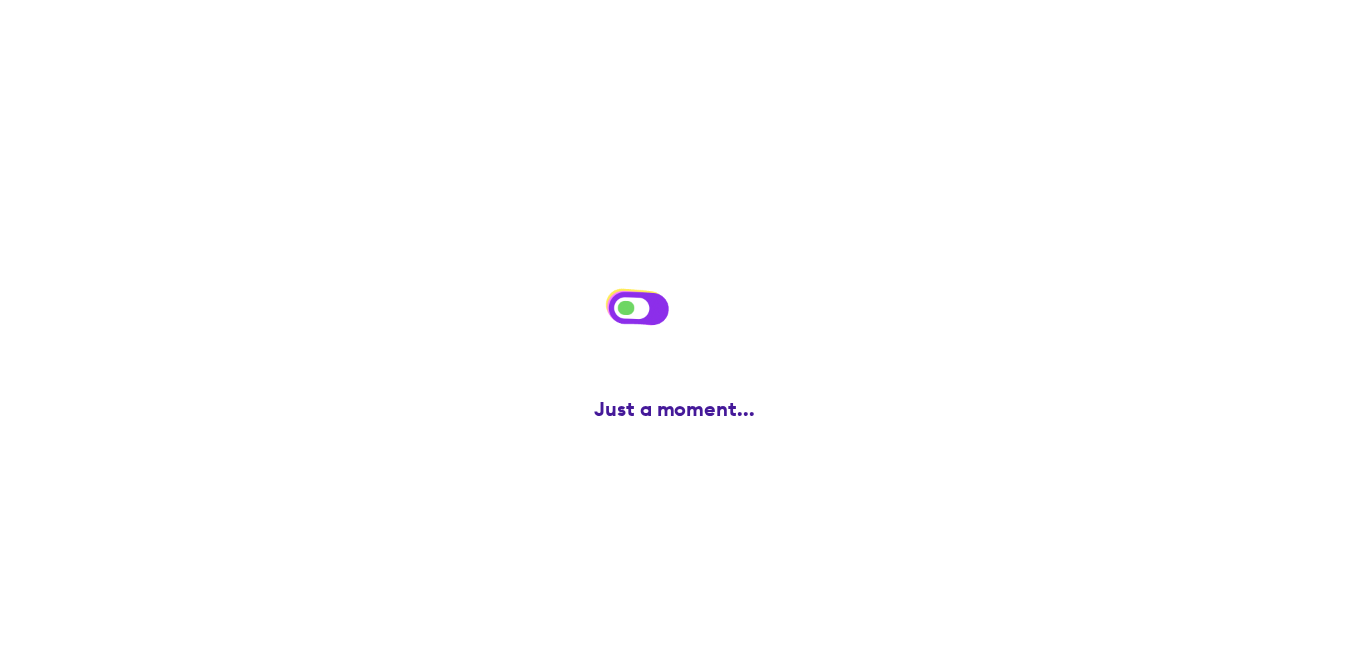scroll, scrollTop: 0, scrollLeft: 0, axis: both 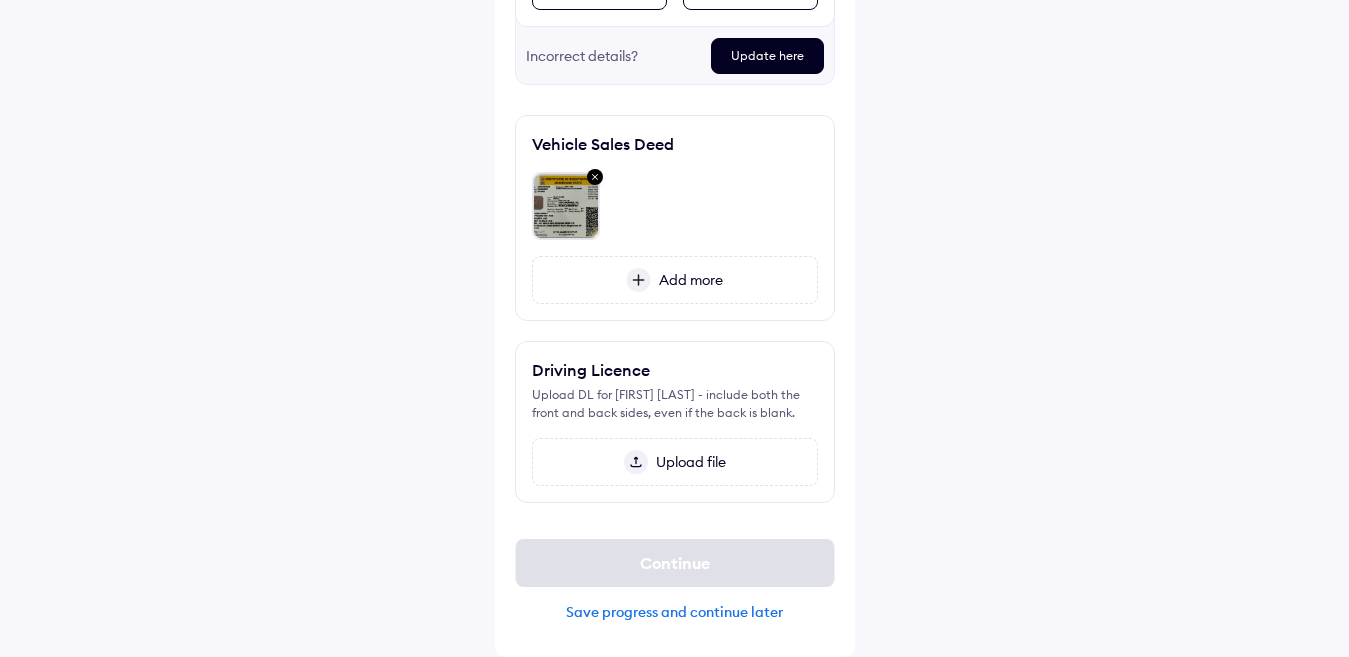 click on "Upload file" at bounding box center [687, 462] 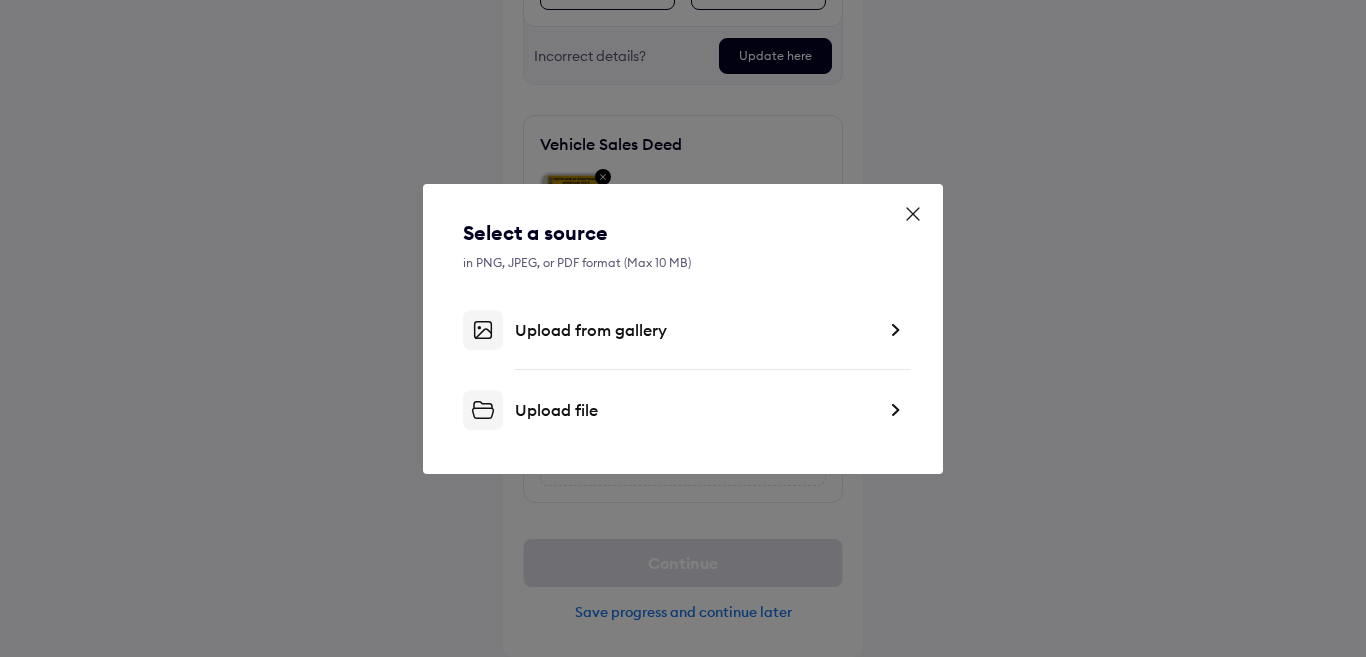 click on "Upload from gallery" at bounding box center (695, 330) 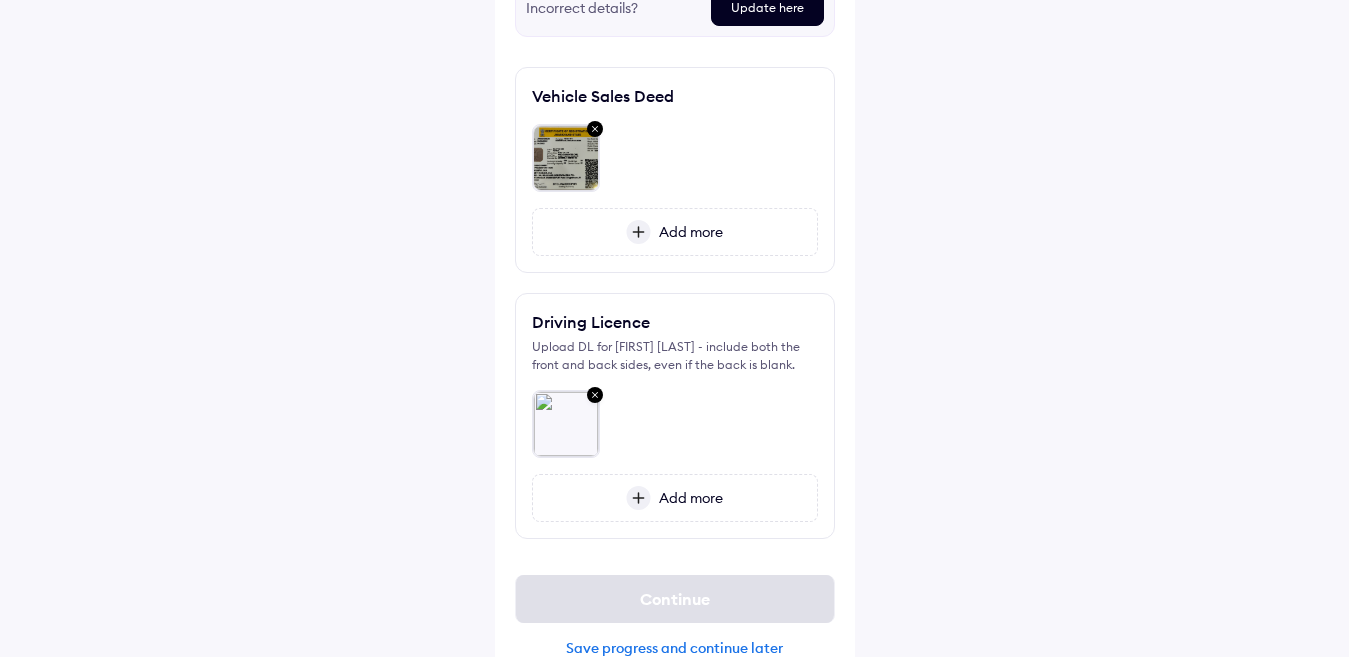 scroll, scrollTop: 599, scrollLeft: 0, axis: vertical 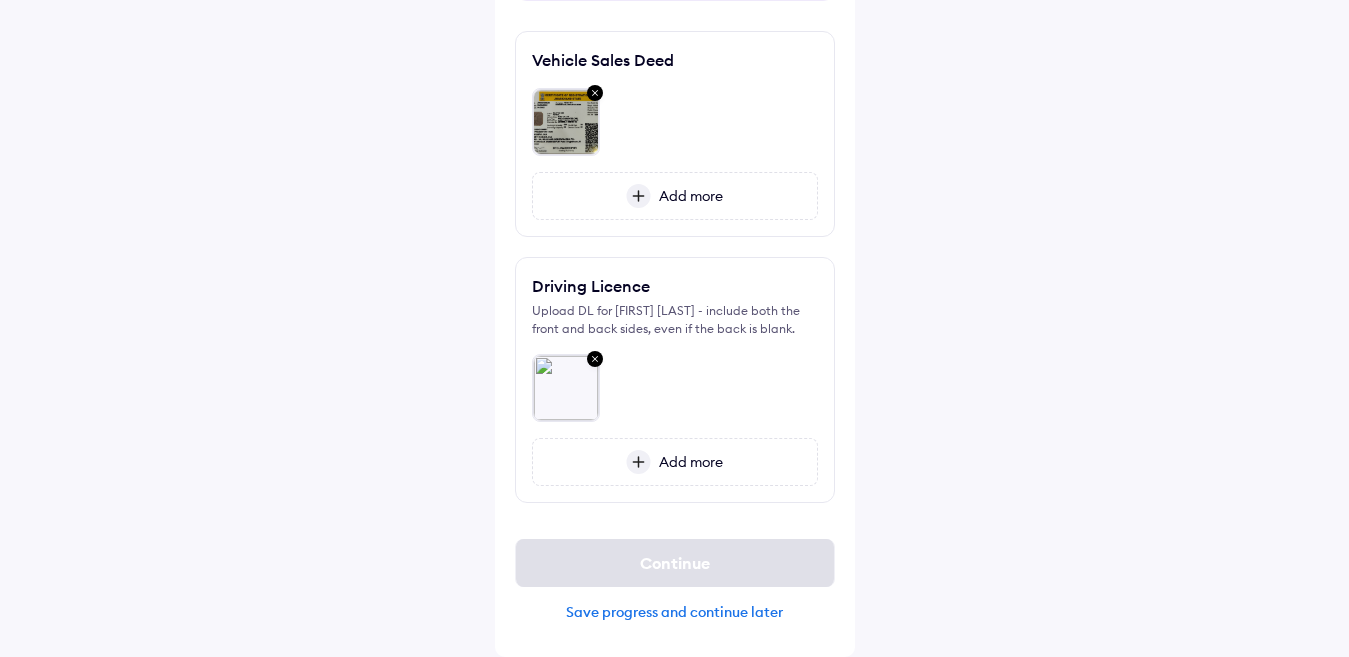 click on "Add more" at bounding box center (687, 462) 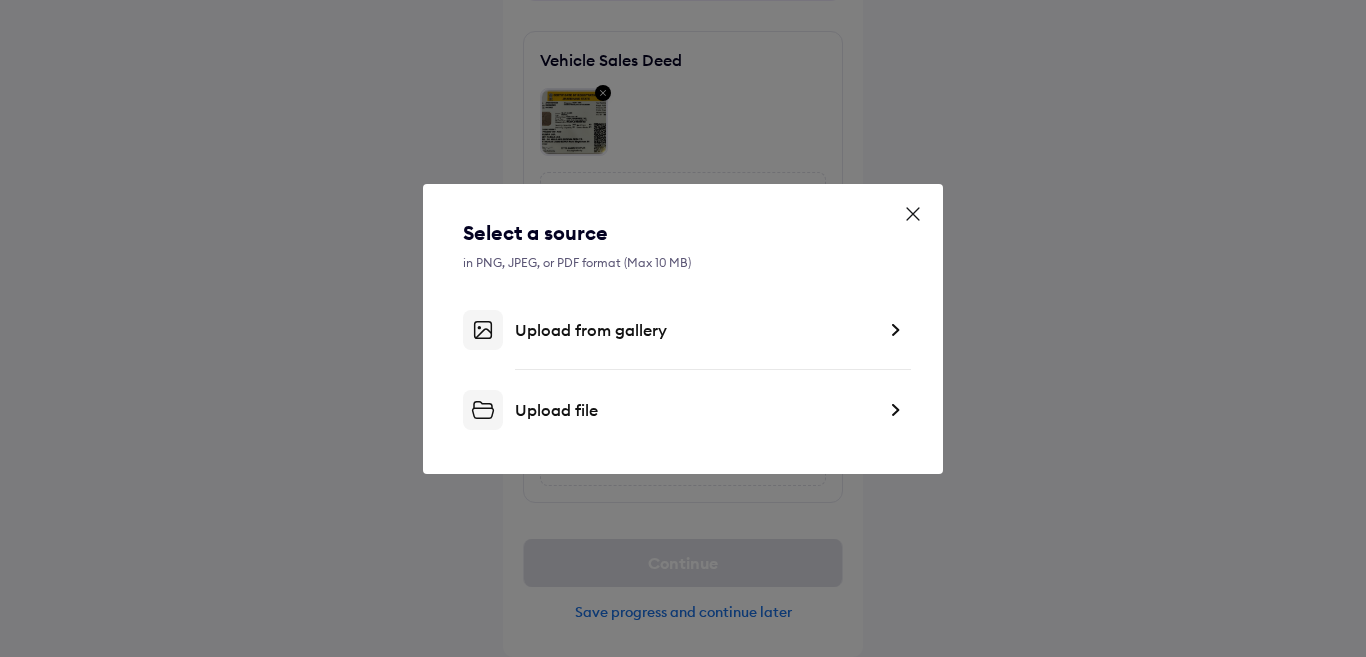 click on "Upload from gallery" at bounding box center (695, 330) 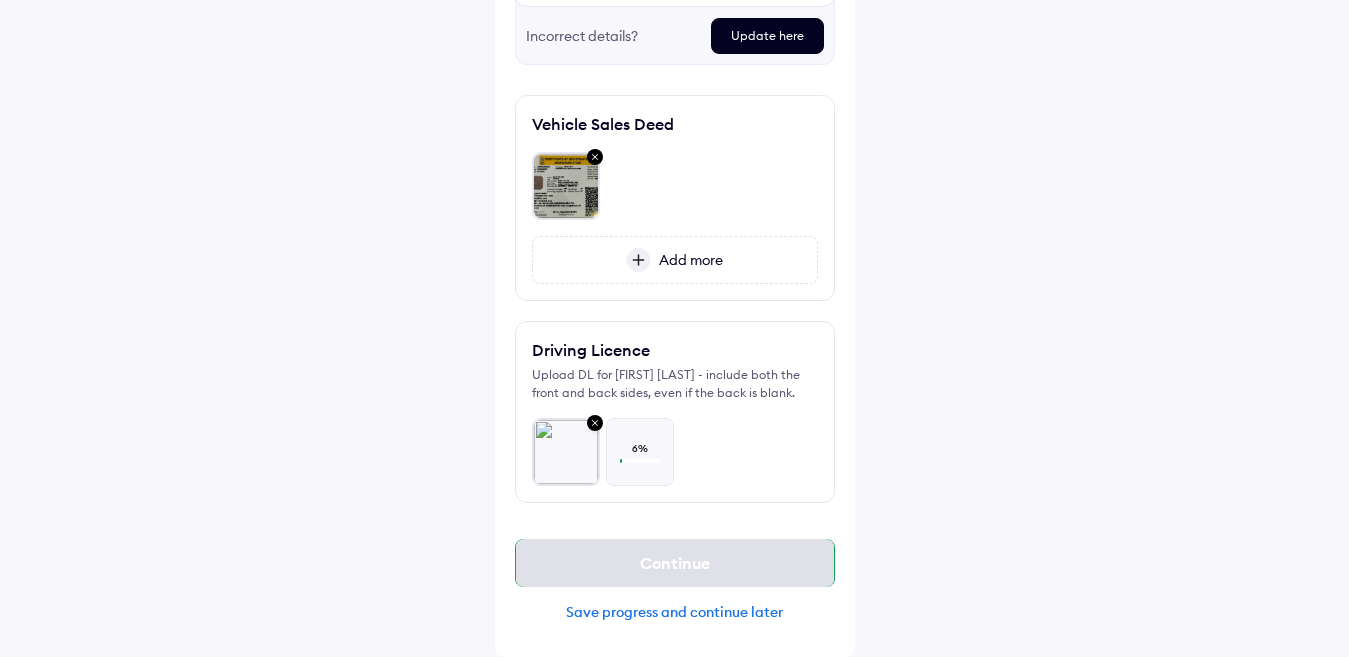 scroll, scrollTop: 535, scrollLeft: 0, axis: vertical 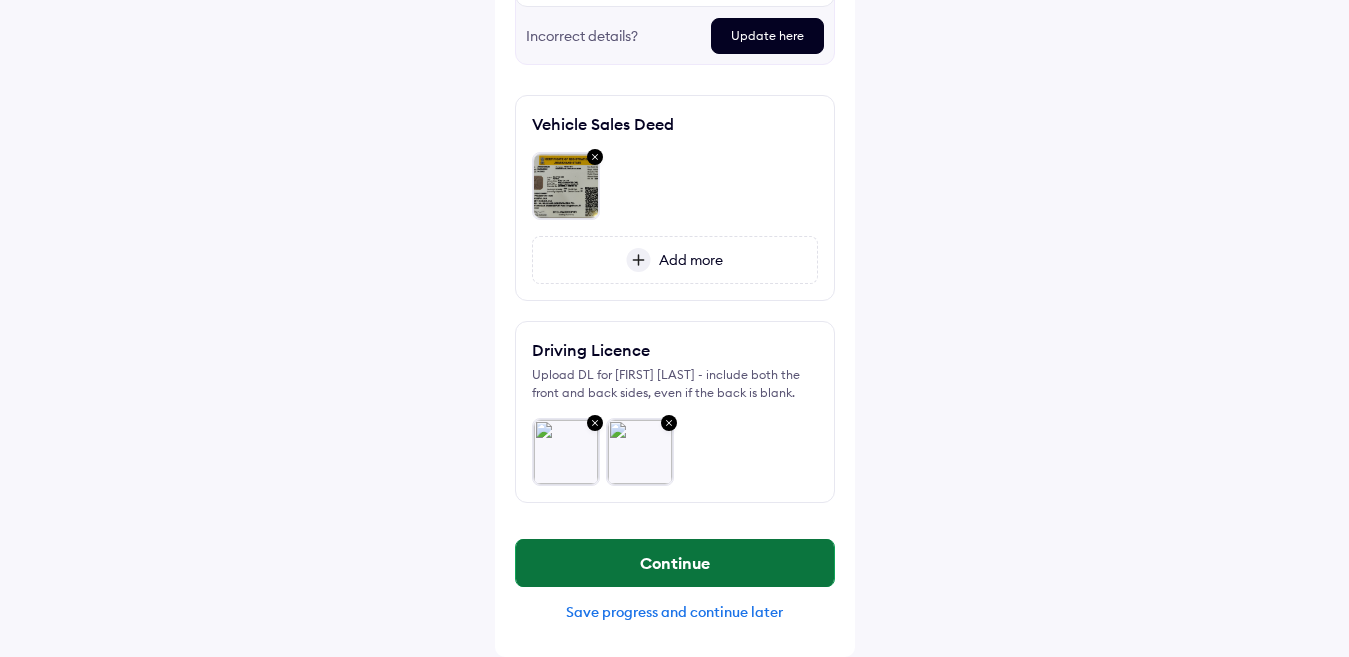 click on "Continue" at bounding box center (675, 563) 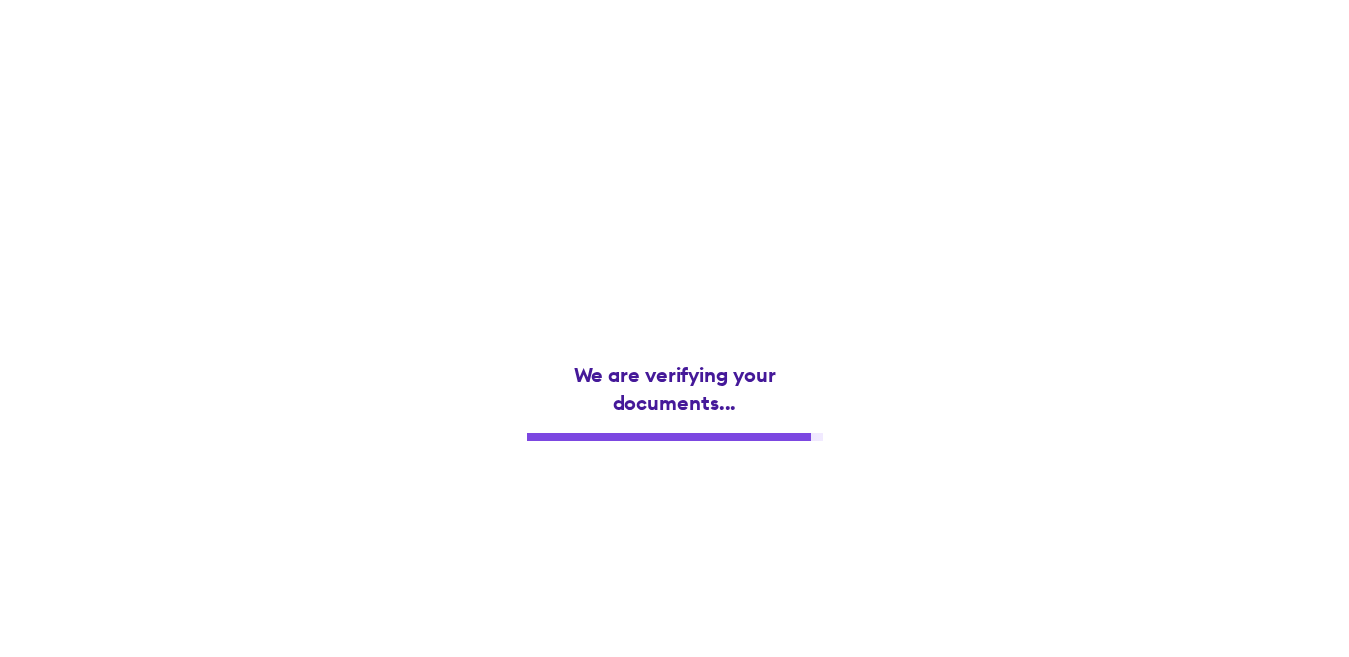 scroll, scrollTop: 0, scrollLeft: 0, axis: both 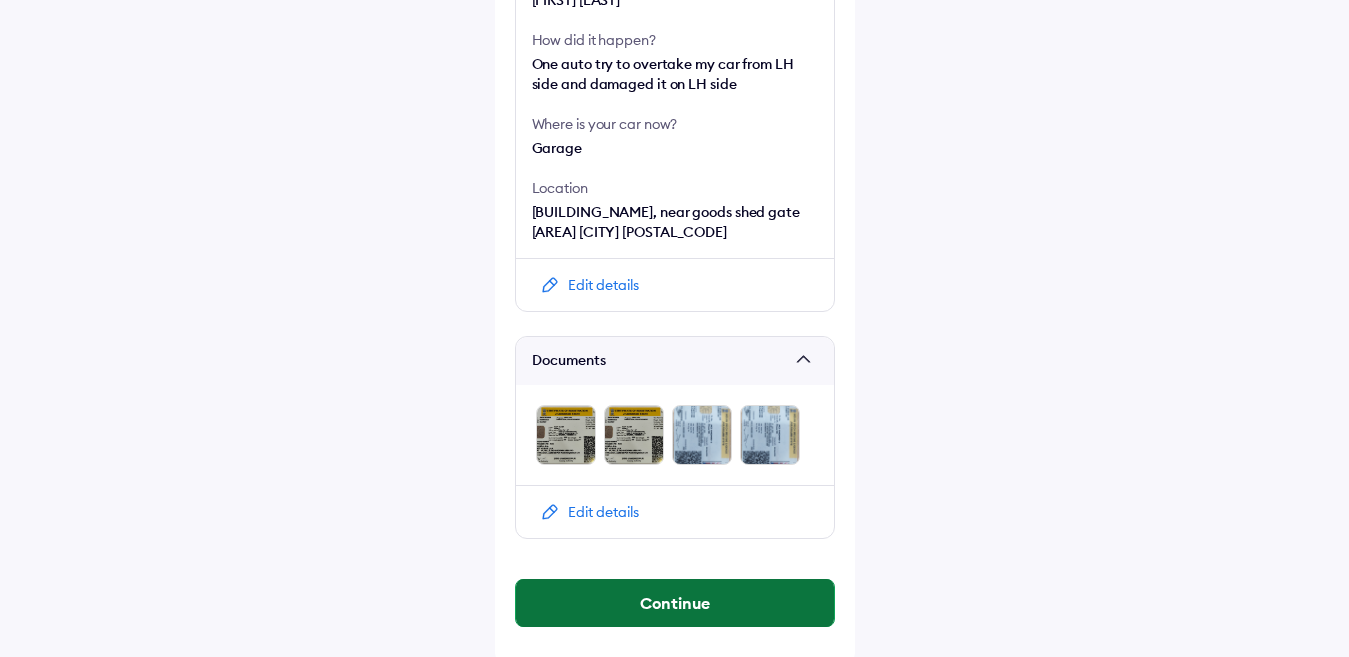 click on "Continue" at bounding box center (675, 603) 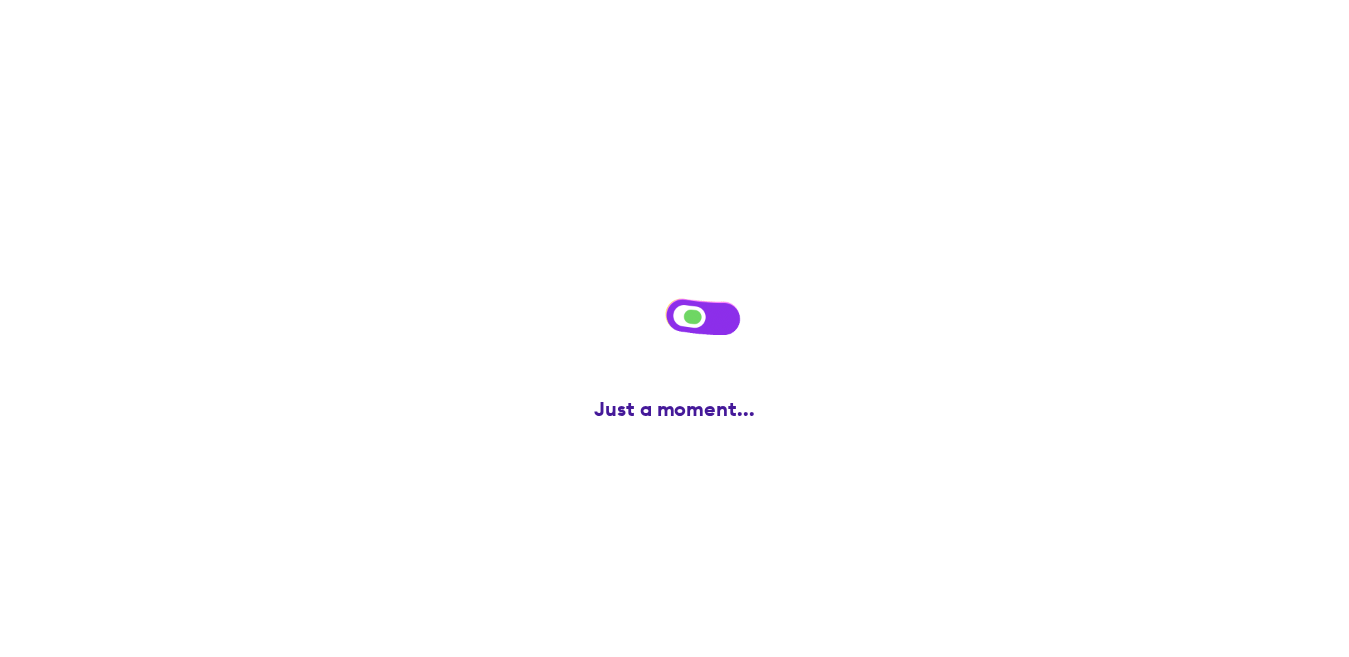 scroll, scrollTop: 0, scrollLeft: 0, axis: both 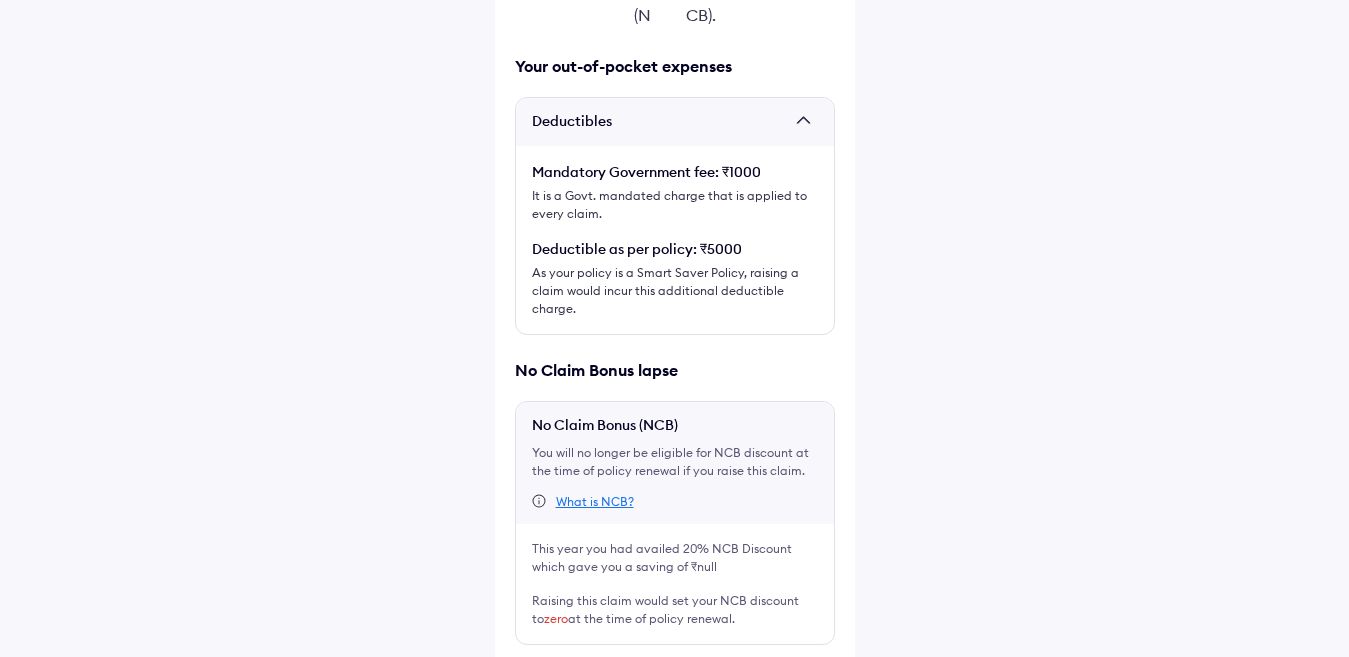 click at bounding box center (523, 677) 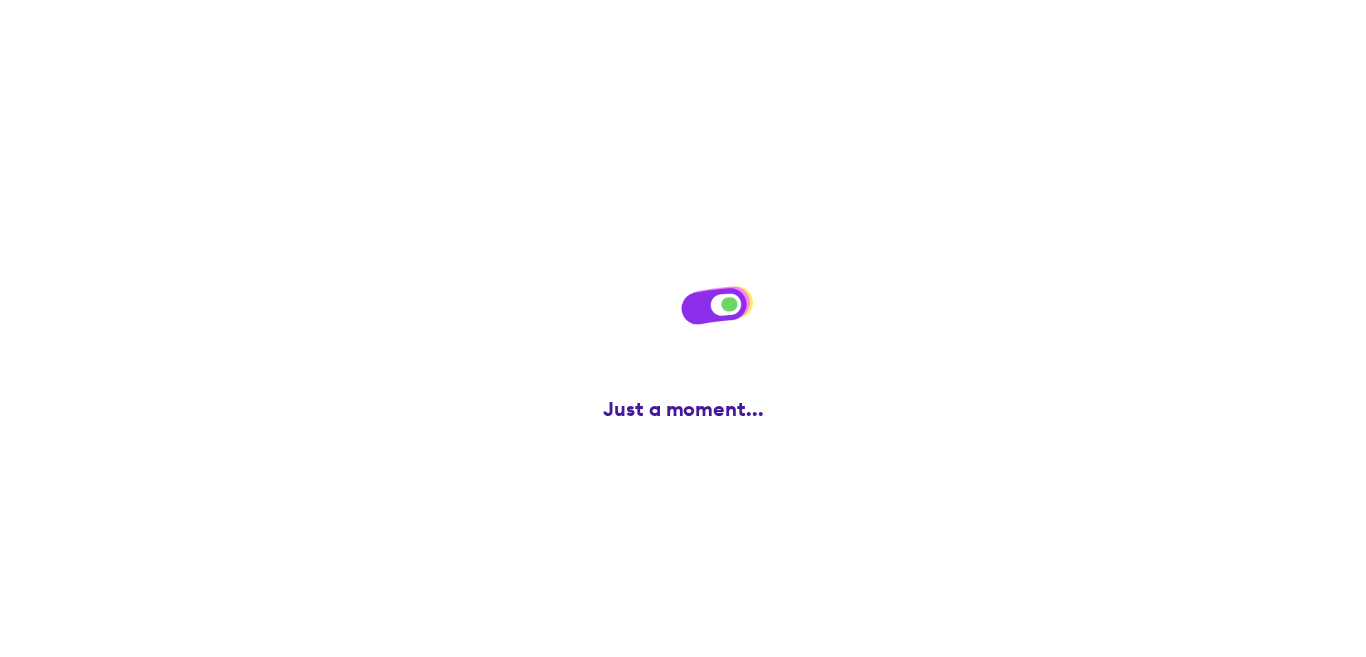 scroll, scrollTop: 0, scrollLeft: 0, axis: both 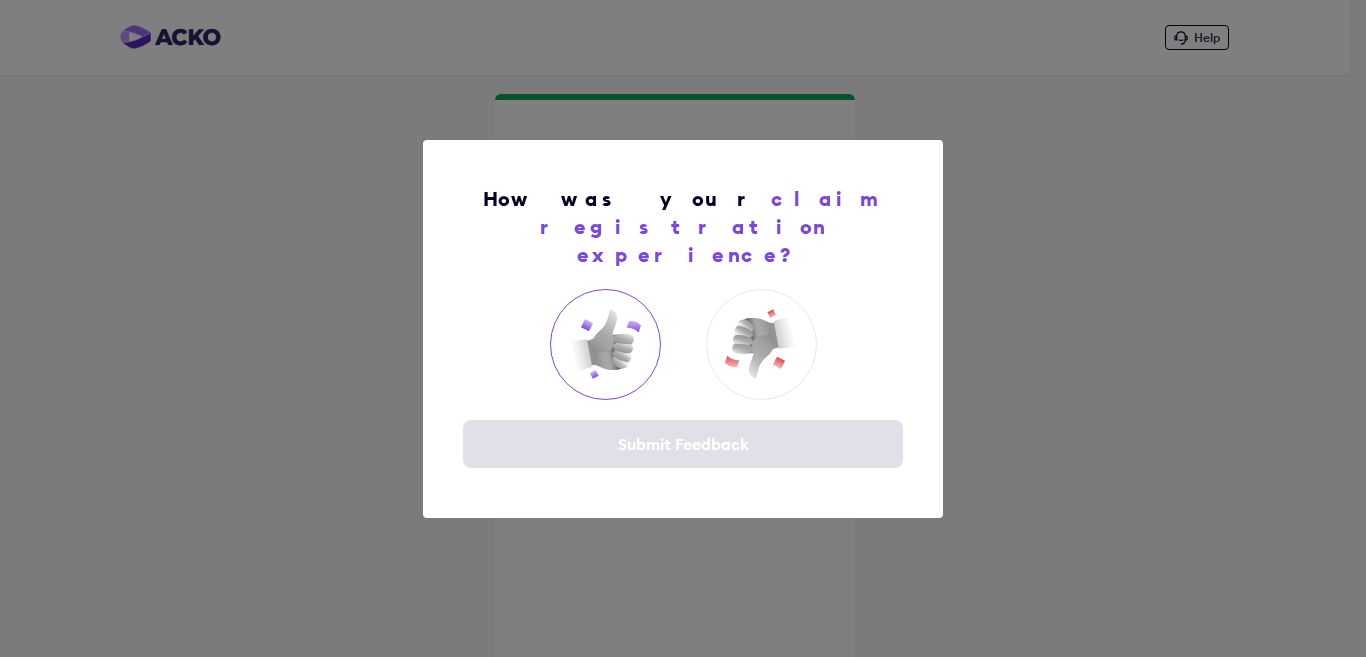 click at bounding box center [605, 344] 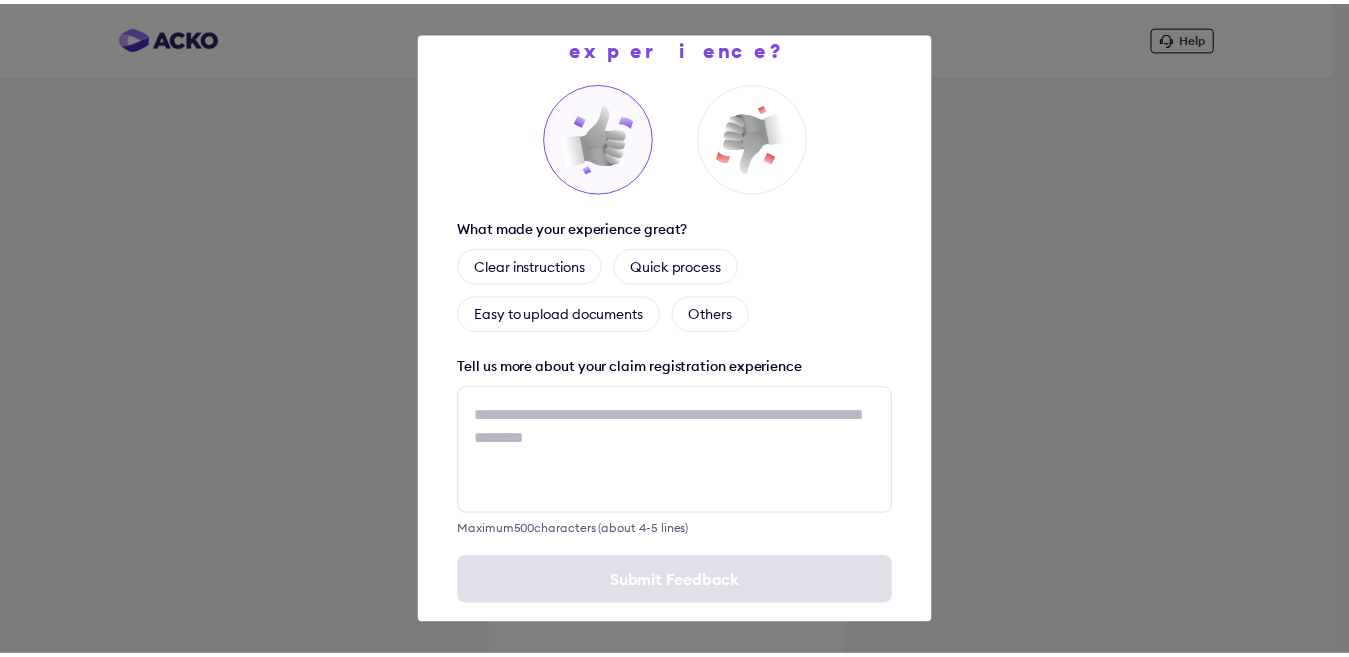 scroll, scrollTop: 102, scrollLeft: 0, axis: vertical 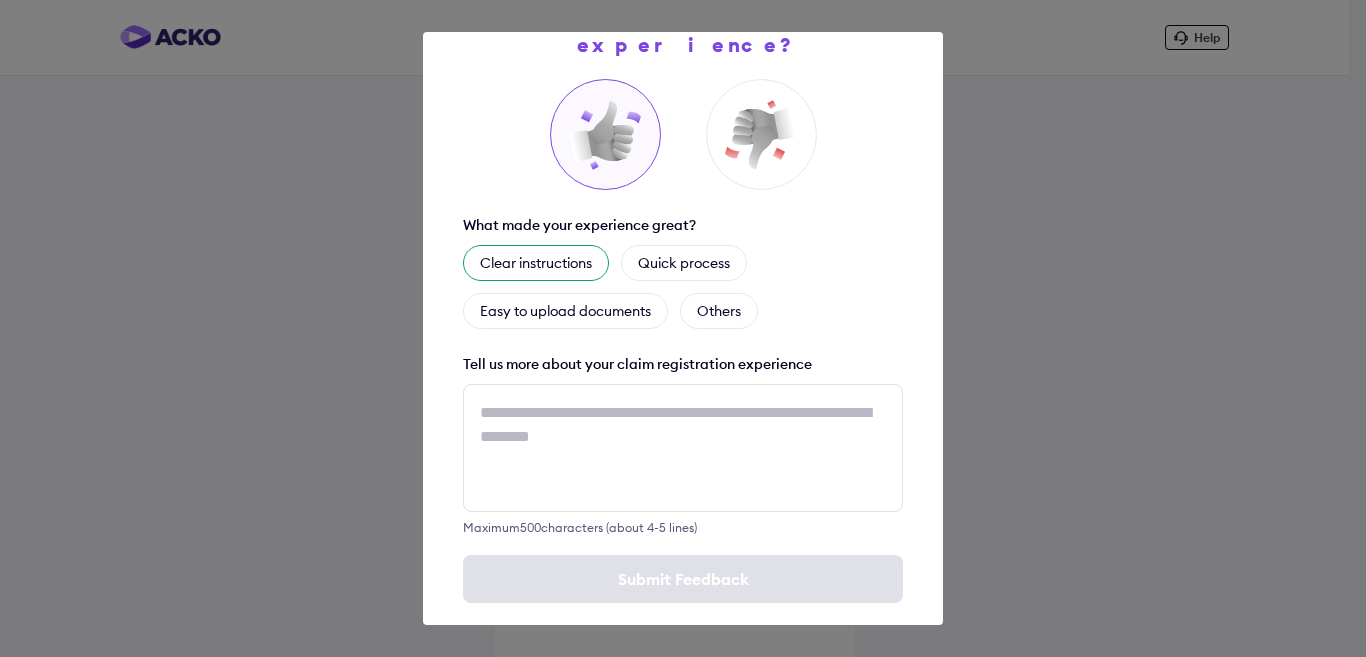 click on "Clear instructions" at bounding box center [536, 263] 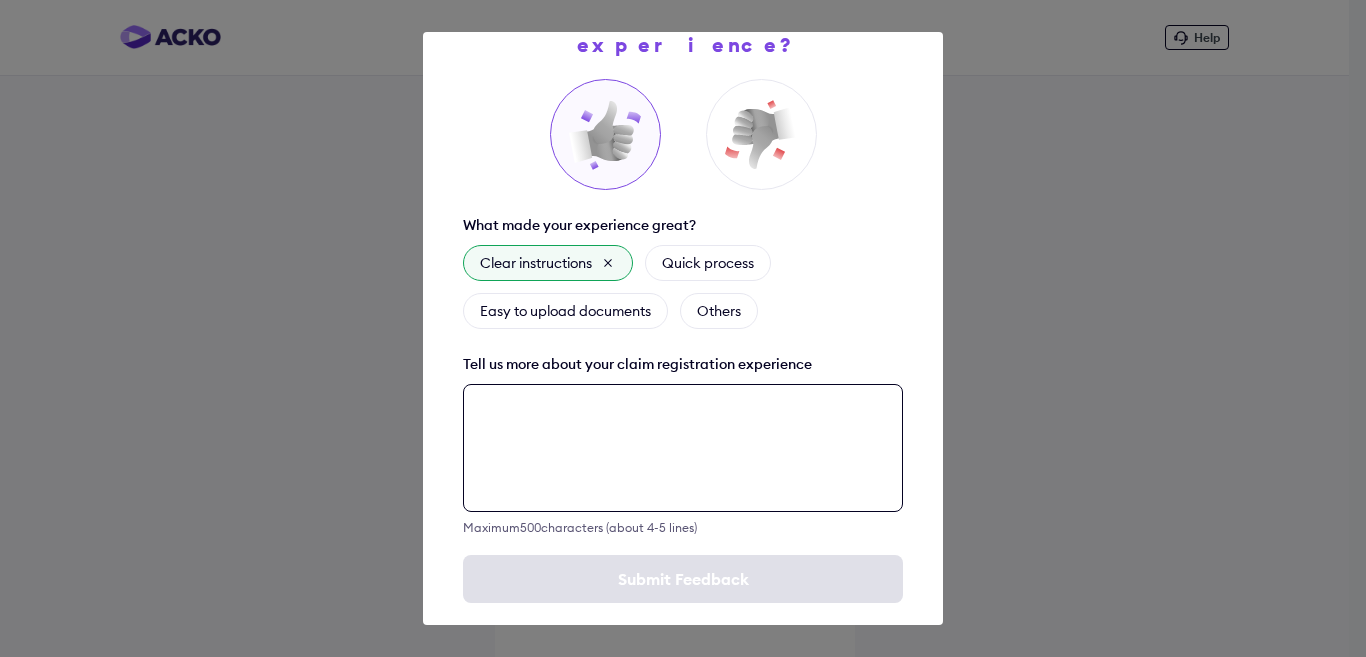 click at bounding box center [683, 448] 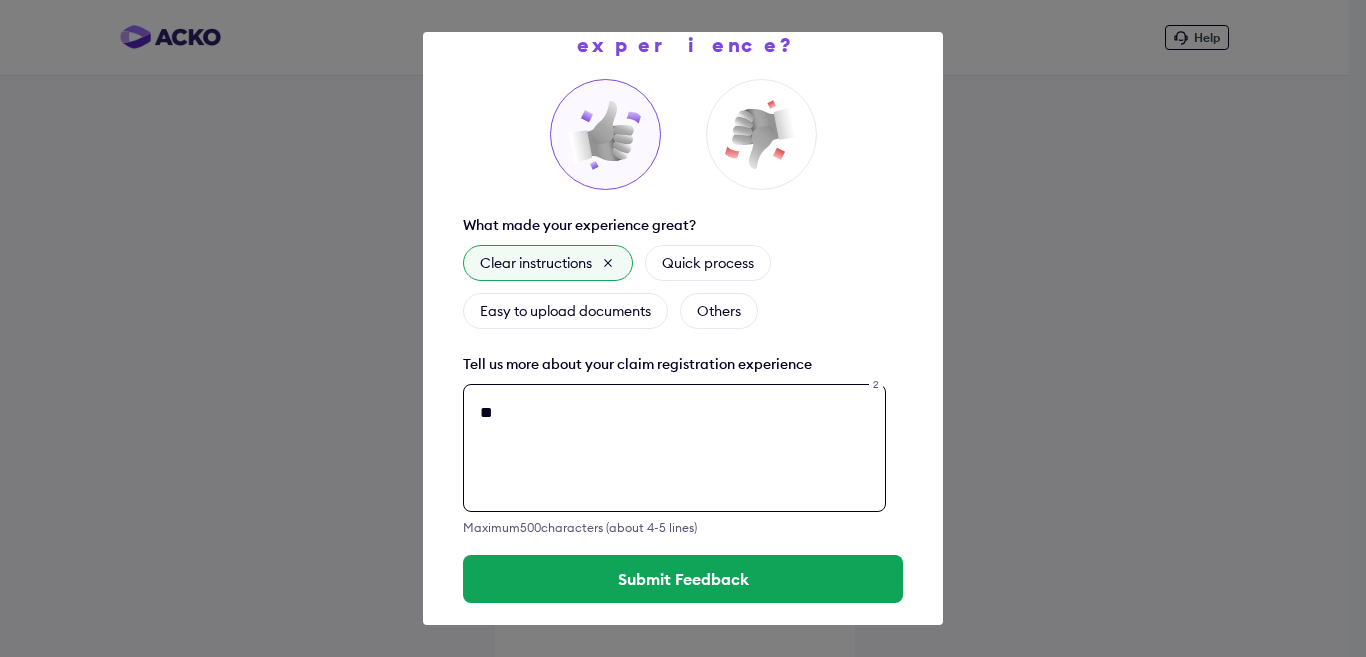 type on "*" 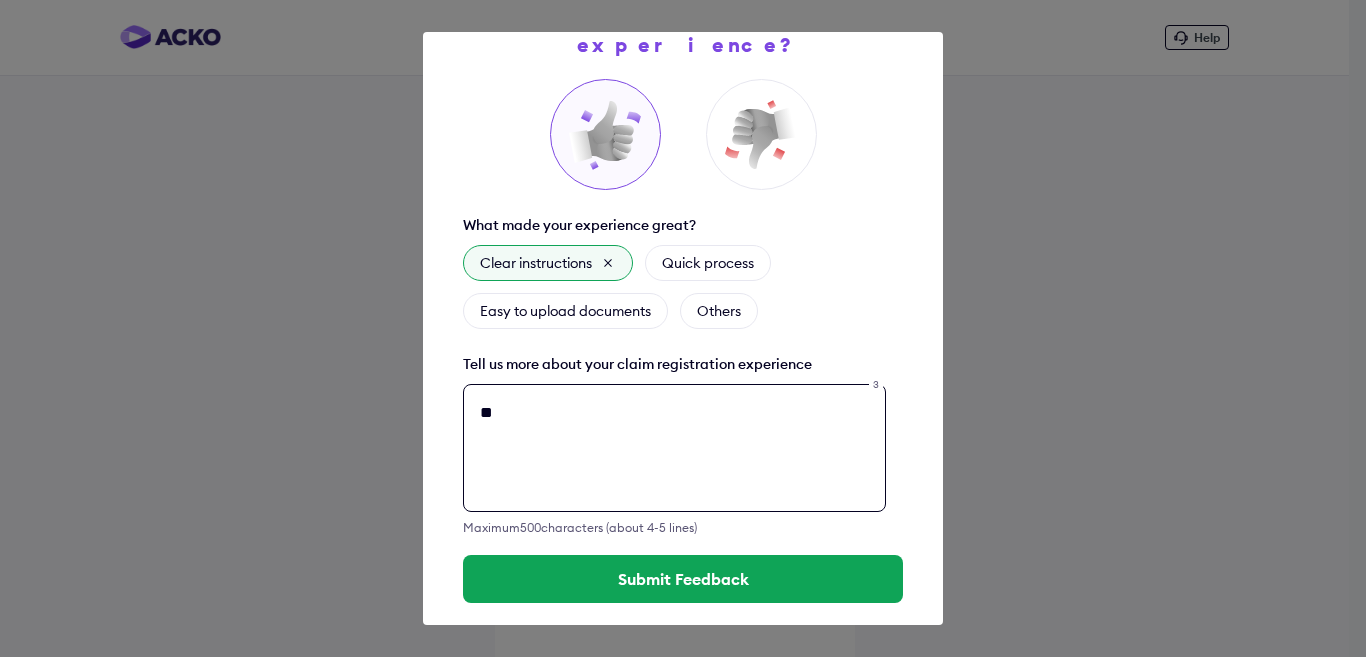 type on "*" 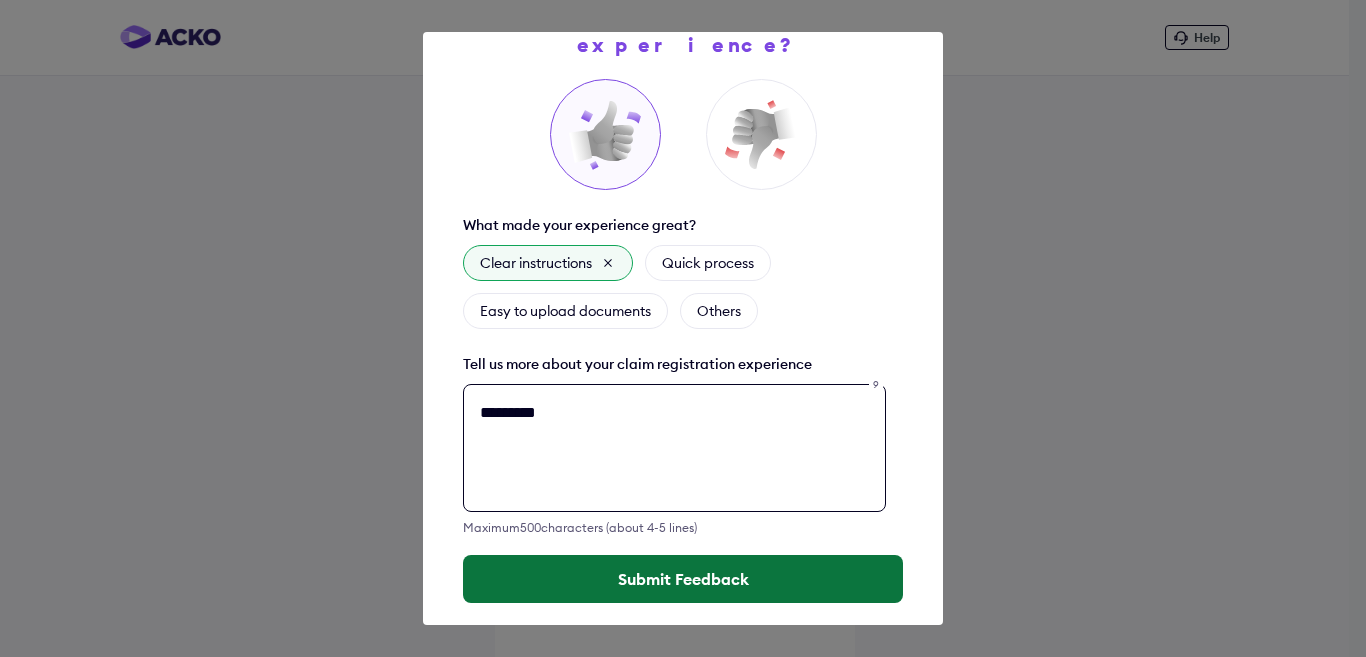 type on "*********" 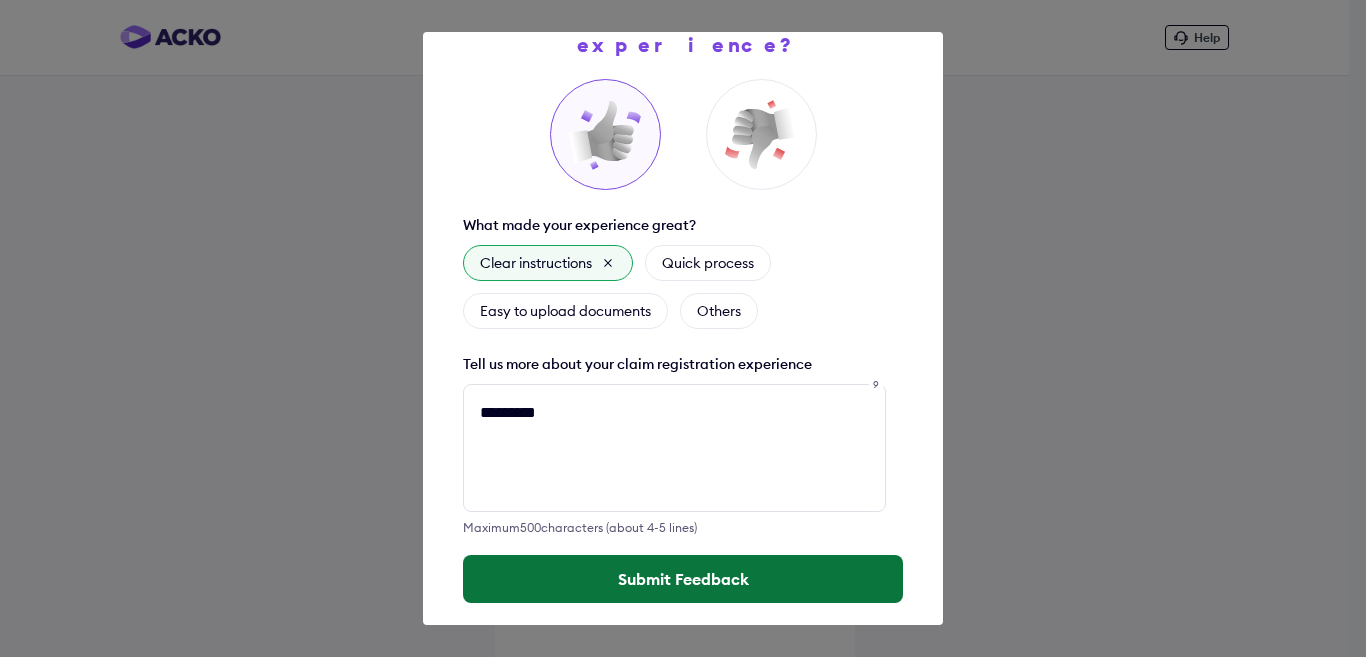 click on "Submit Feedback" at bounding box center (683, 579) 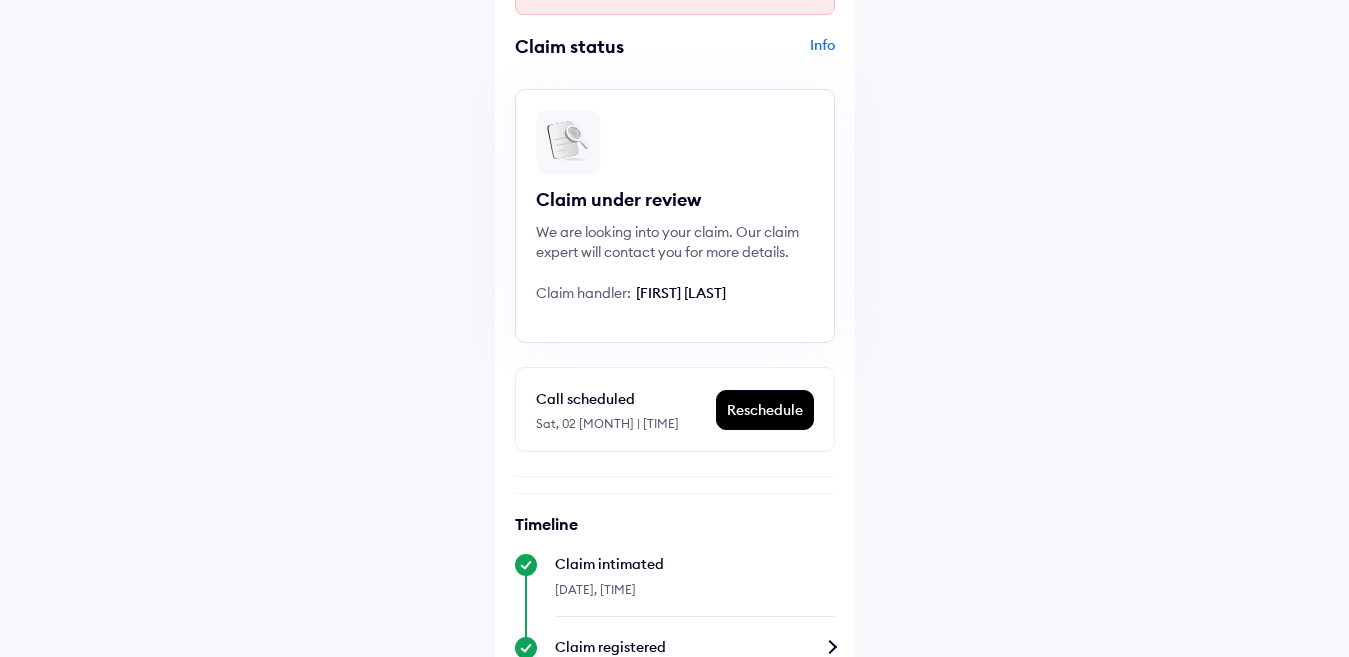 scroll, scrollTop: 154, scrollLeft: 0, axis: vertical 